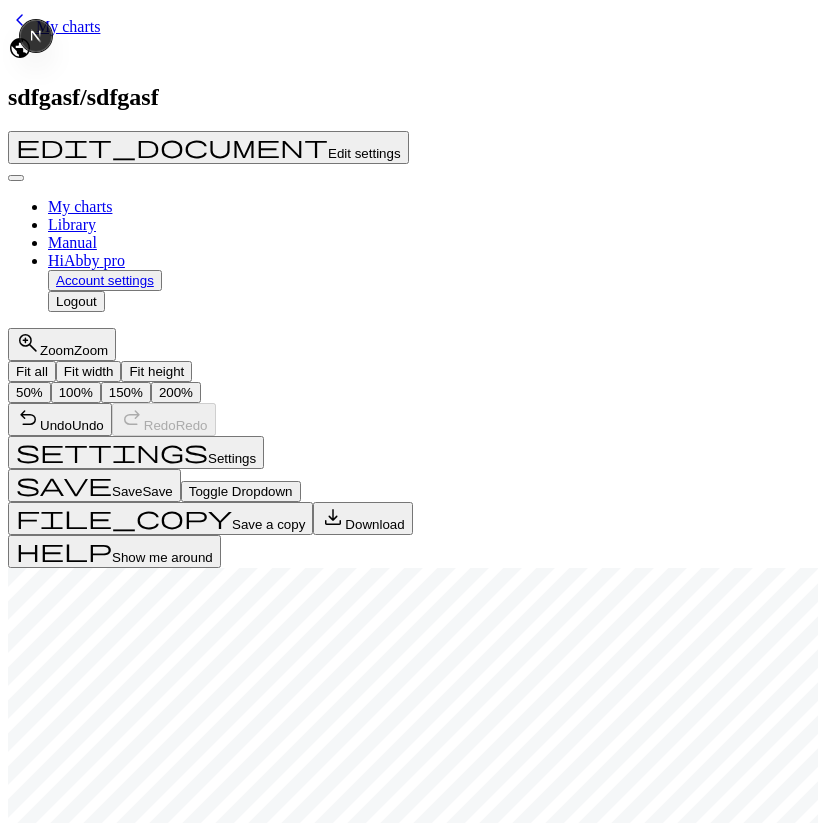 scroll, scrollTop: 0, scrollLeft: 0, axis: both 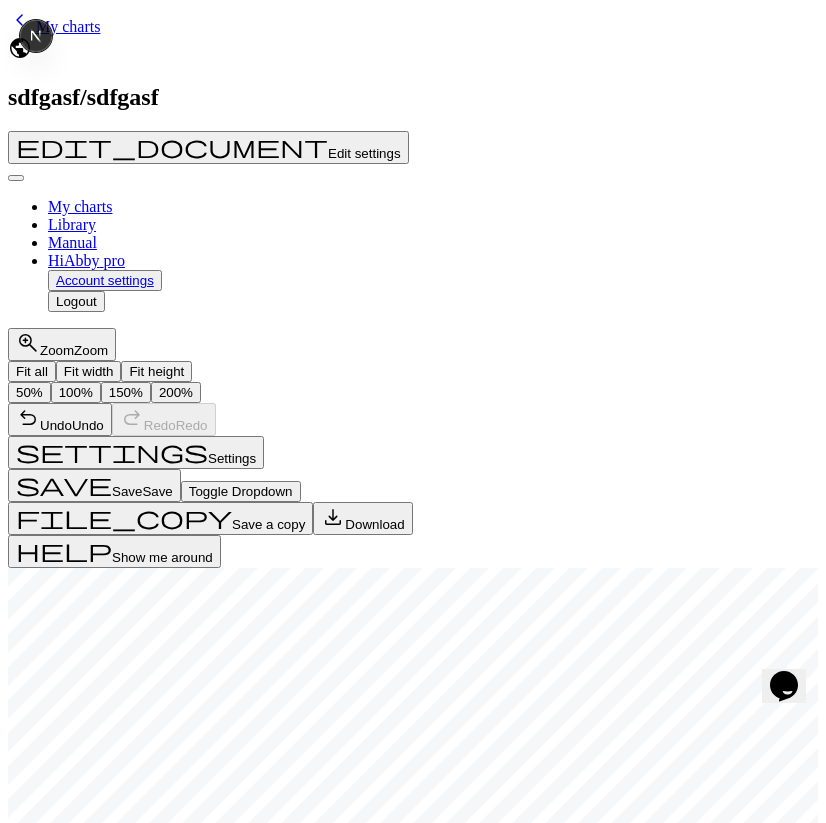 type on "true" 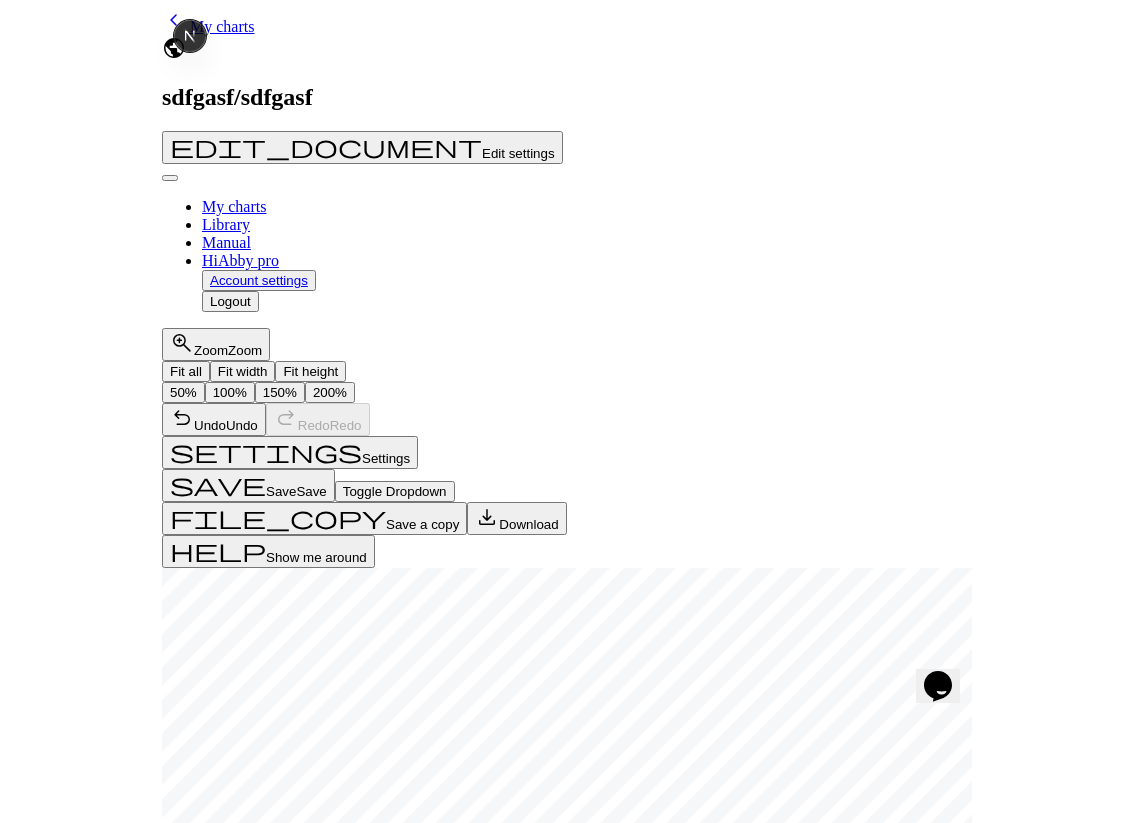 scroll, scrollTop: 343, scrollLeft: 0, axis: vertical 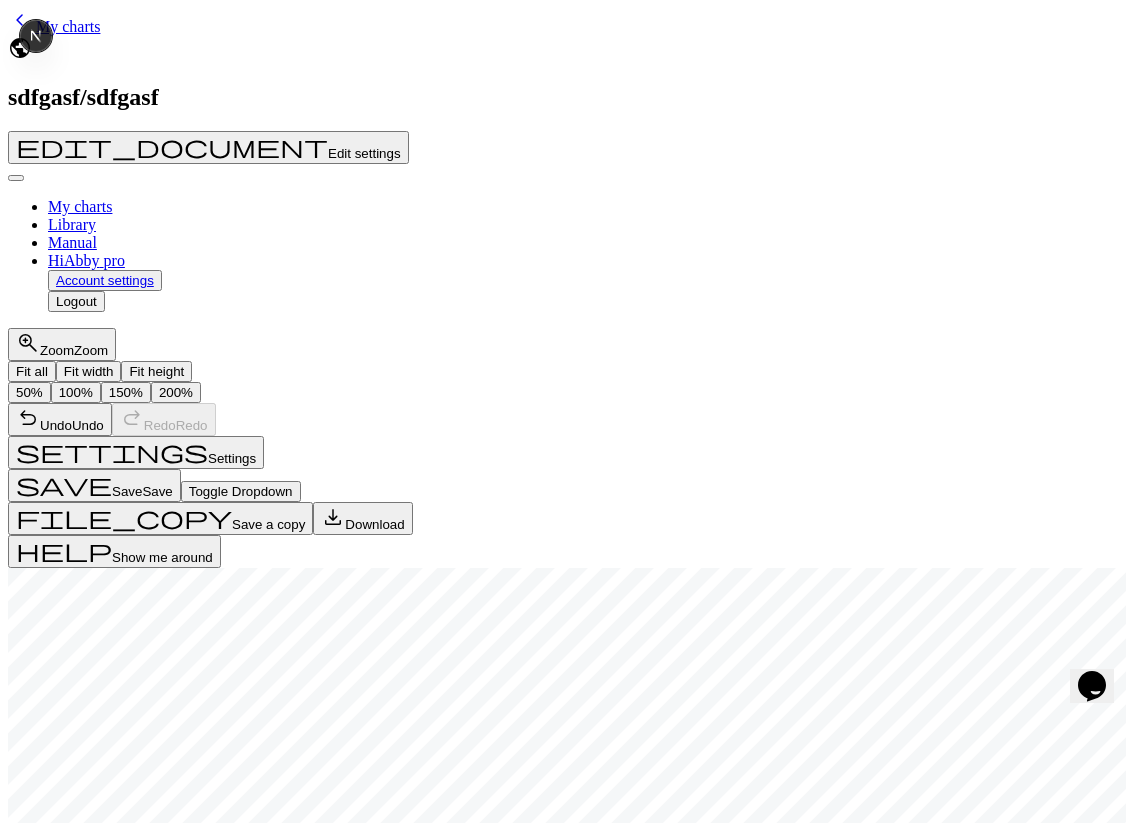 click on "Hide advanced settings   expand_more" at bounding box center (96, 3409) 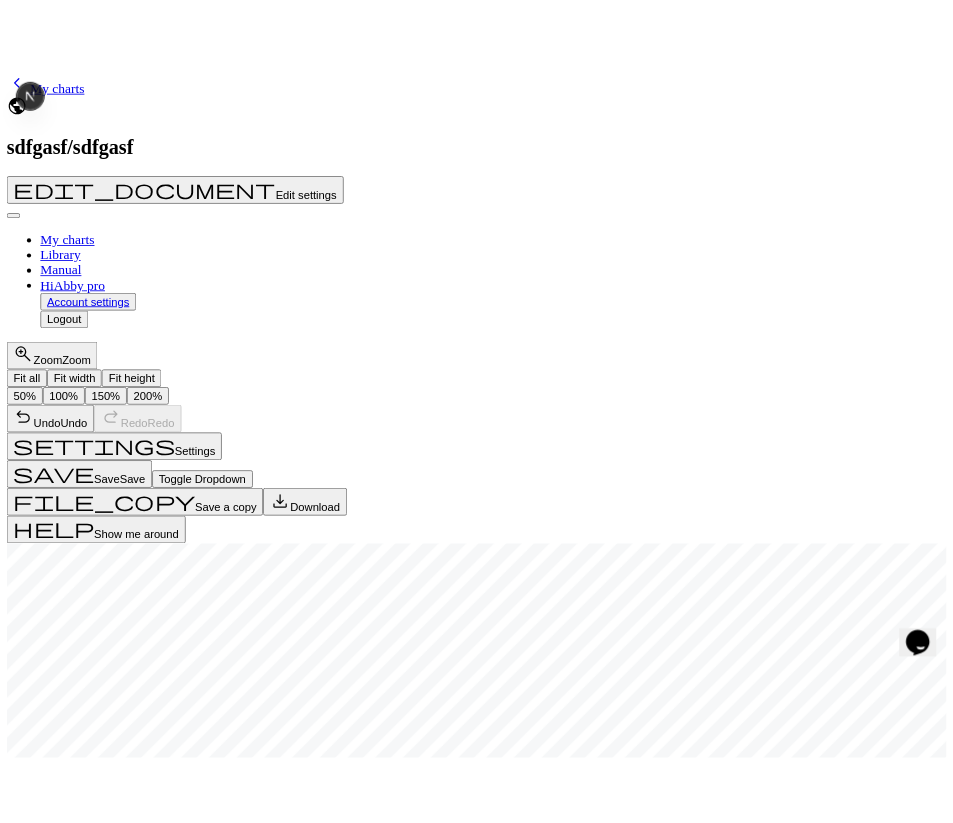 scroll, scrollTop: 0, scrollLeft: 0, axis: both 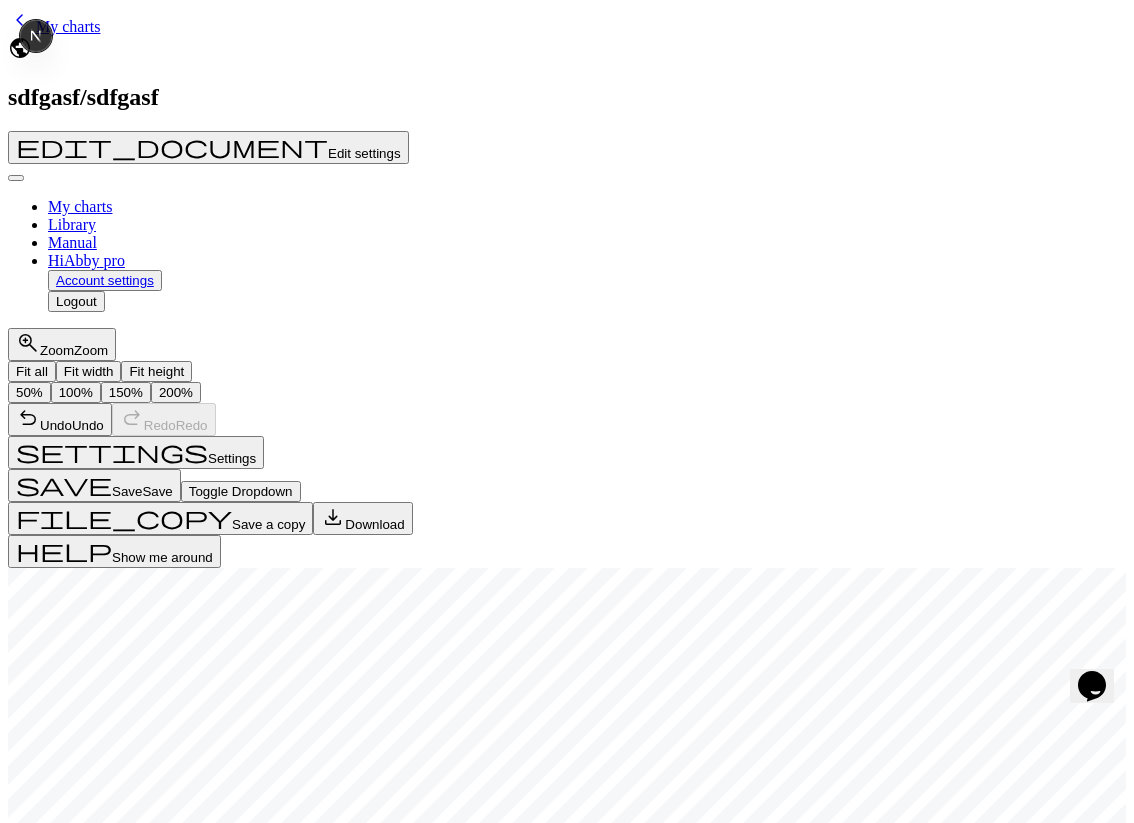 click on "Show advanced settings   chevron_right" at bounding box center [99, 3409] 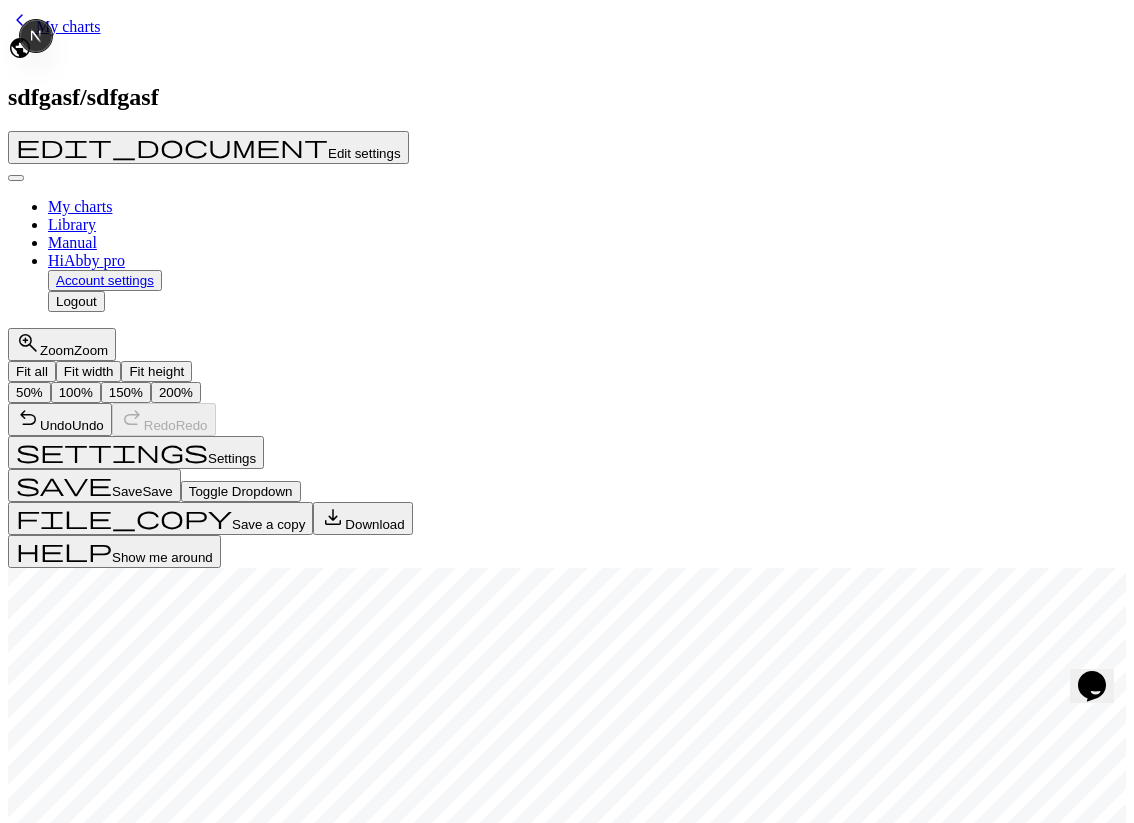 click on "Hide advanced settings   expand_more" at bounding box center [275, 3407] 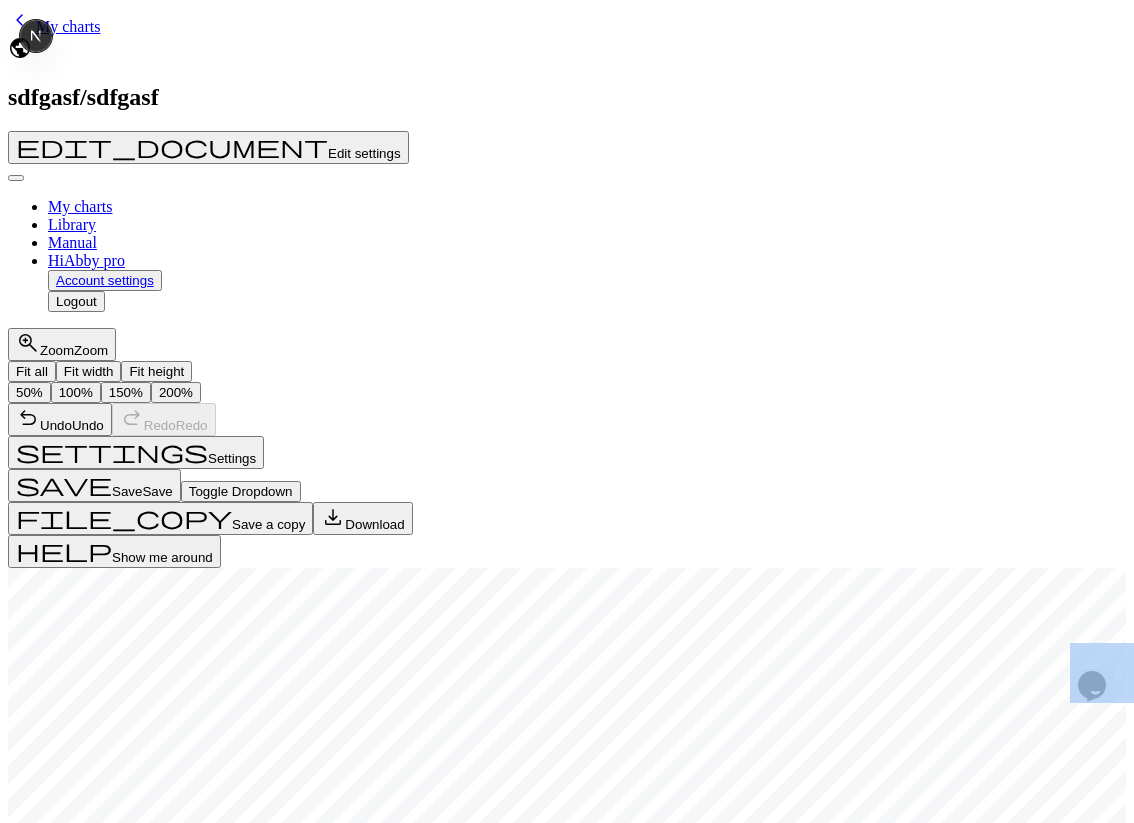 click on "This website uses cookies to ensure you get the best experience on our website.  Learn more Got it! keyboard_arrow_left   My charts public sdfgasf  /  sdfgasf edit_document Edit settings My charts Library Manual Hi  Abby   pro Account settings Logout zoom_in Zoom Zoom Fit all Fit width Fit height 50% 100% 150% 200% undo Undo Undo redo Redo Redo settings  Settings save Save Save Toggle Dropdown file_copy  Save a copy save_alt  Download help Show me around < > add Add a  colour highlight_alt   Select   Select palette   Colour   Colour   Symbol ink_eraser   Erase   Erase call_to_action   Knitting mode   Knitting mode Settings Numbering Gauge Resize Repeats Outlines View modes Formatting Numbering Gauge Resize Repeats Outlines View modes Formatting Numbering Gauge Tip:  Set your gauge to change the stitch distortion in your chart. This will give you the most accurate representation of your finished work. 1. Set your gauge Preset yarn weight Custom Square Lace Light Fingering Fingering Sport Double knit Worsted 18" at bounding box center (567, 1893) 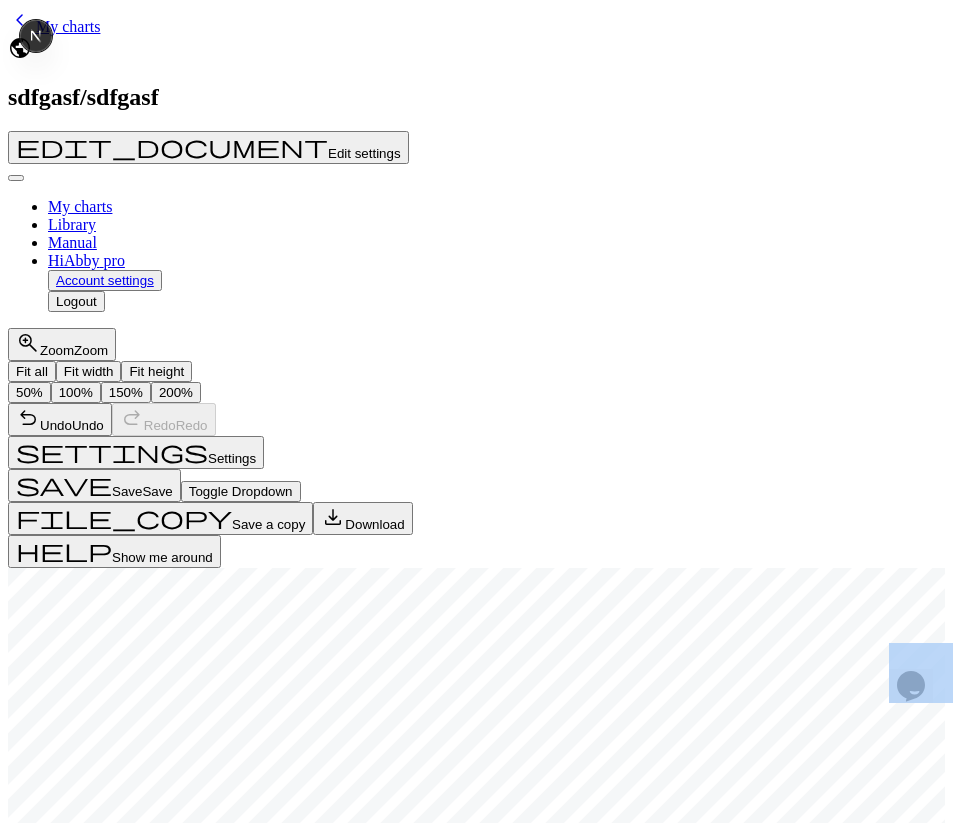 click on "Numbering Show numbering Row numbering Flat In the round Alternate Number on alternate rows Direction arrow_back Right to Left arrow_forward Left to Right arrow_upward Bottom to Top arrow_downward Top to Bottom Show on sides border_left Left border_right Right border_top Top border_bottom Bottom Show advanced settings   chevron_right Show advanced settings   chevron_right Start at height  Row -4 arrow_range  Stitch -2 Tip:  You can offset by a negative number to begin numbering inside the chart. e.g. to start numbering in the middle. Include zero Show negative numbers End at height  Row 12 arrow_range  Stitch 36 Tip:  Leave blank to number continuously, or set a value to stop numbering at a specific row or stitch. Interval height Row 1 arrow_range Stitch 2 Tip:  Set the interval to show every nth number. For example, setting interval to 5 will show numbers 1, 6, 11, 16, etc." at bounding box center [476, 3392] 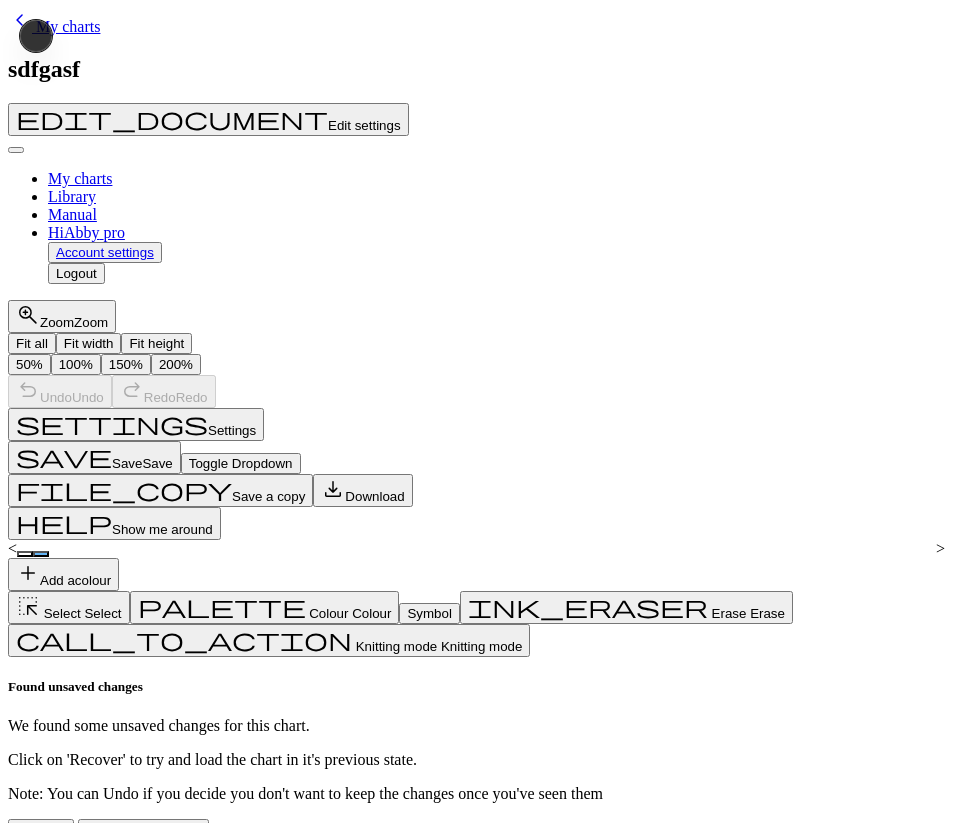 scroll, scrollTop: 0, scrollLeft: 0, axis: both 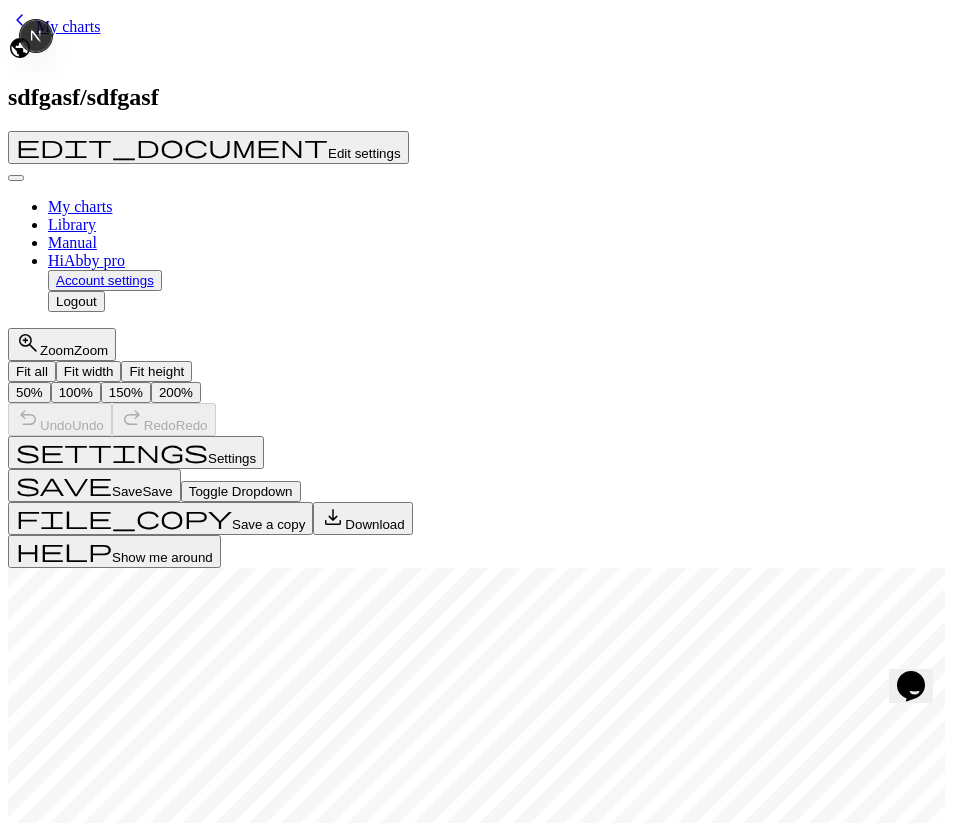 click on "Delete the recovery" at bounding box center [144, 1464] 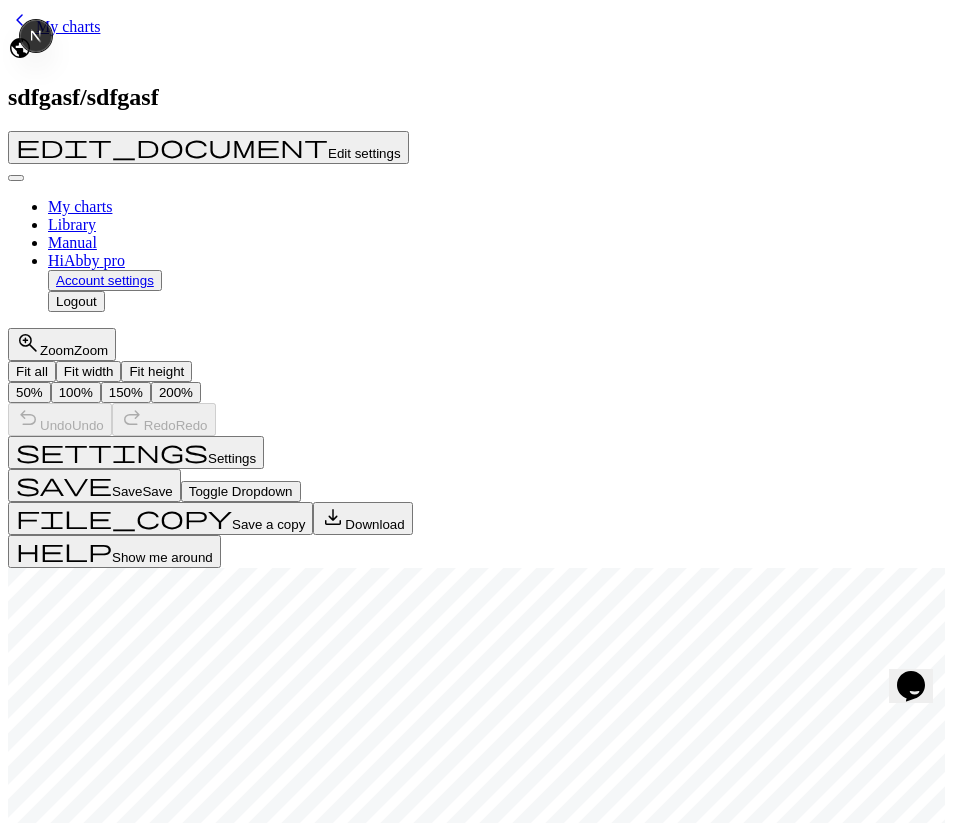 click on "Settings" at bounding box center [232, 458] 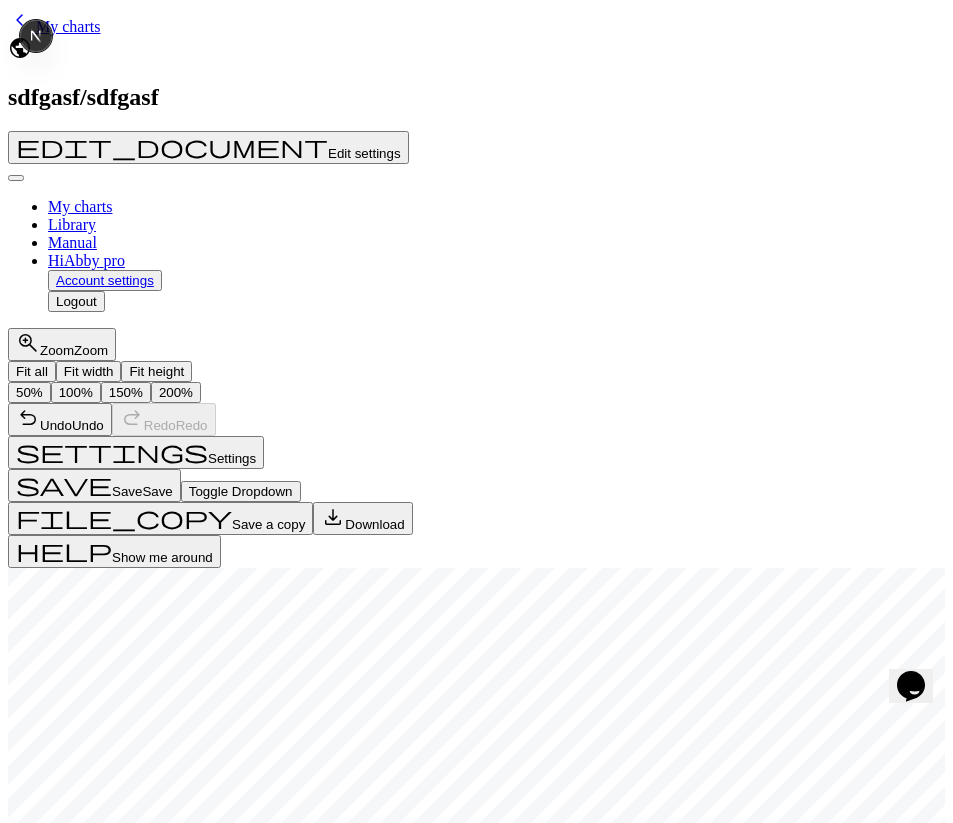 click on "Show advanced settings   chevron_right" at bounding box center (102, 3425) 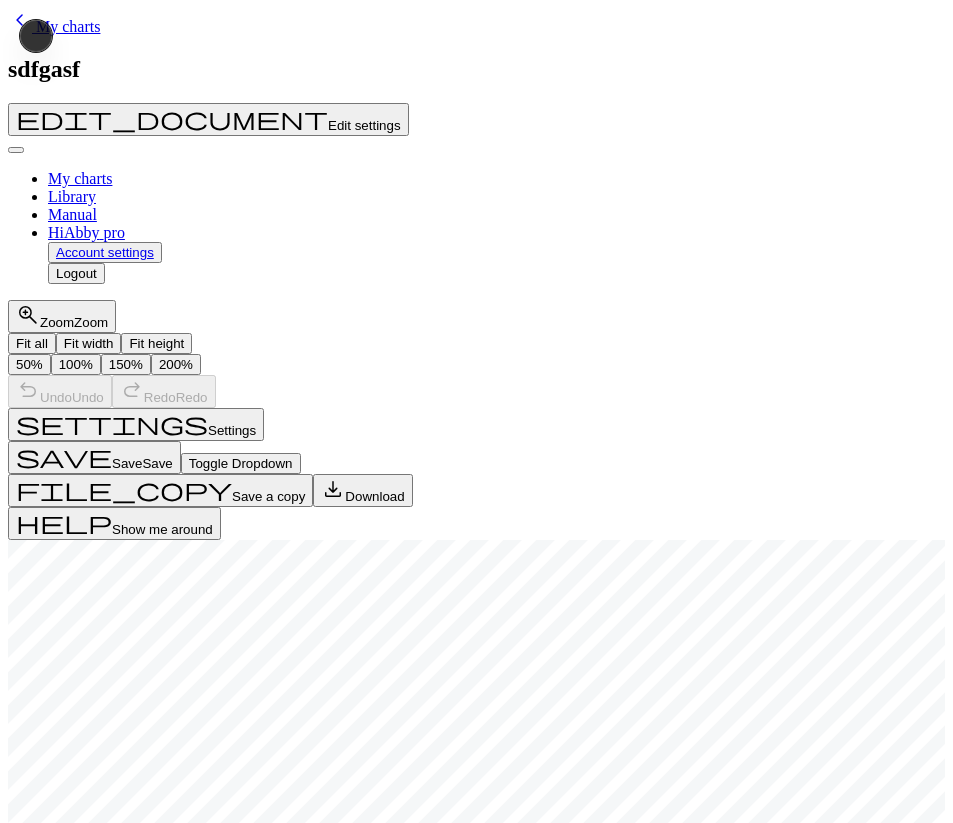scroll, scrollTop: 0, scrollLeft: 0, axis: both 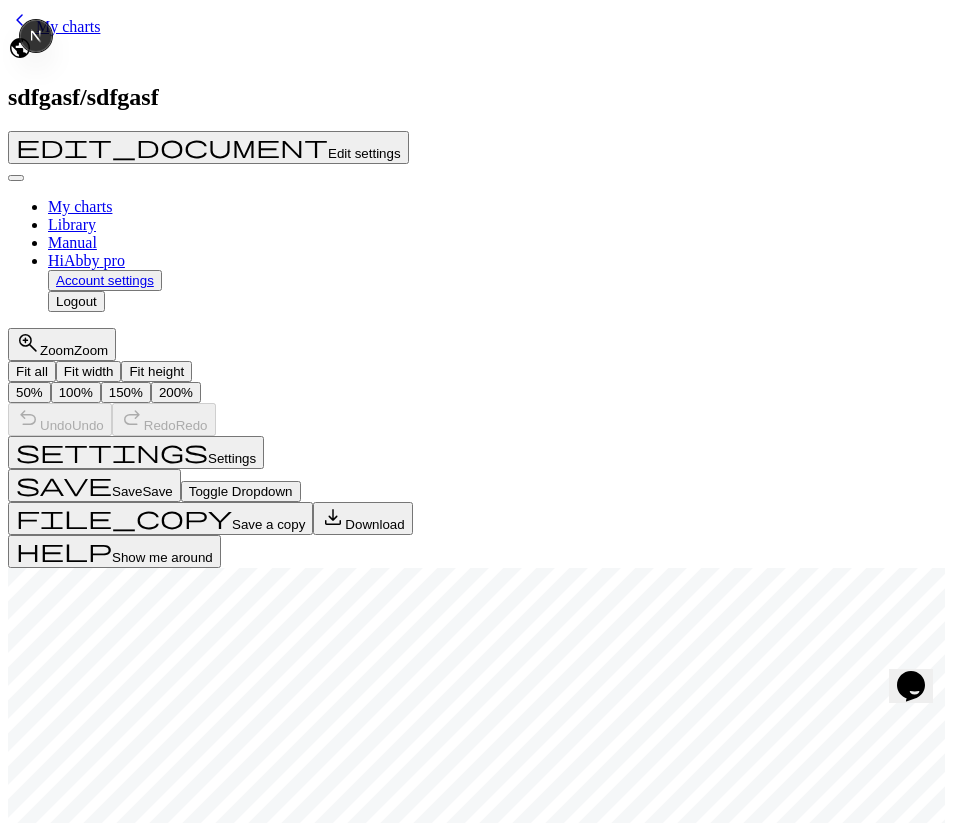 click on "Delete the recovery" at bounding box center (144, 1464) 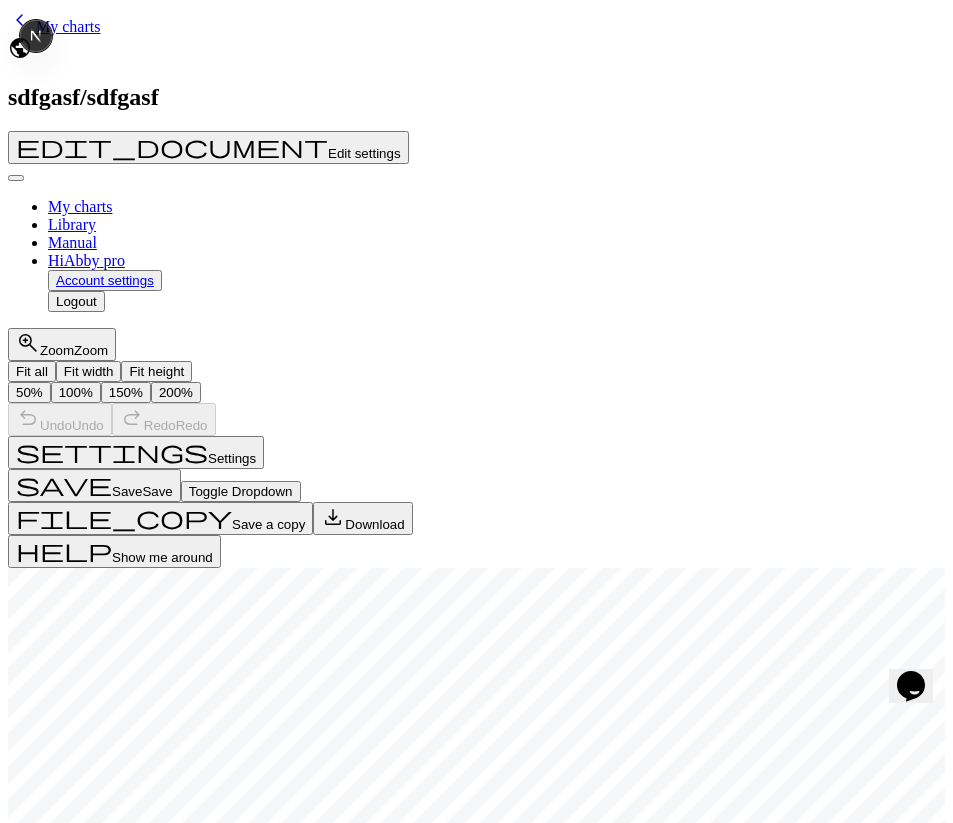 click on "Show advanced settings   chevron_right" at bounding box center (102, 3425) 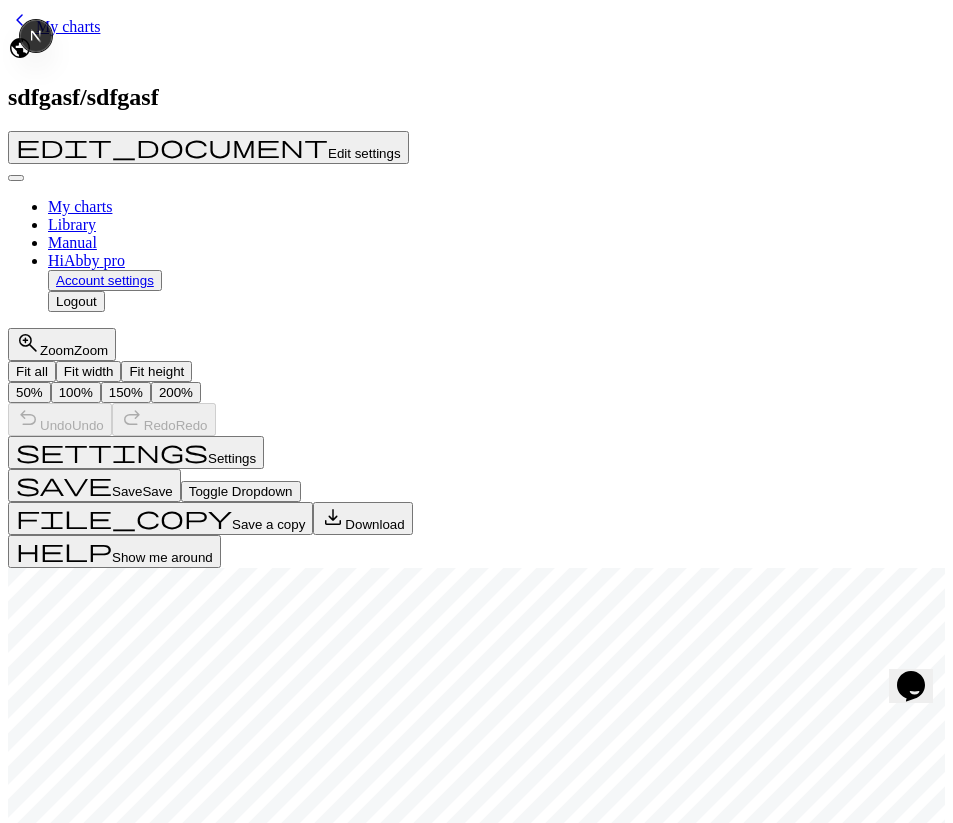 scroll, scrollTop: 0, scrollLeft: 0, axis: both 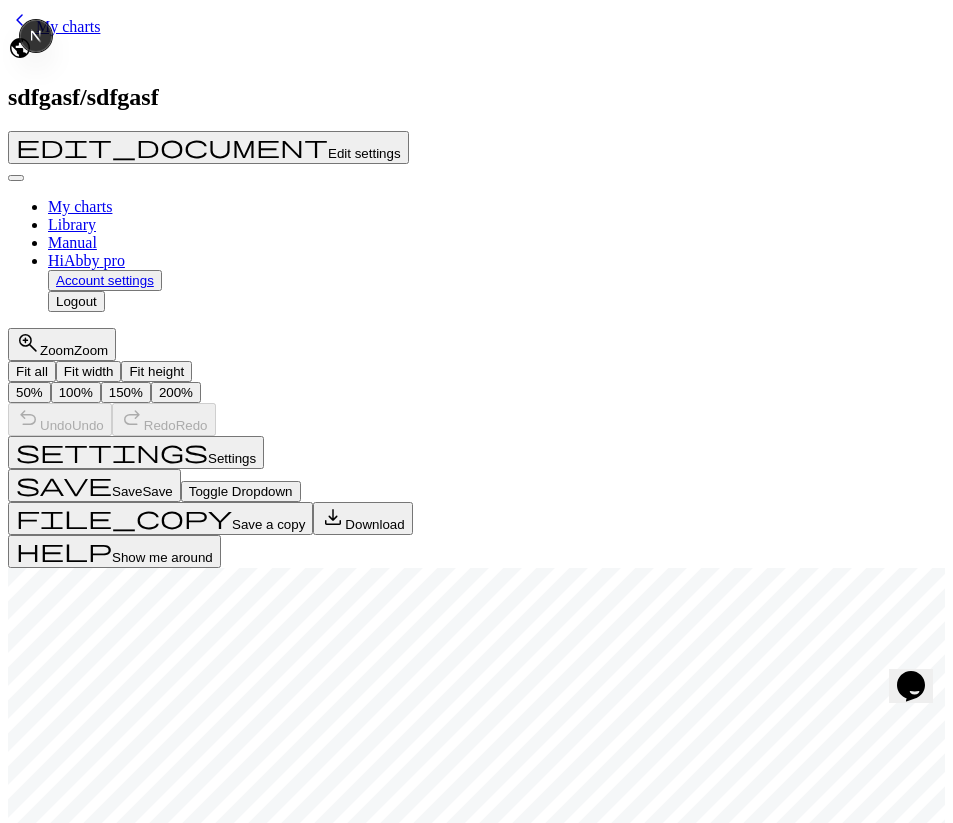 click on "Hide advanced settings   expand_more" at bounding box center [99, 3425] 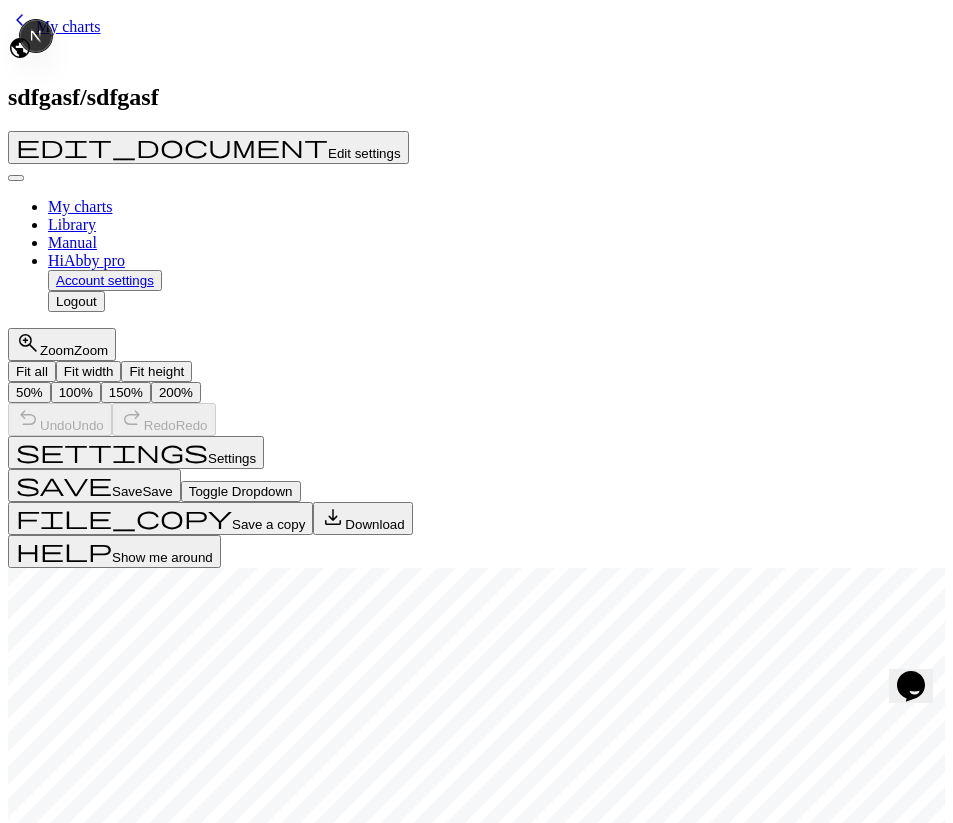 type 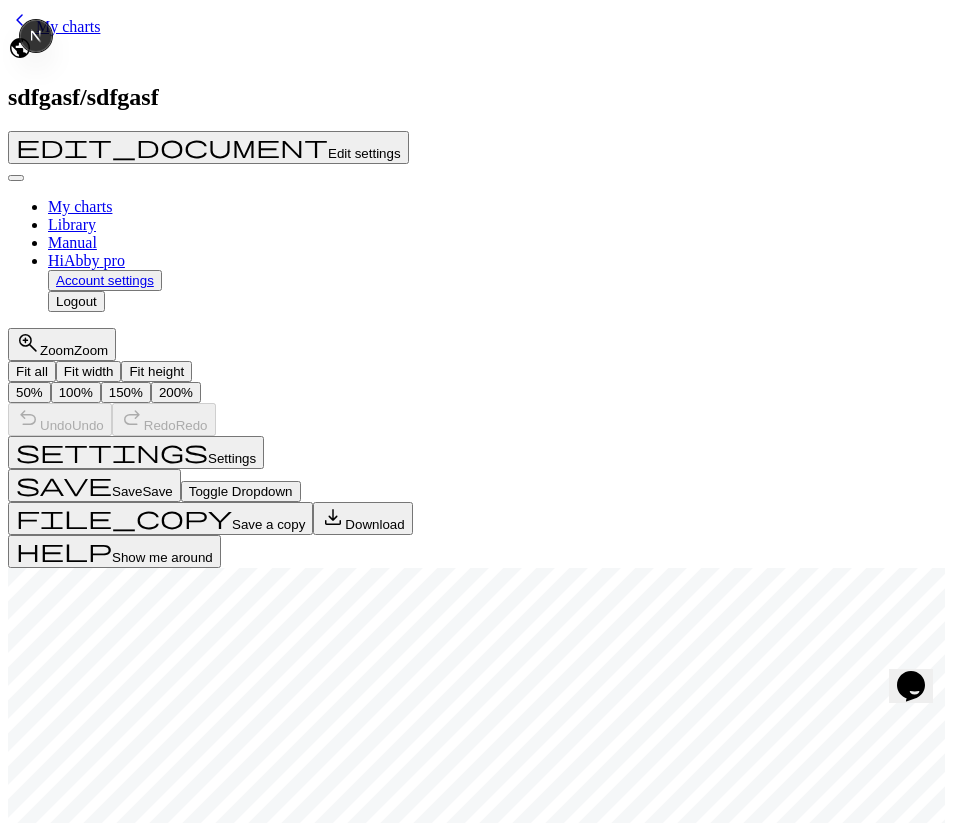 click on "Show numbering" at bounding box center [128, 3071] 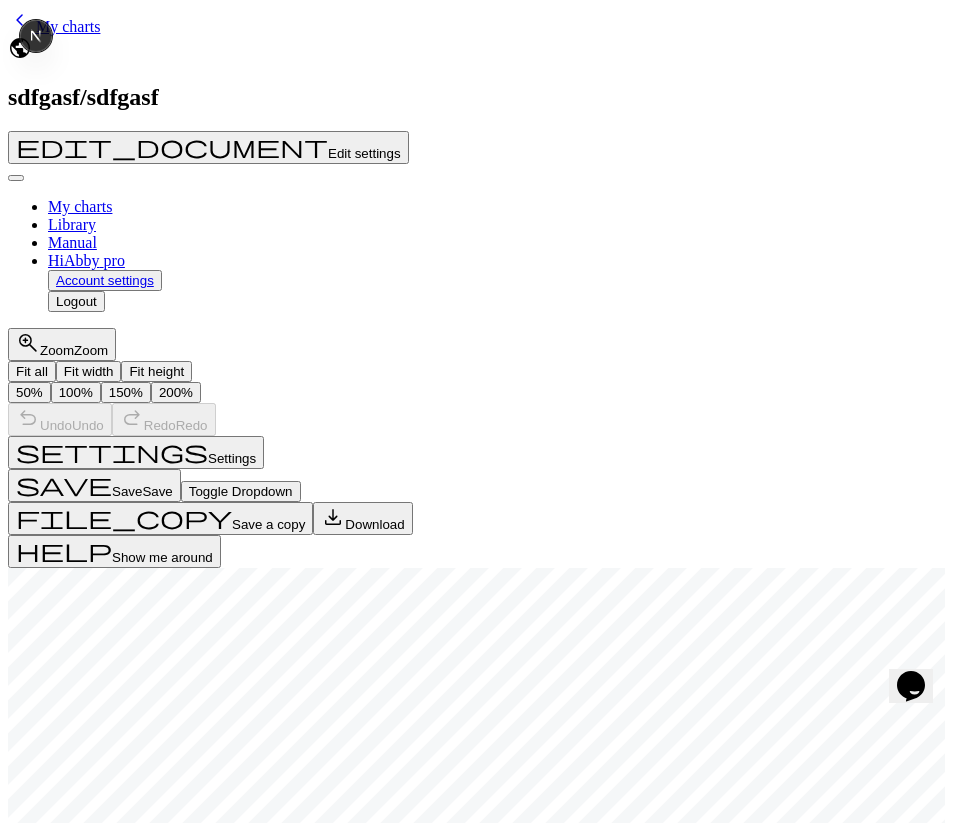 click on "Show numbering" at bounding box center (128, 3071) 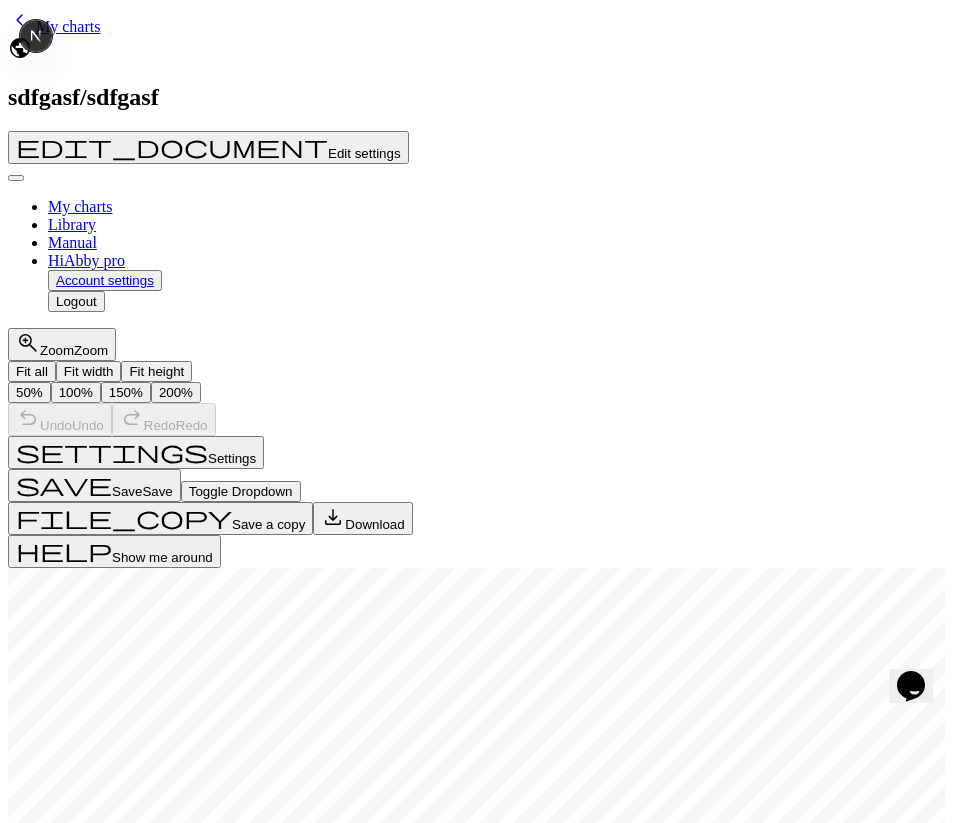 click on "Number on alternate rows" at bounding box center [18, 3166] 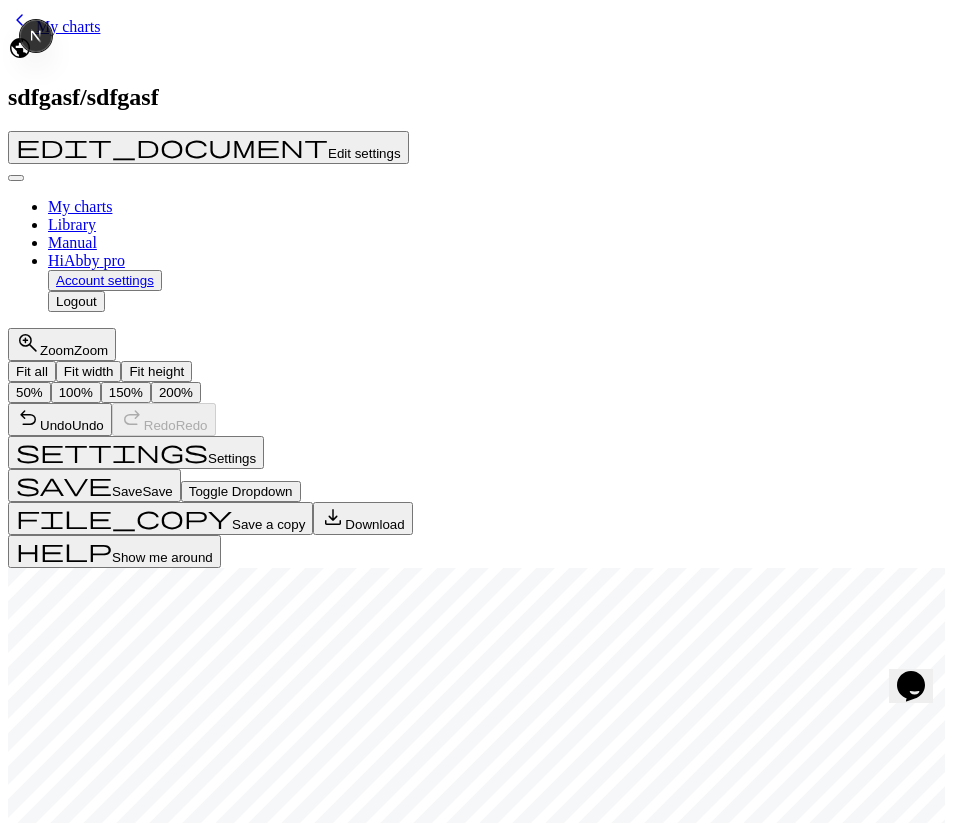 click on "settings  Settings" at bounding box center (136, 452) 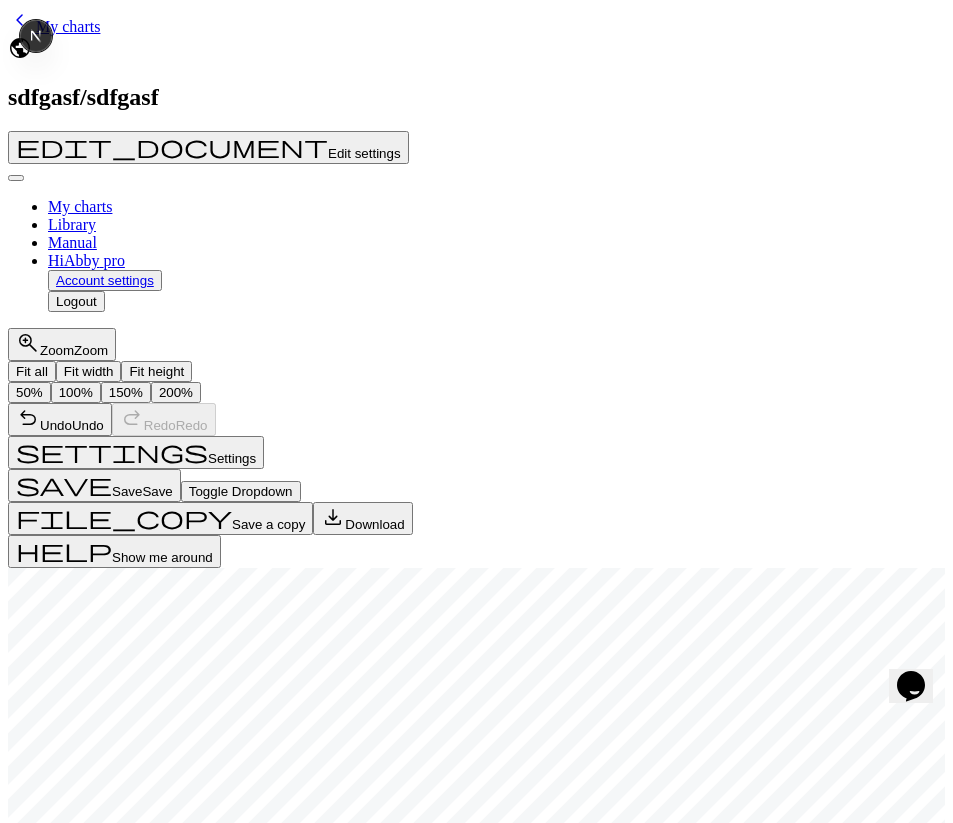 click on "Number on alternate rows" at bounding box center (18, 3166) 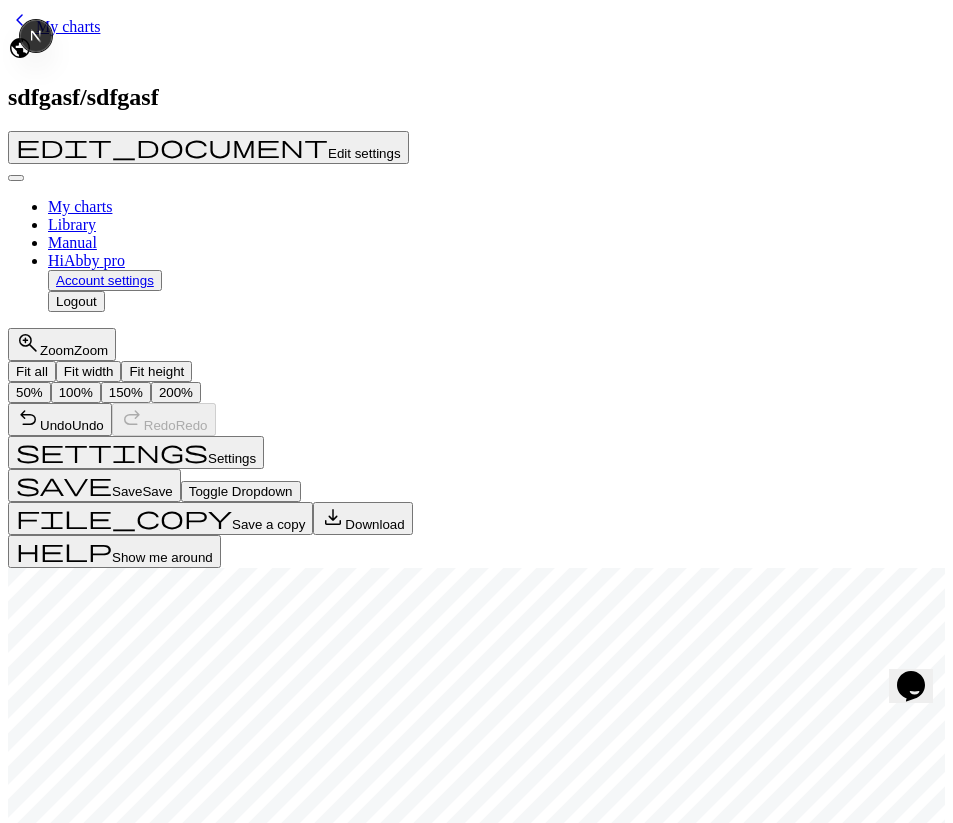 click on "arrow_back Right to Left" at bounding box center (64, 3211) 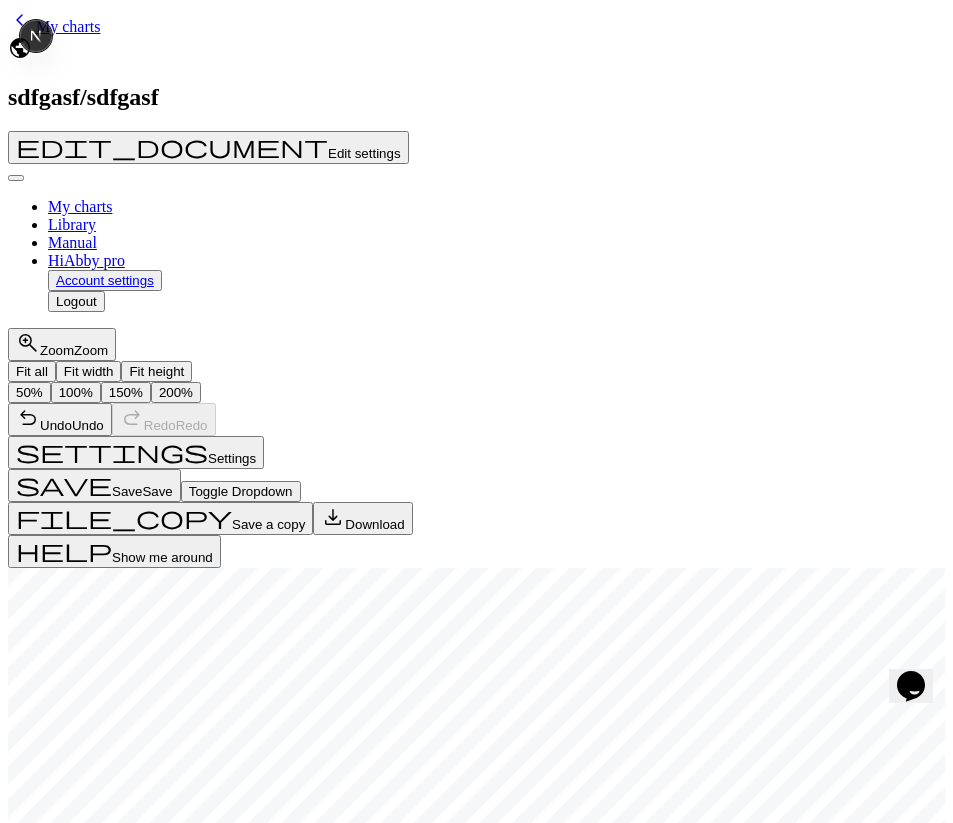 click on "border_left Left" at bounding box center [18, 3296] 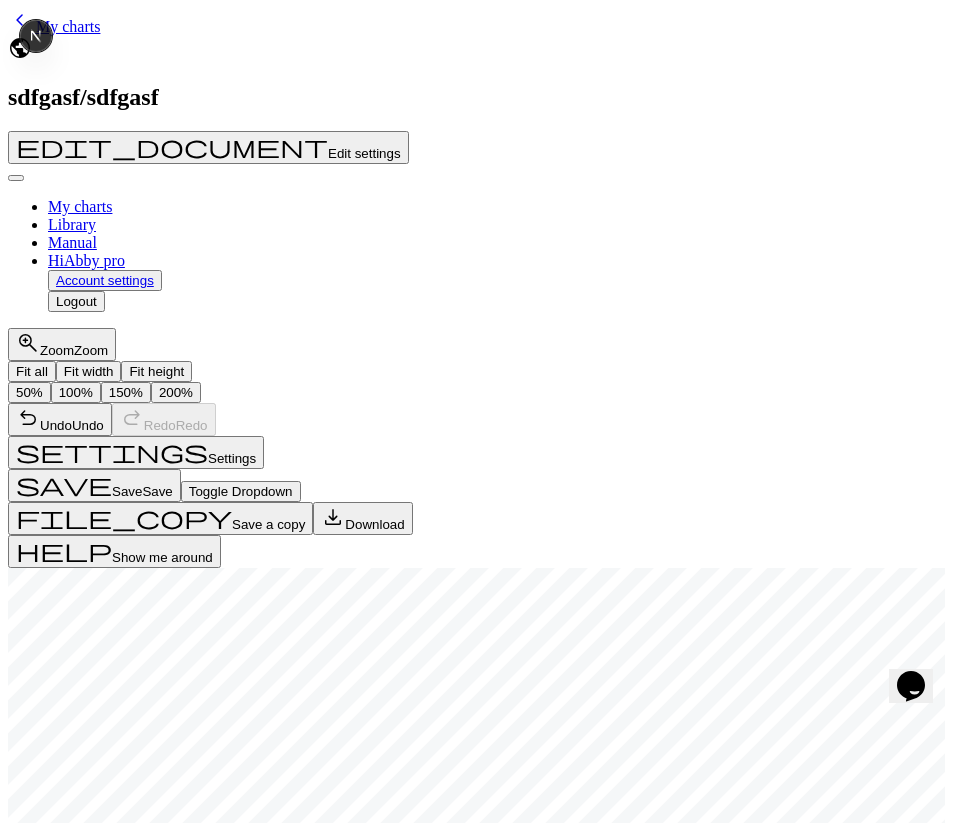 checkbox on "false" 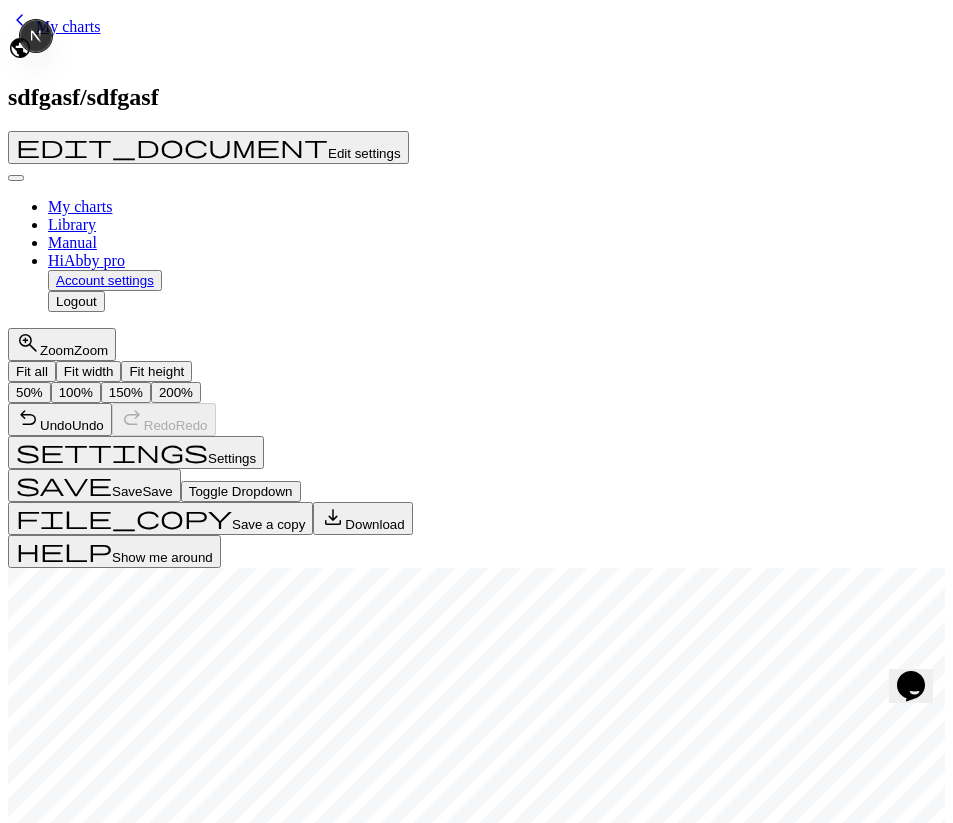 click on "5" at bounding box center (389, 3479) 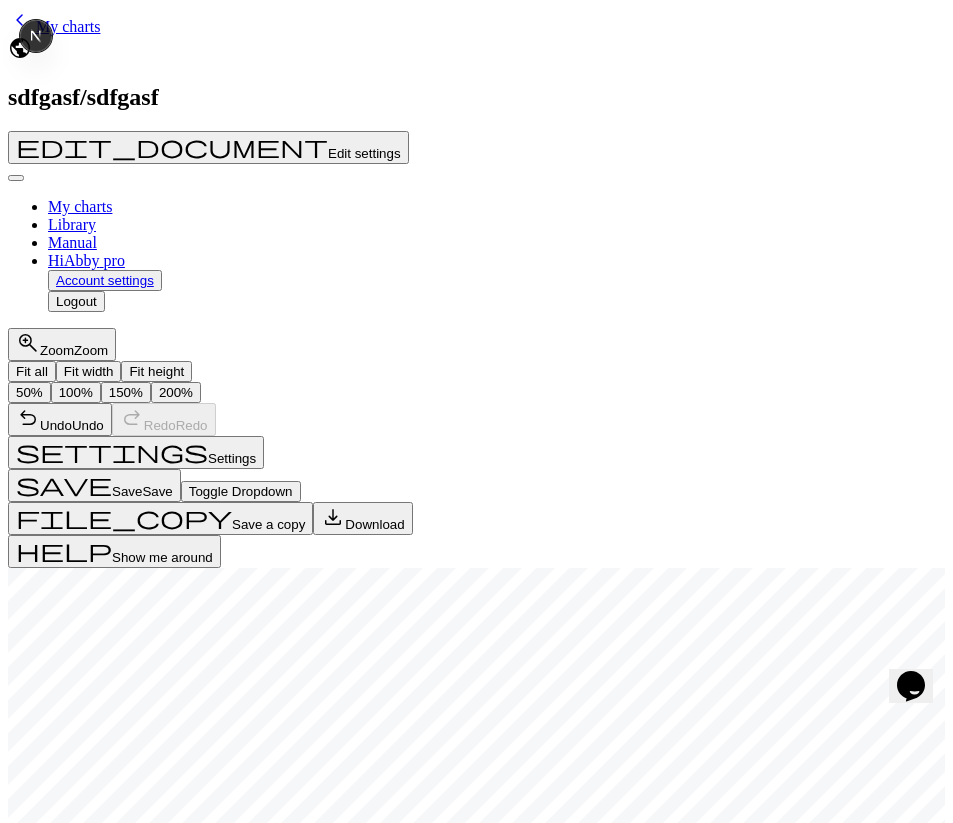 scroll, scrollTop: 439, scrollLeft: 0, axis: vertical 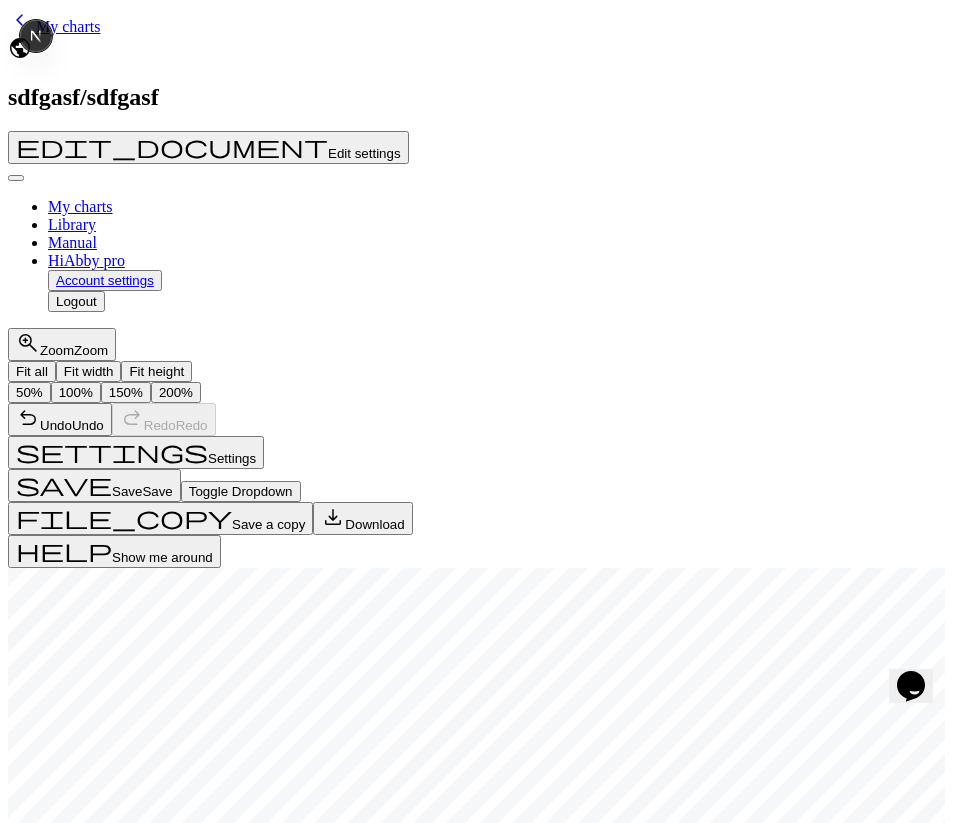 click on "Save" at bounding box center [89, 3786] 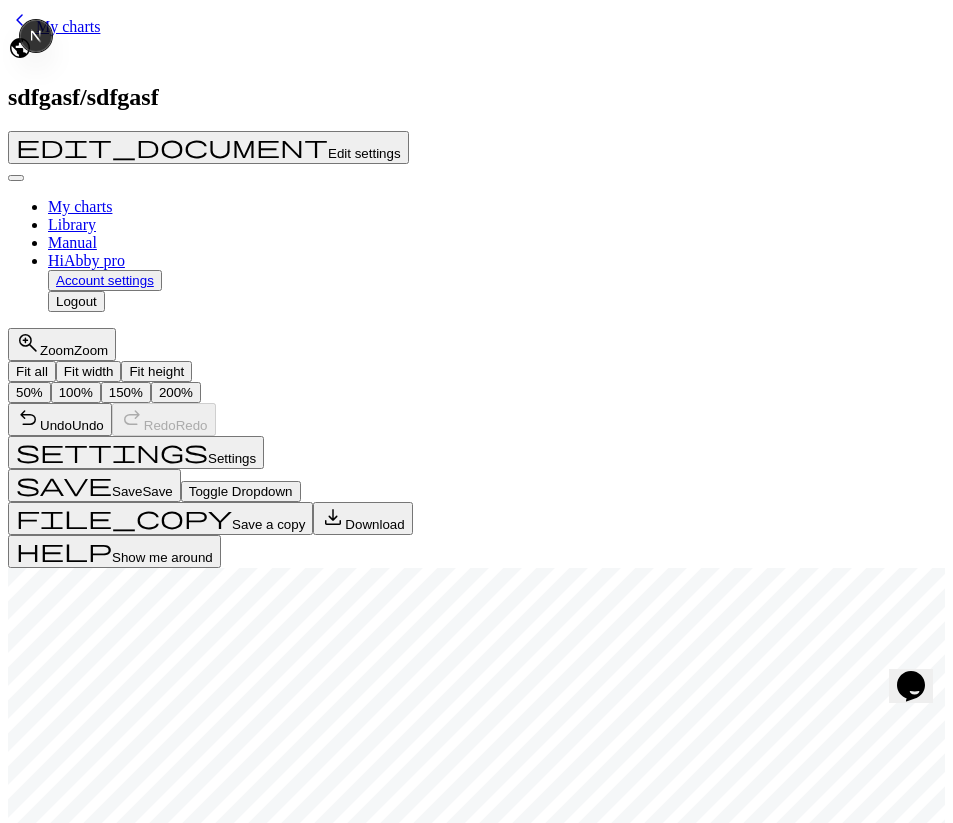 click on "settings  Settings" at bounding box center [136, 452] 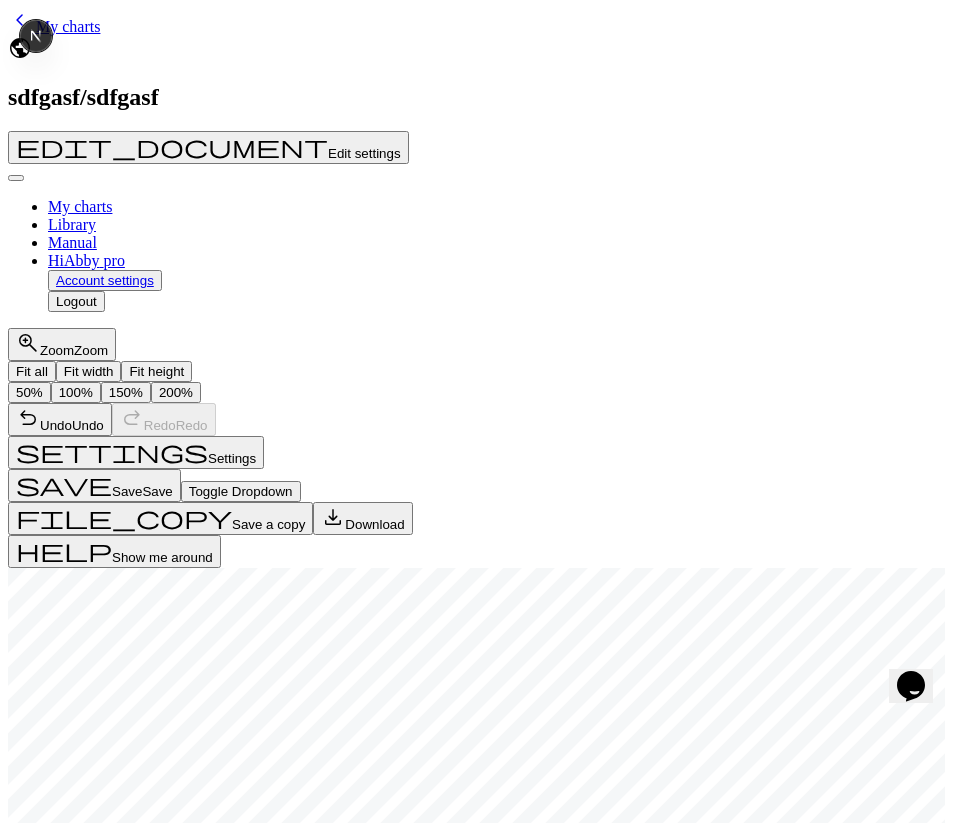 scroll, scrollTop: 439, scrollLeft: 0, axis: vertical 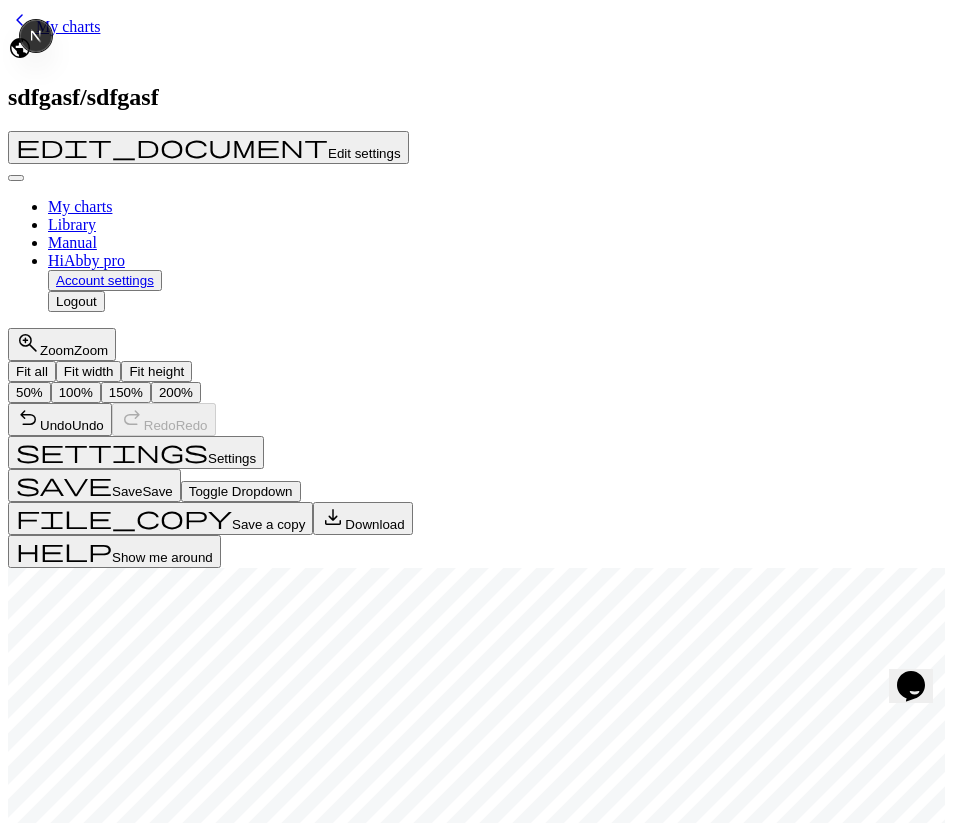 type on "1" 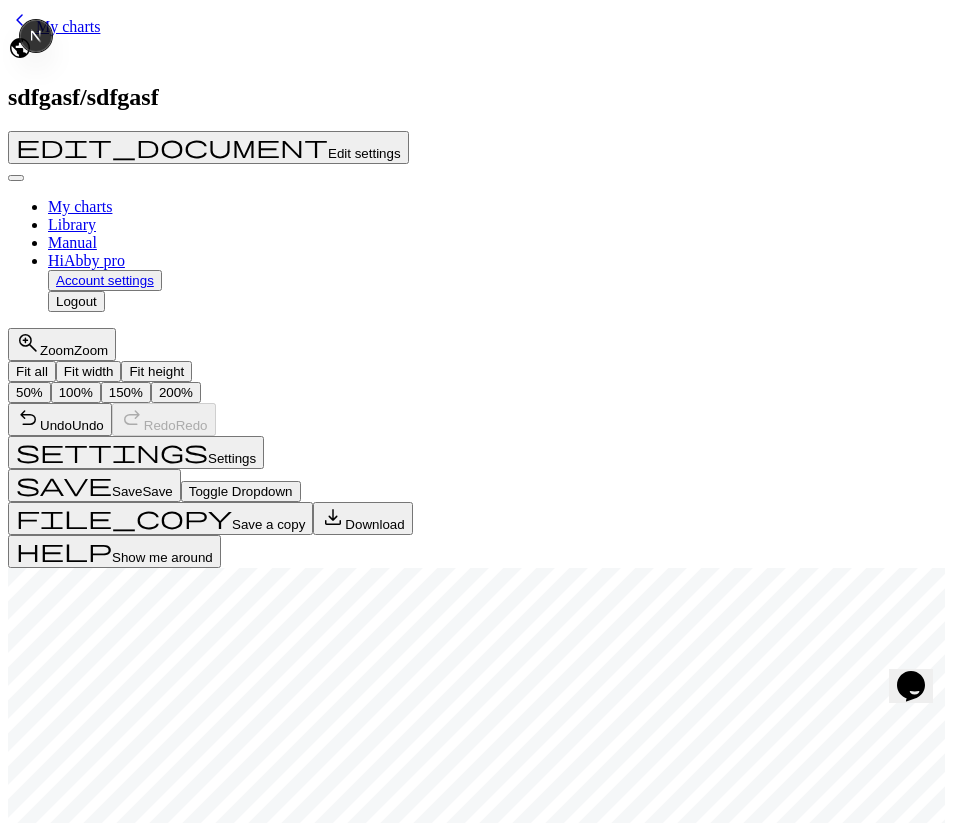 drag, startPoint x: 569, startPoint y: 452, endPoint x: 505, endPoint y: 452, distance: 64 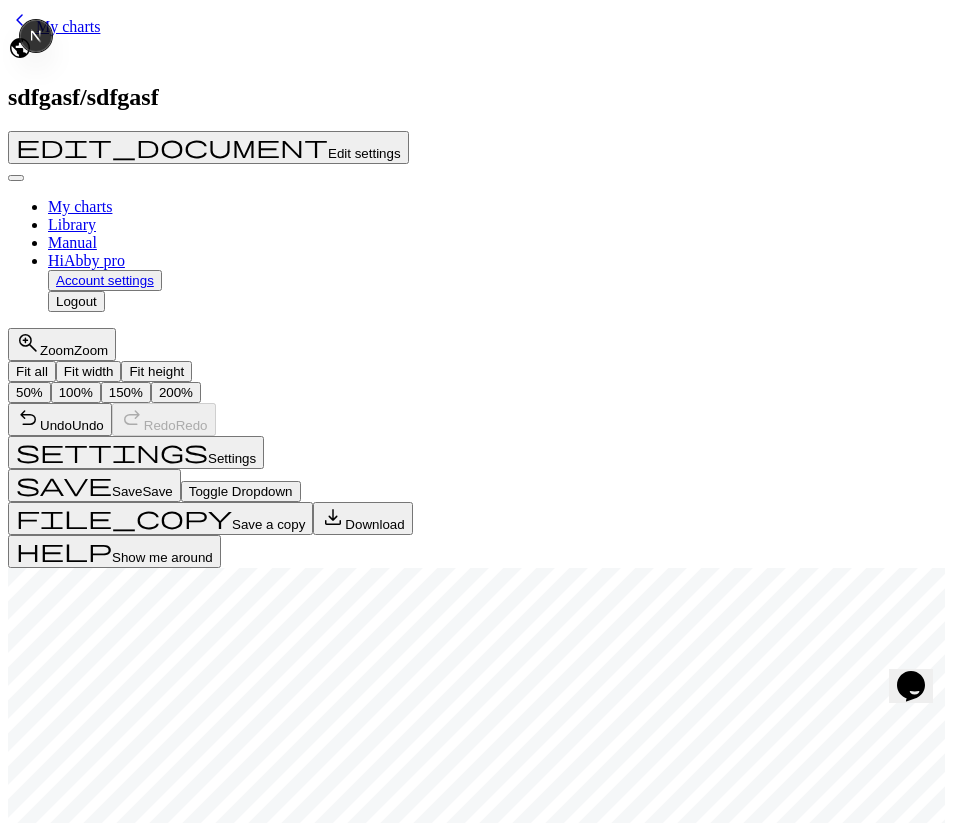 type 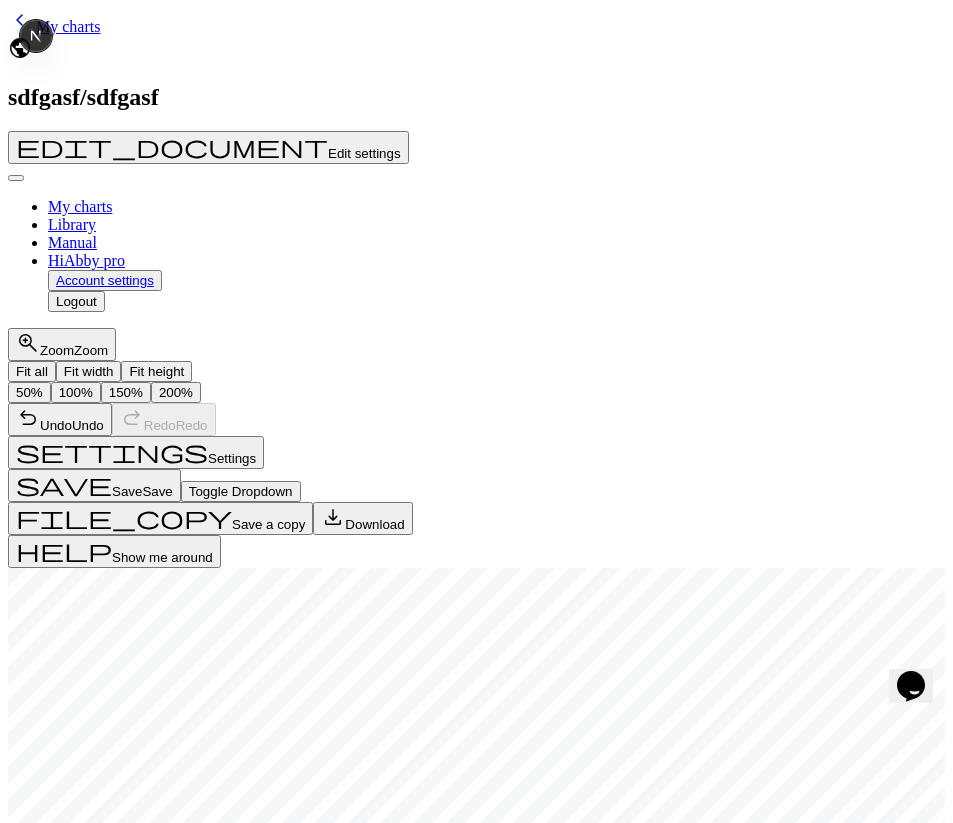click on "height  Row arrow_range  Stitch 36" at bounding box center [476, 3613] 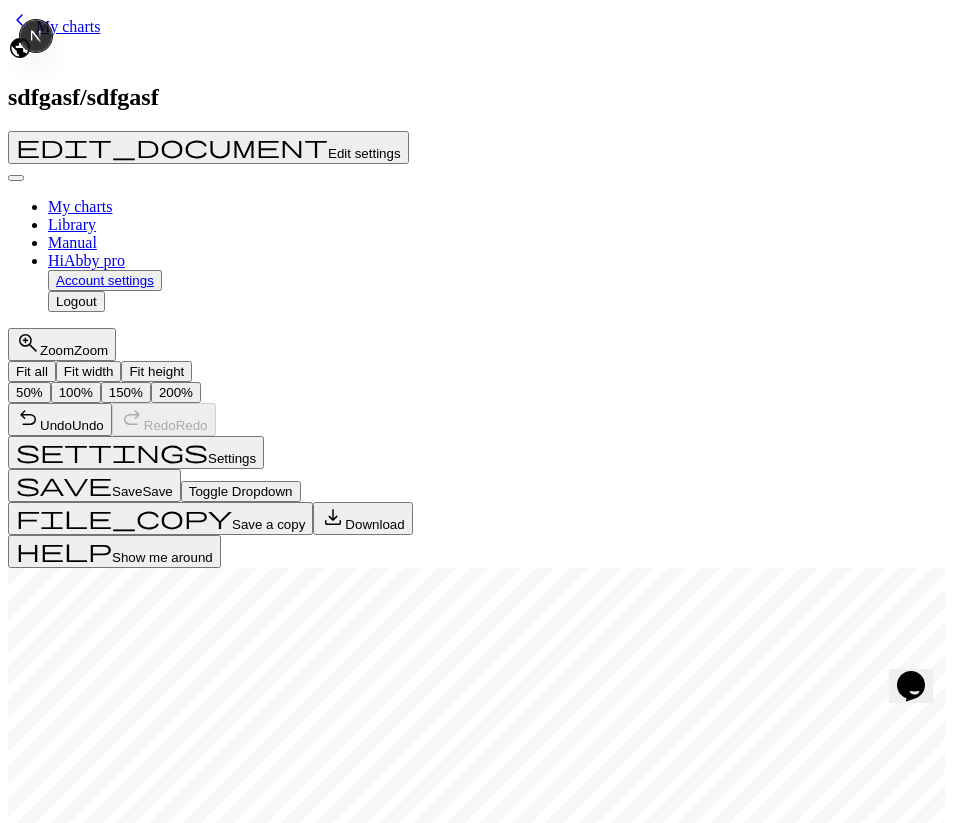click on "-5" at bounding box center [389, 3479] 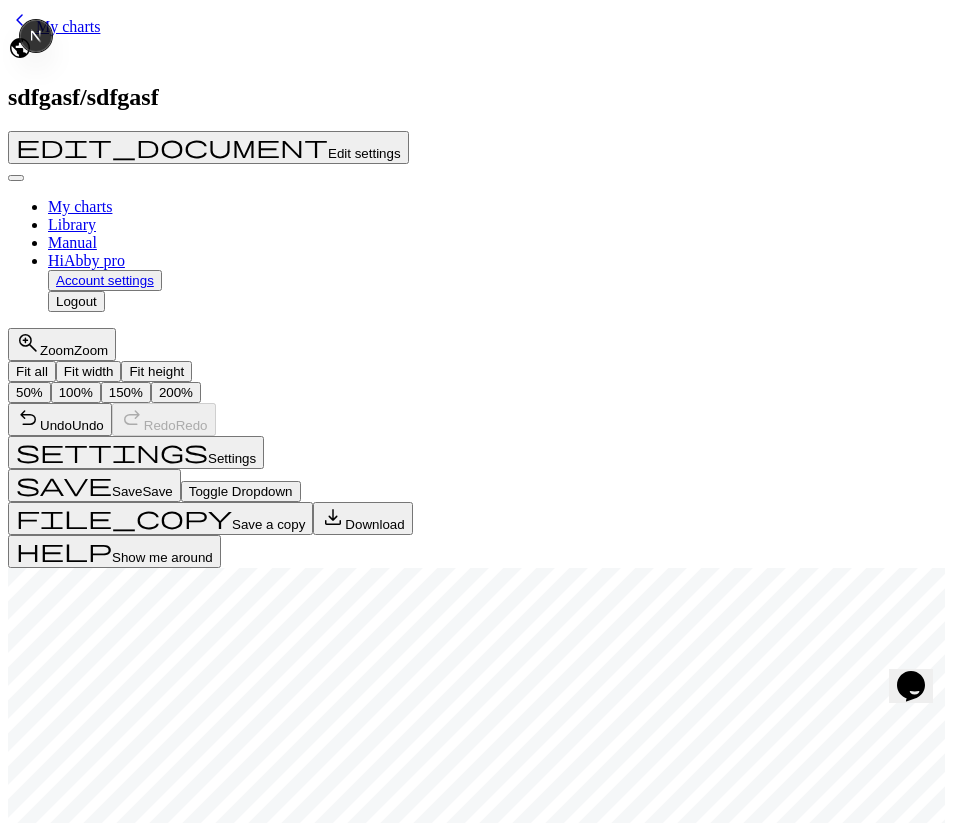 type on "-10" 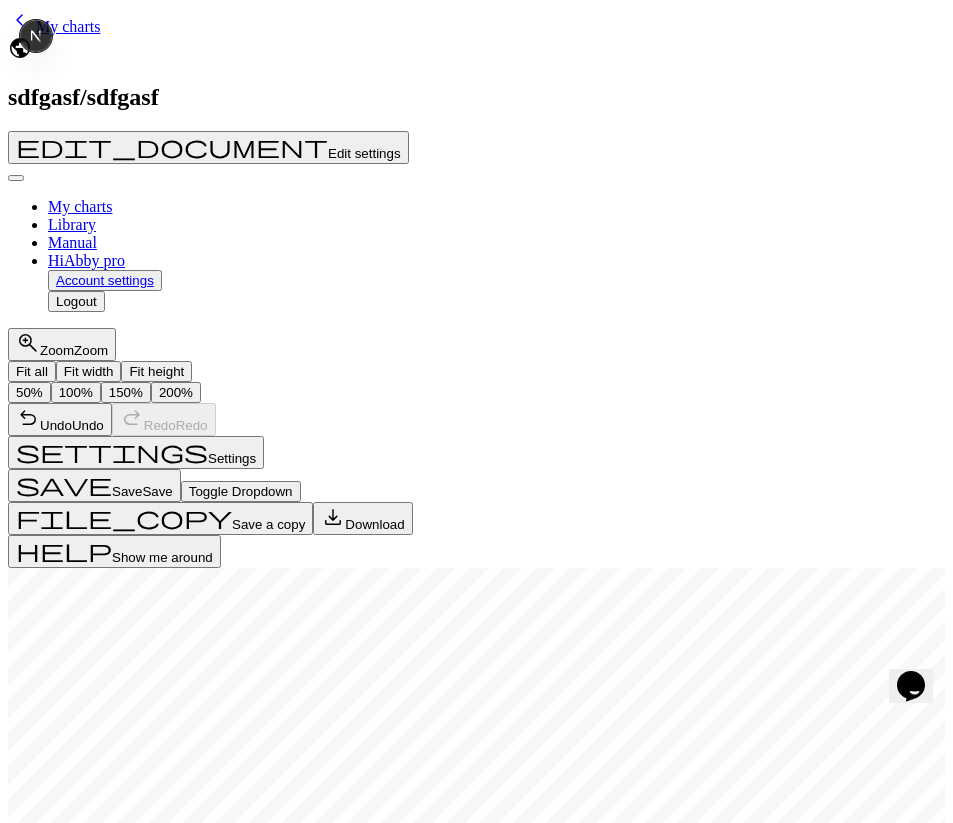 click on "Include zero" at bounding box center [18, 3549] 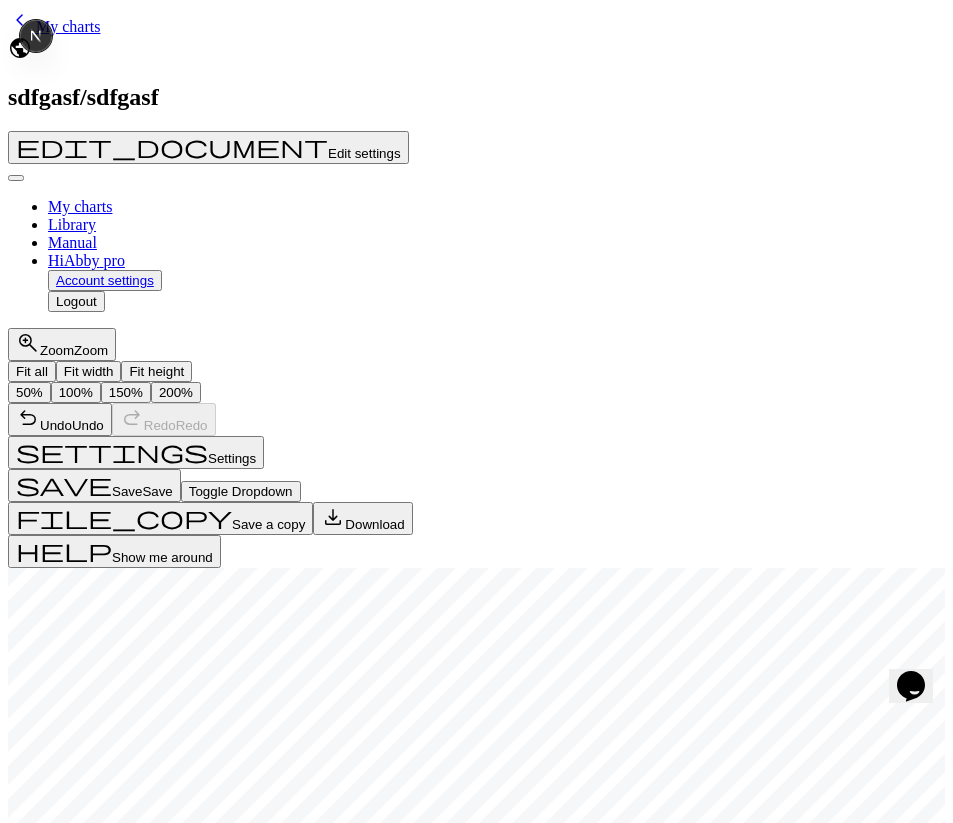 checkbox on "true" 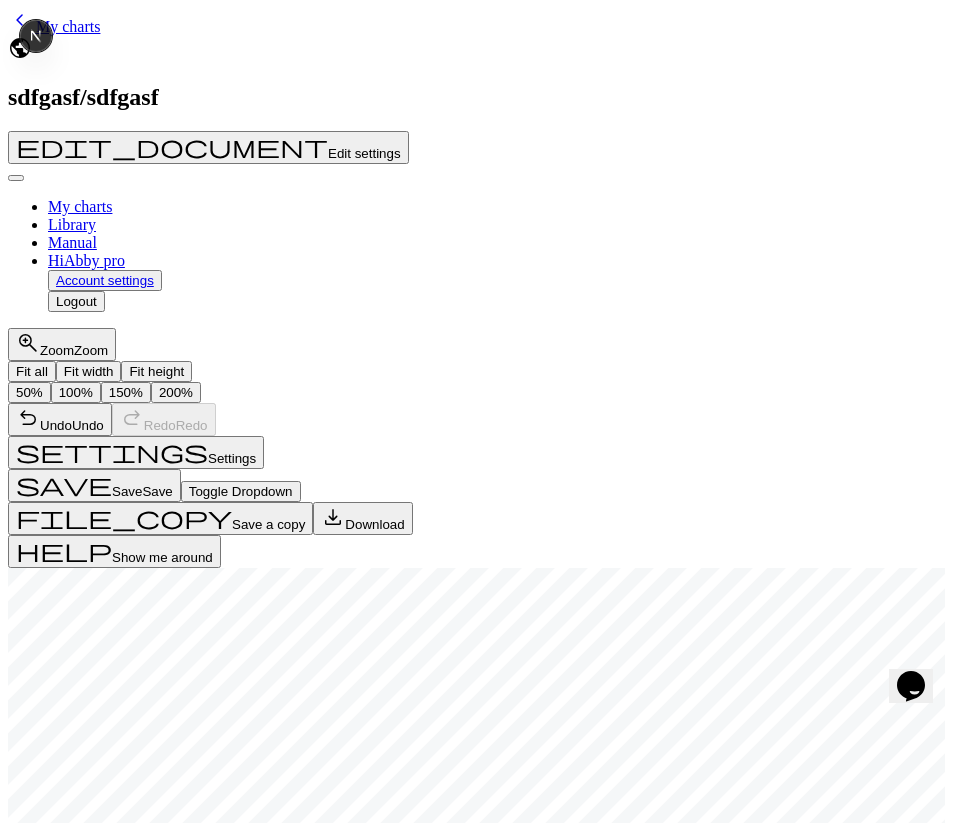 click on "Start at height  Row 5 arrow_range  Stitch -10 Tip:  You can offset by a negative number to begin numbering inside the chart. e.g. to start numbering in the middle. Include zero Show negative numbers" at bounding box center (476, 3511) 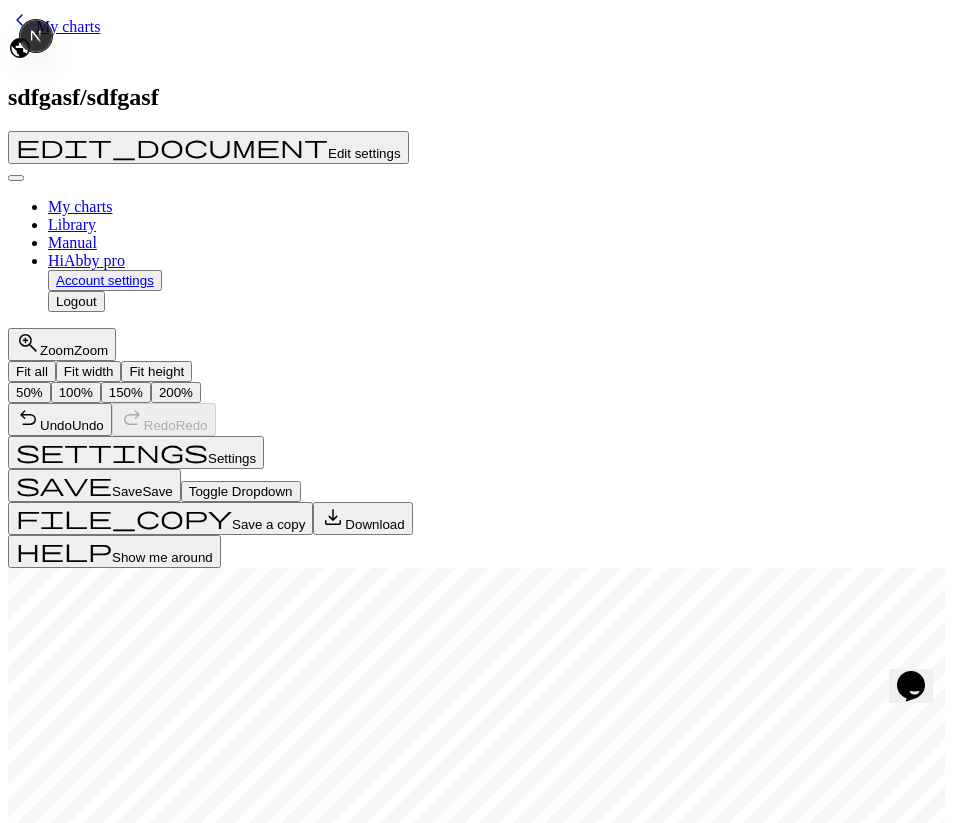 click on "Show negative numbers" at bounding box center (476, 3570) 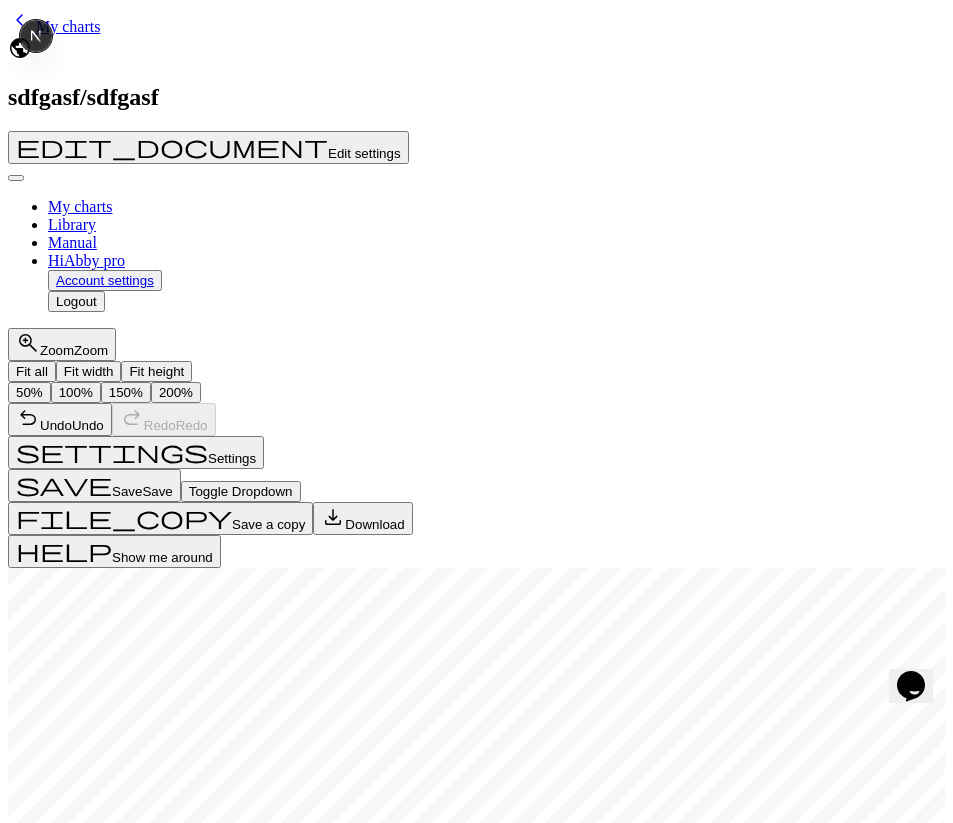 checkbox on "true" 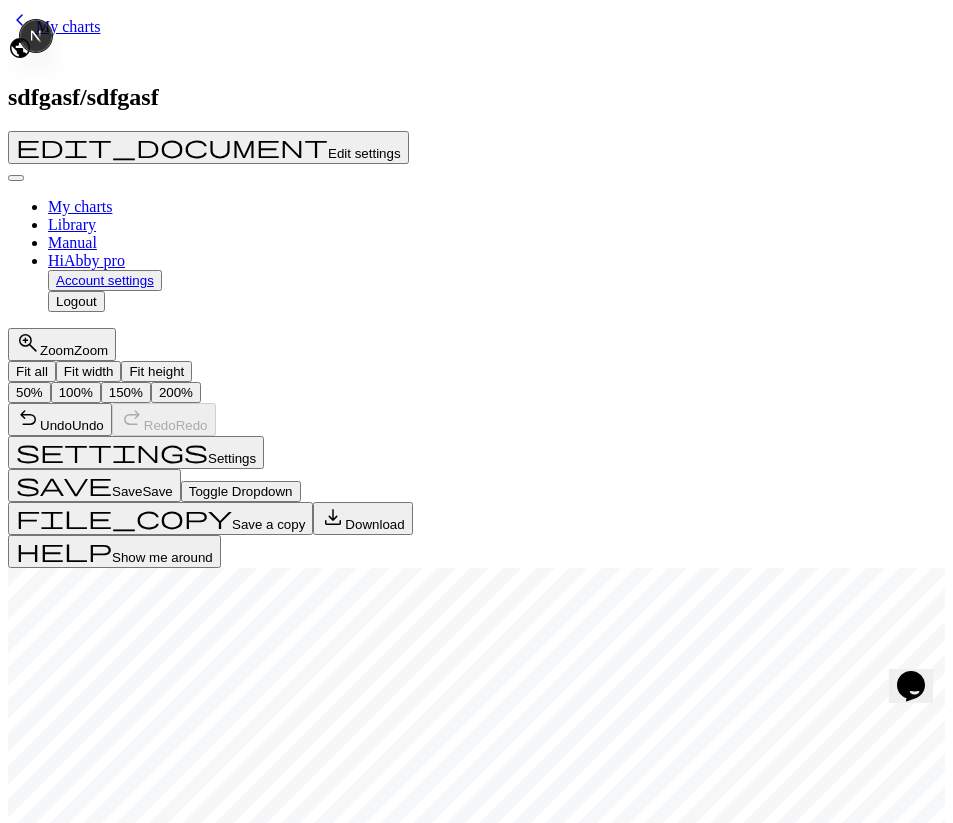 click on "Include zero" at bounding box center [18, 3549] 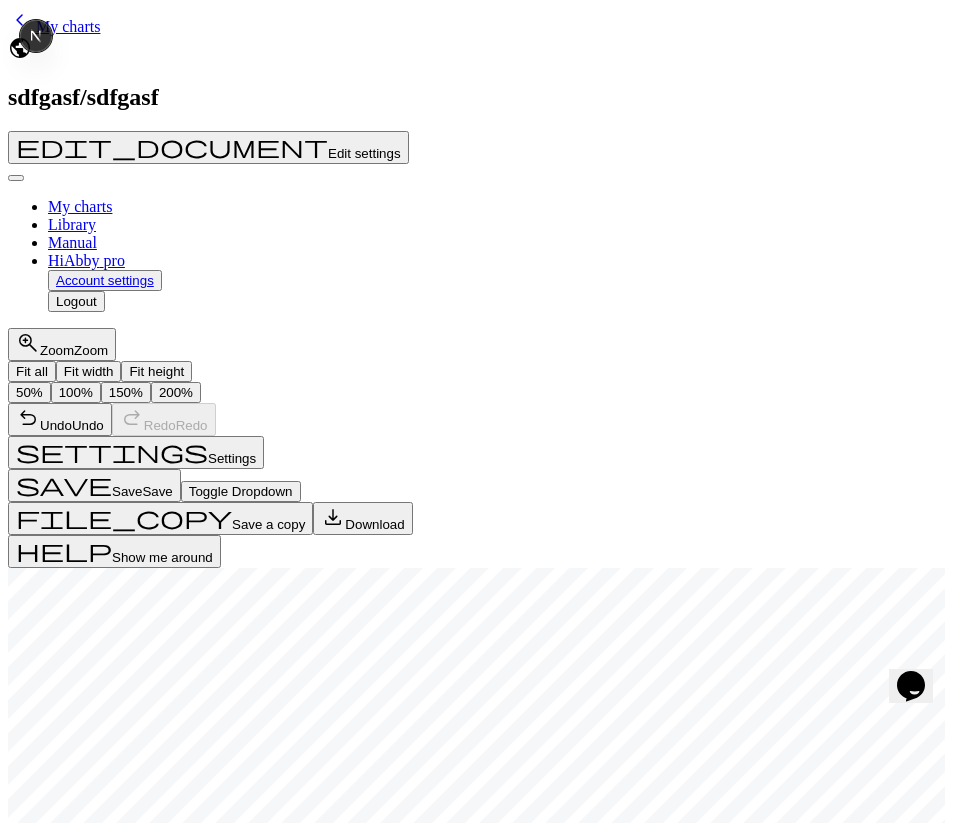 checkbox on "false" 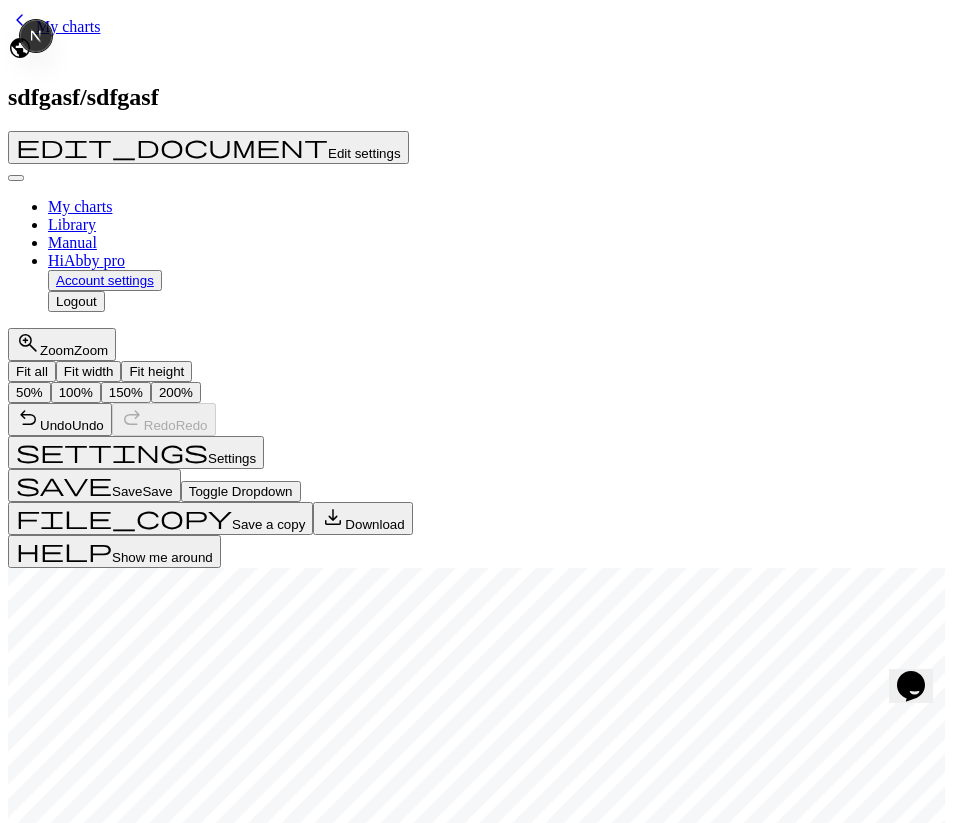 click on "Save" at bounding box center [89, 3786] 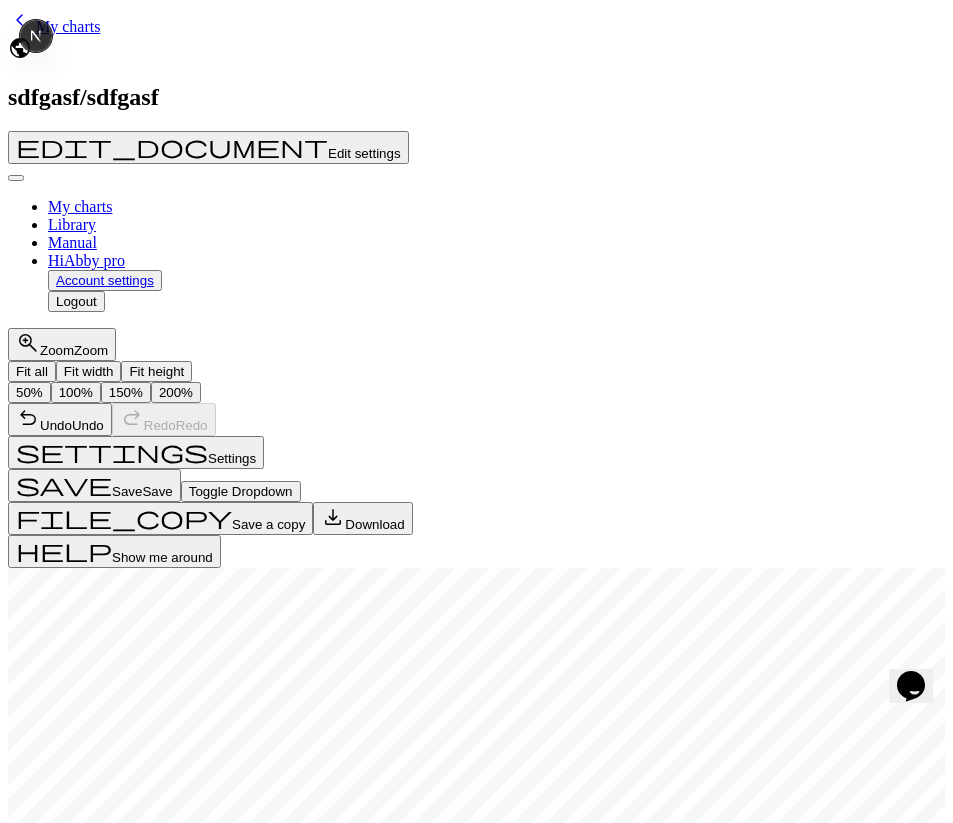 click on "Cancel" at bounding box center (37, 3786) 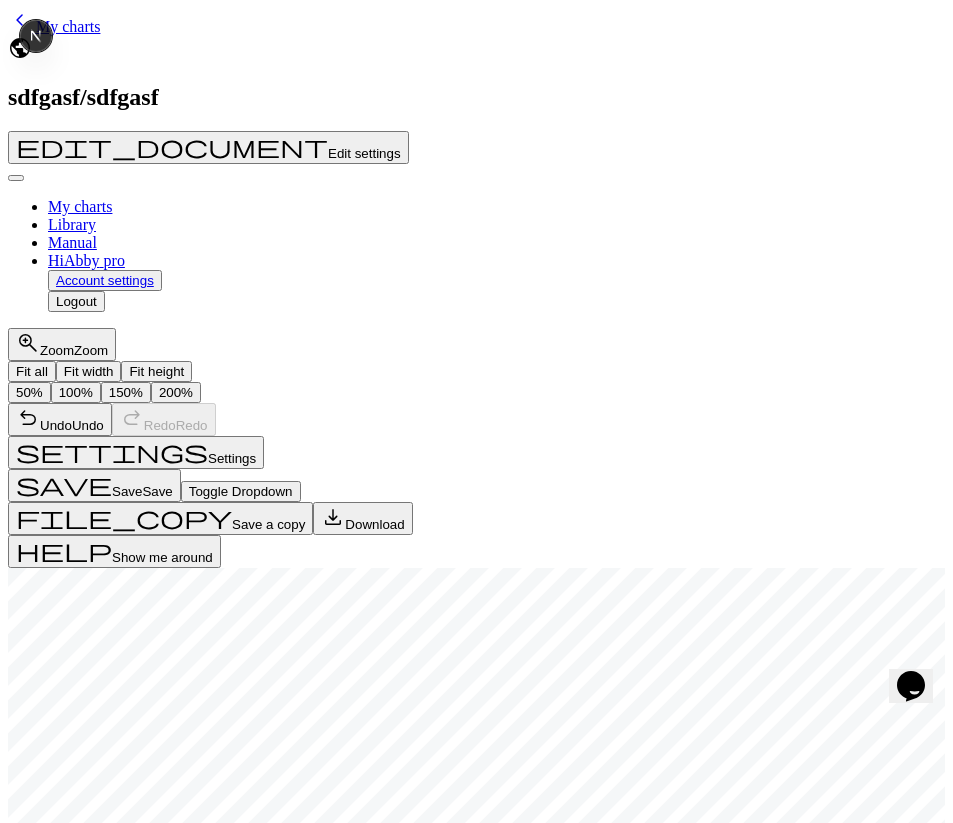 click on "Show advanced settings   chevron_right" at bounding box center [102, 3425] 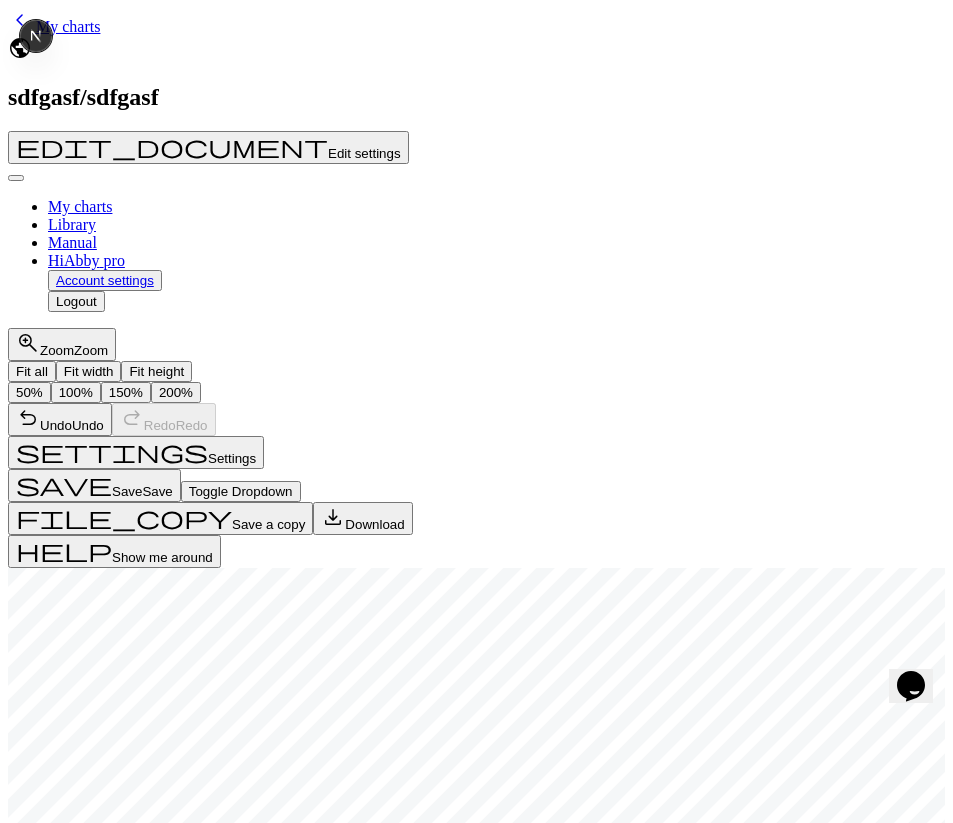 click at bounding box center (389, 3617) 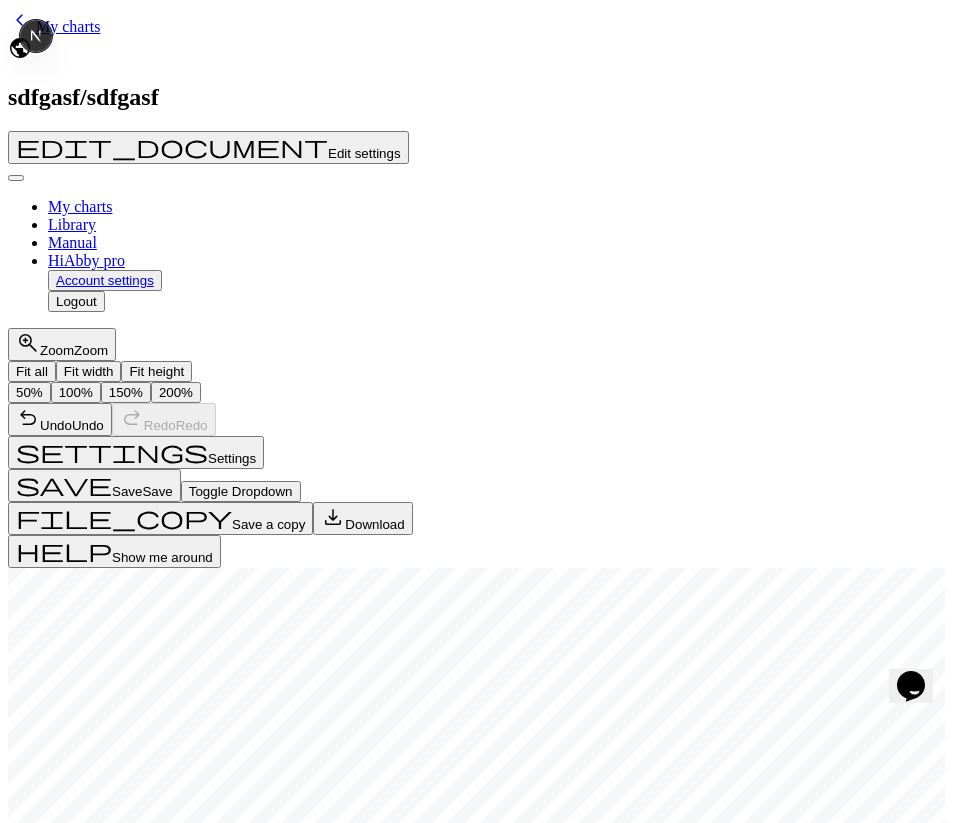 click on "Save" at bounding box center [89, 3786] 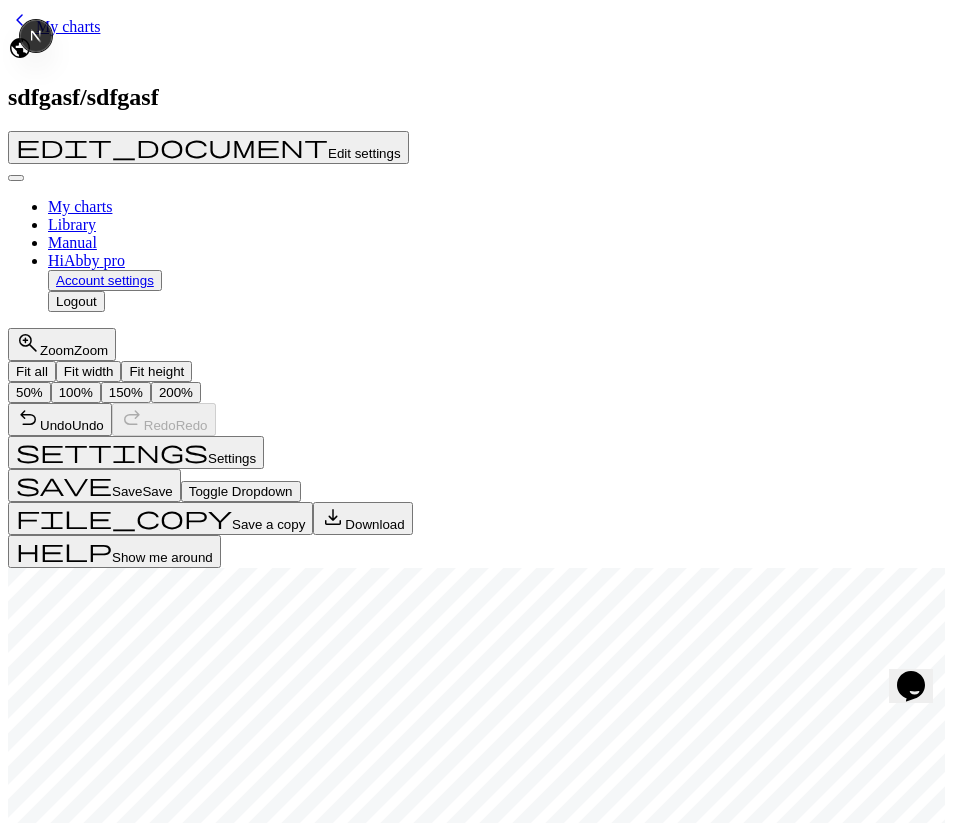 click on "settings  Settings" at bounding box center (136, 452) 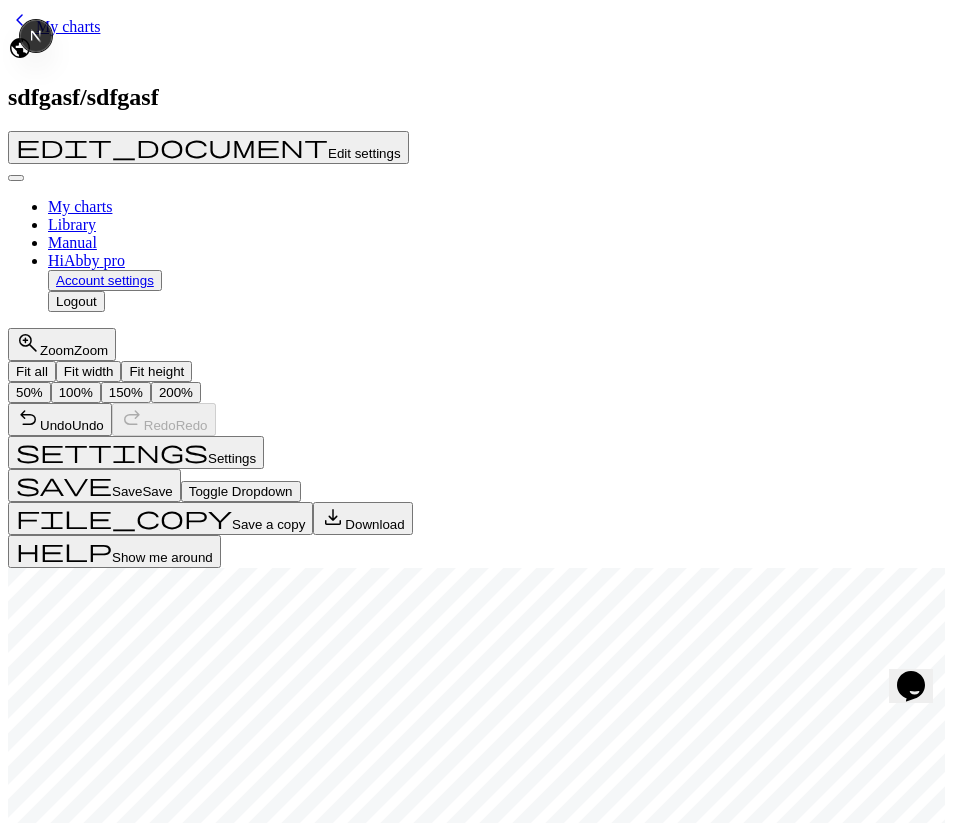 type on "-9" 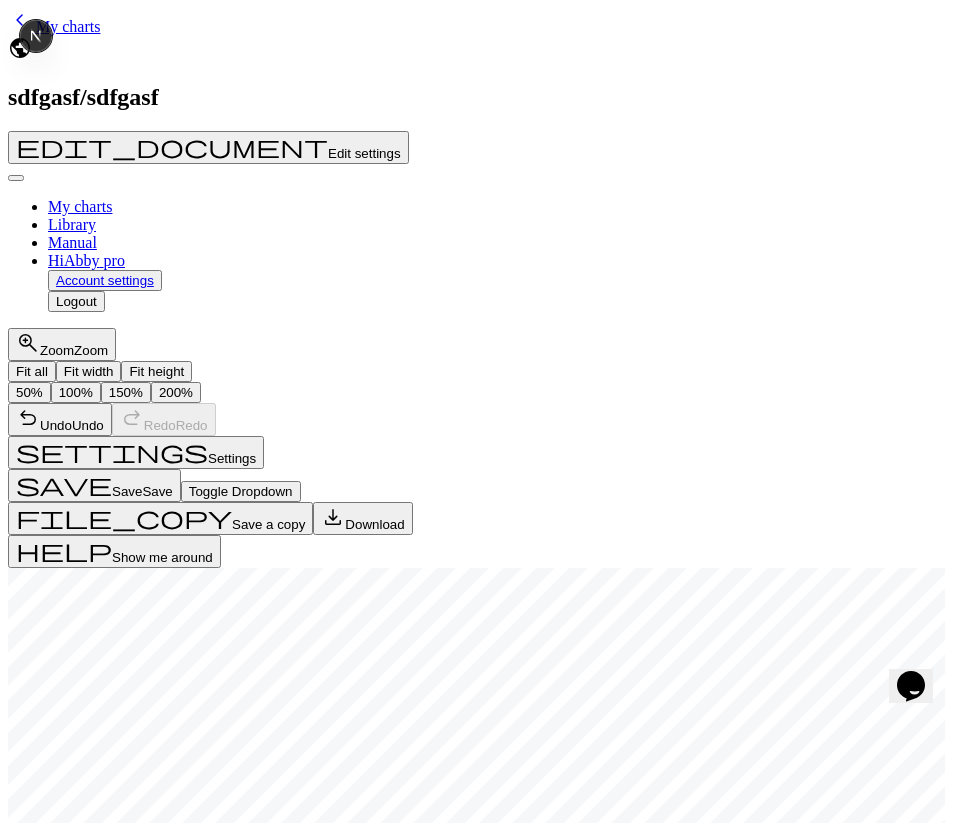 click on "settings  Settings" at bounding box center [136, 452] 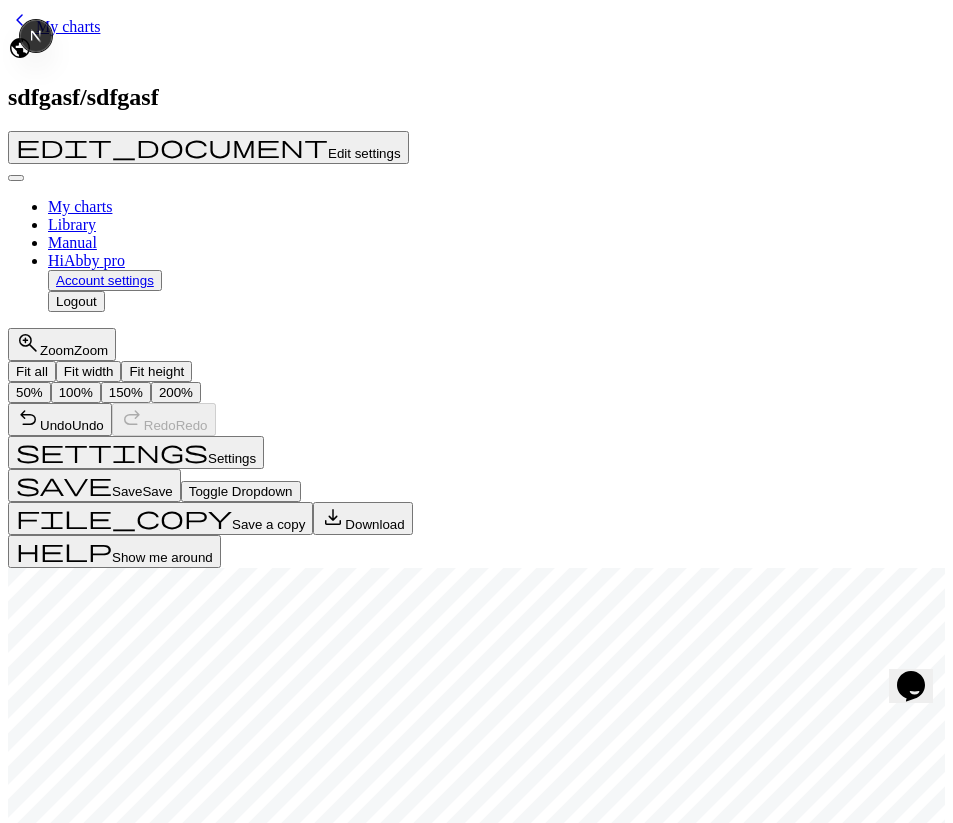 click on "Show advanced settings   chevron_right" at bounding box center (102, 3425) 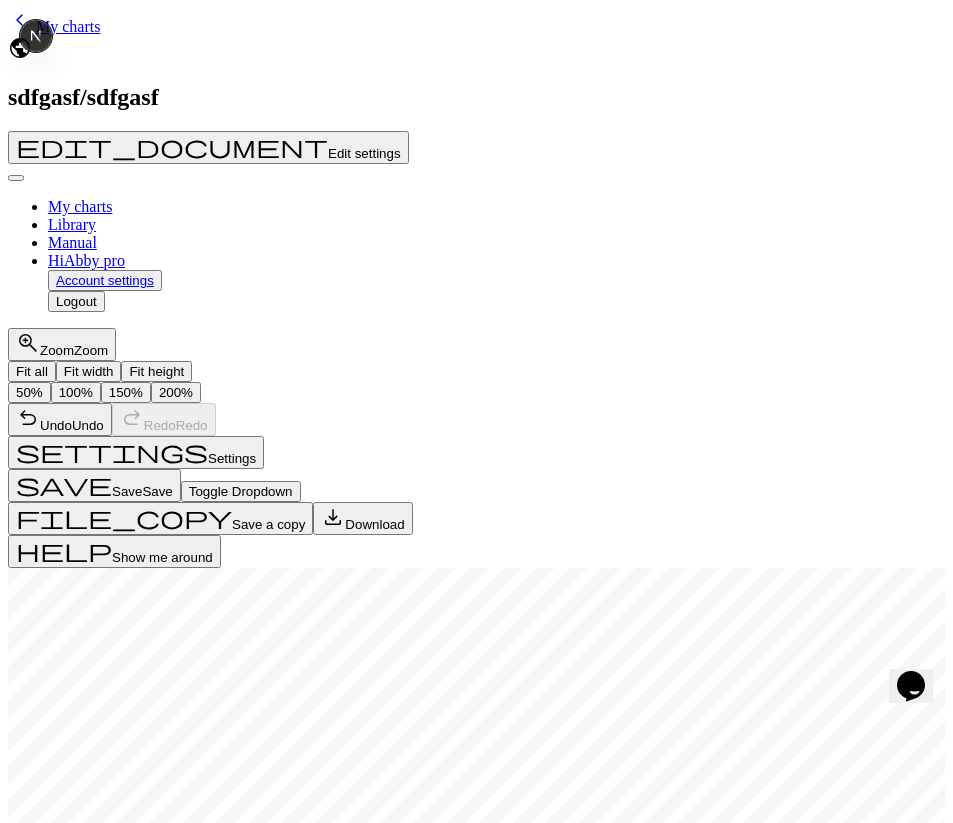 scroll, scrollTop: 323, scrollLeft: 0, axis: vertical 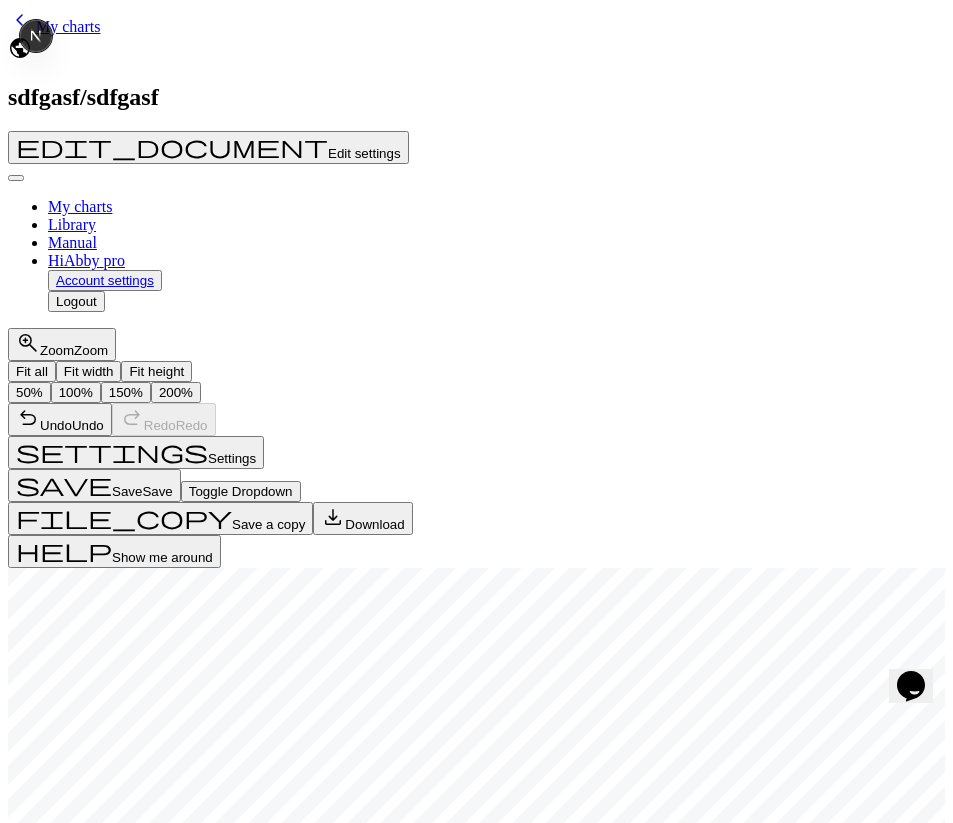 drag, startPoint x: 729, startPoint y: 338, endPoint x: 764, endPoint y: 345, distance: 35.69314 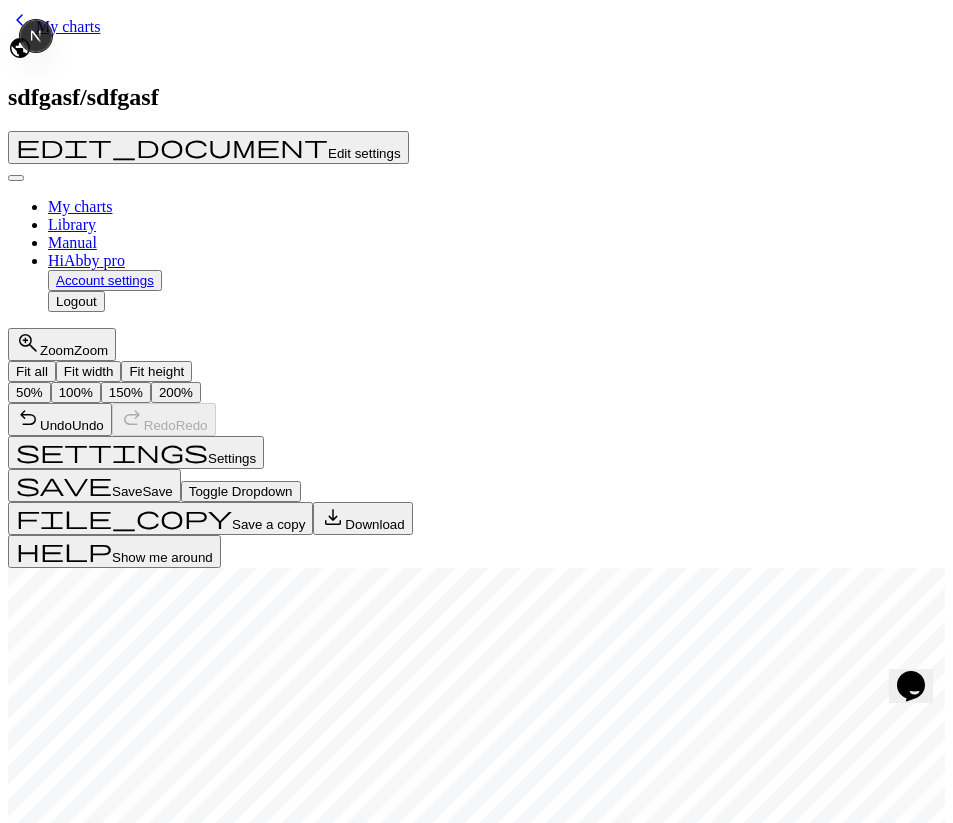 click on "-9" at bounding box center [389, 3479] 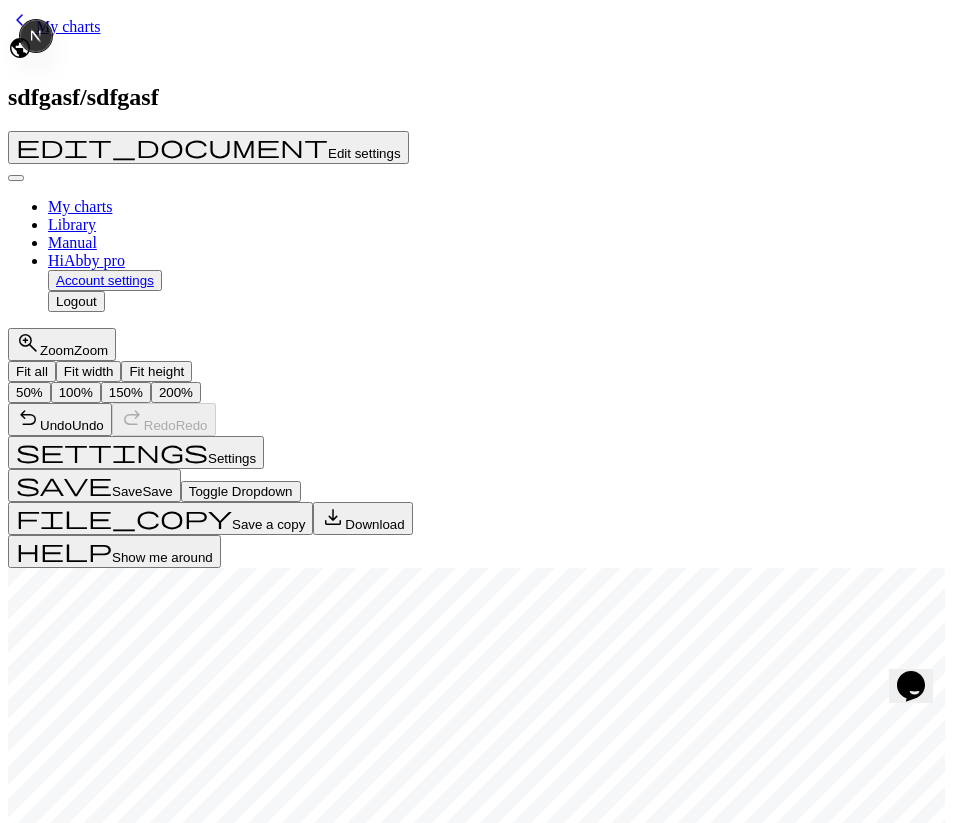 type on "-11" 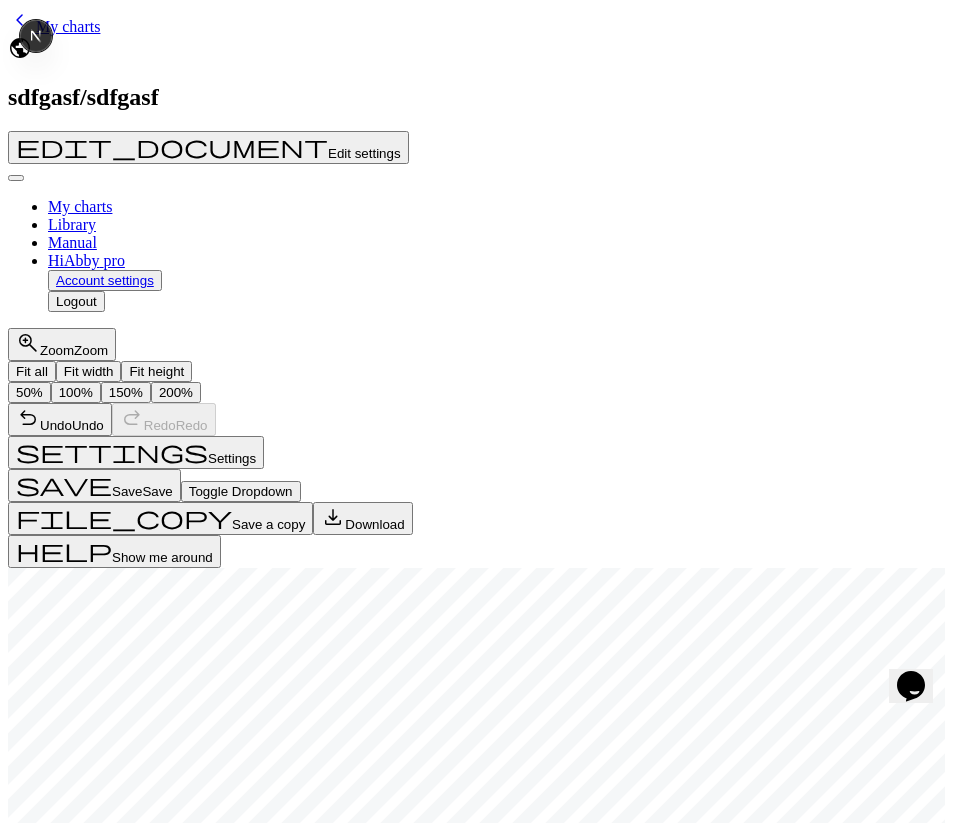 click on "Save" at bounding box center (89, 3786) 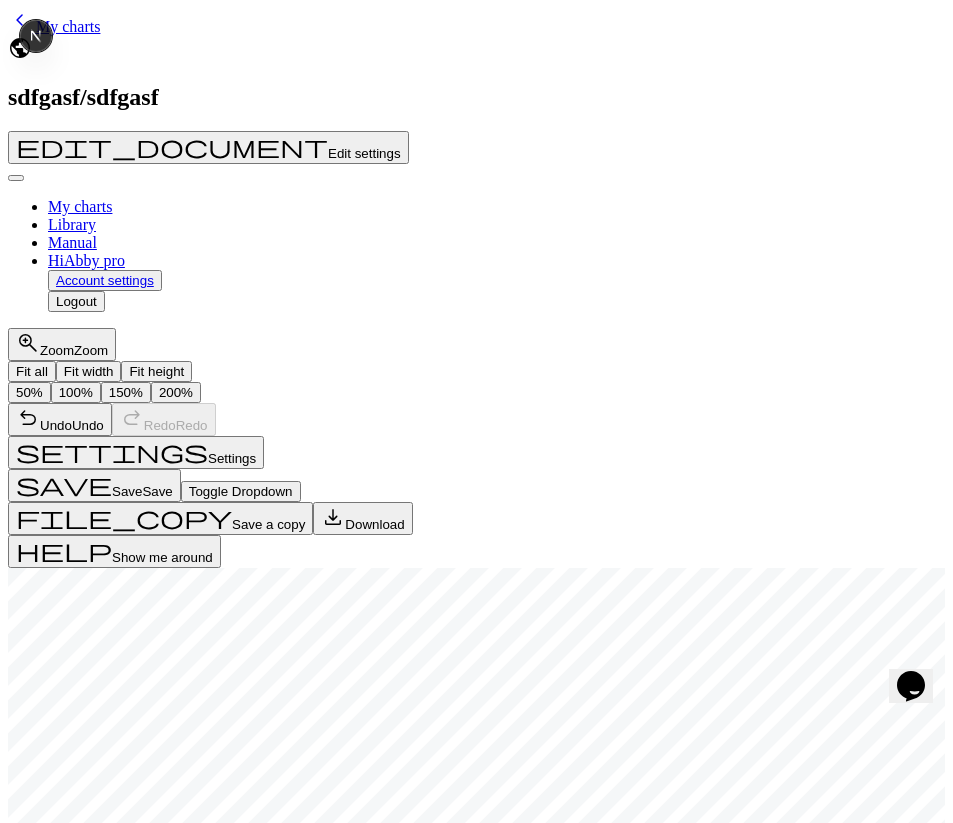 click on "height  Row arrow_range  Stitch 9" at bounding box center (476, 3613) 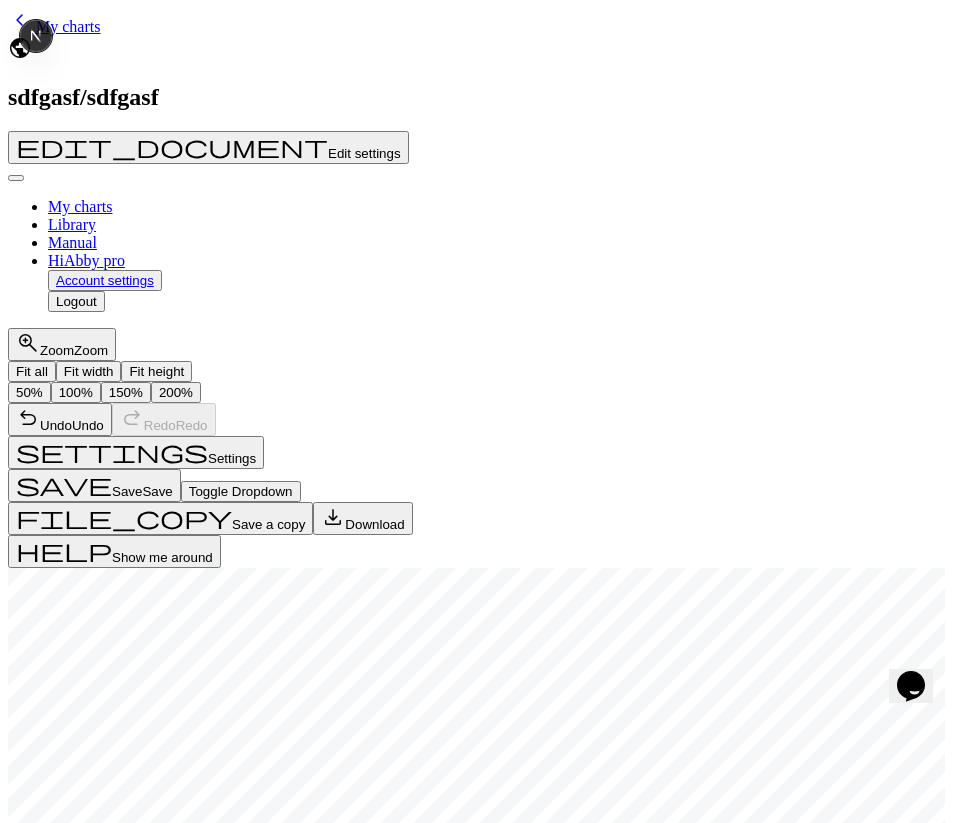 type on "8" 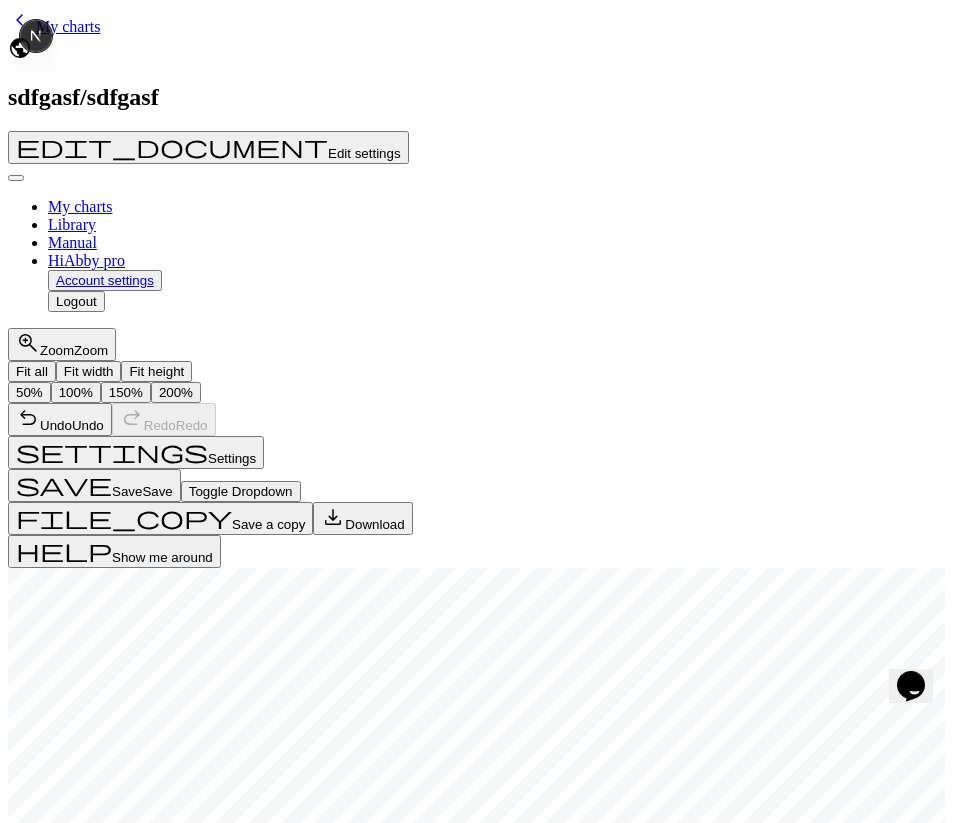 click on "Show advanced settings   chevron_right" at bounding box center [102, 3425] 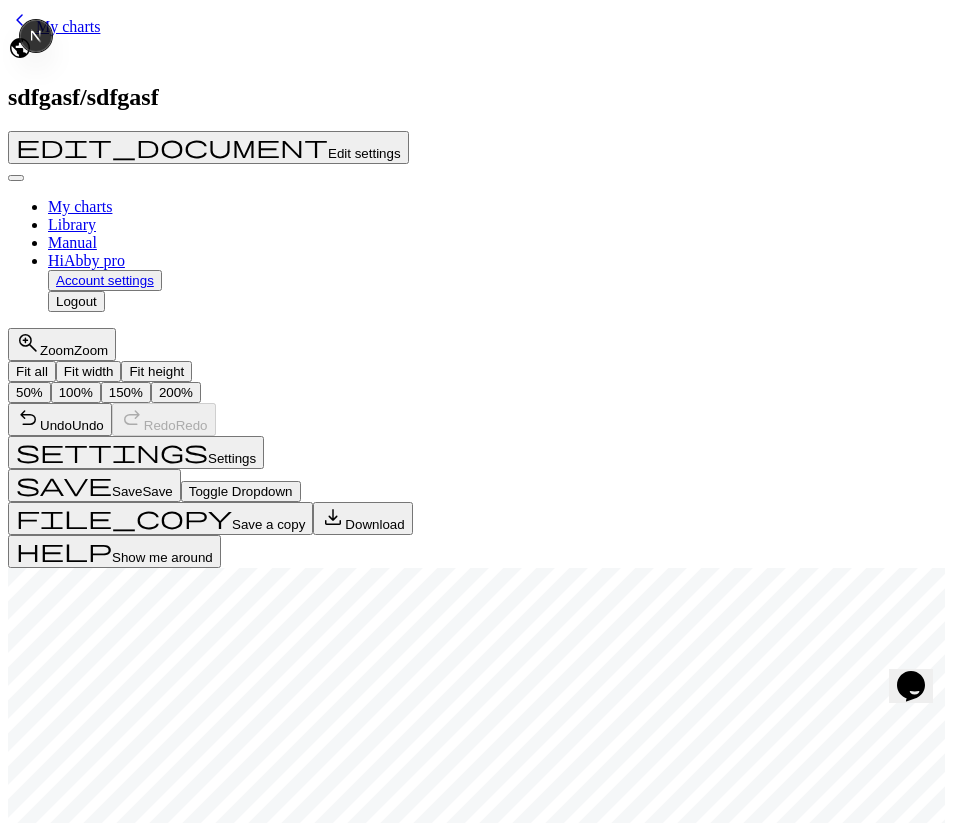 drag, startPoint x: 562, startPoint y: 578, endPoint x: 480, endPoint y: 571, distance: 82.29824 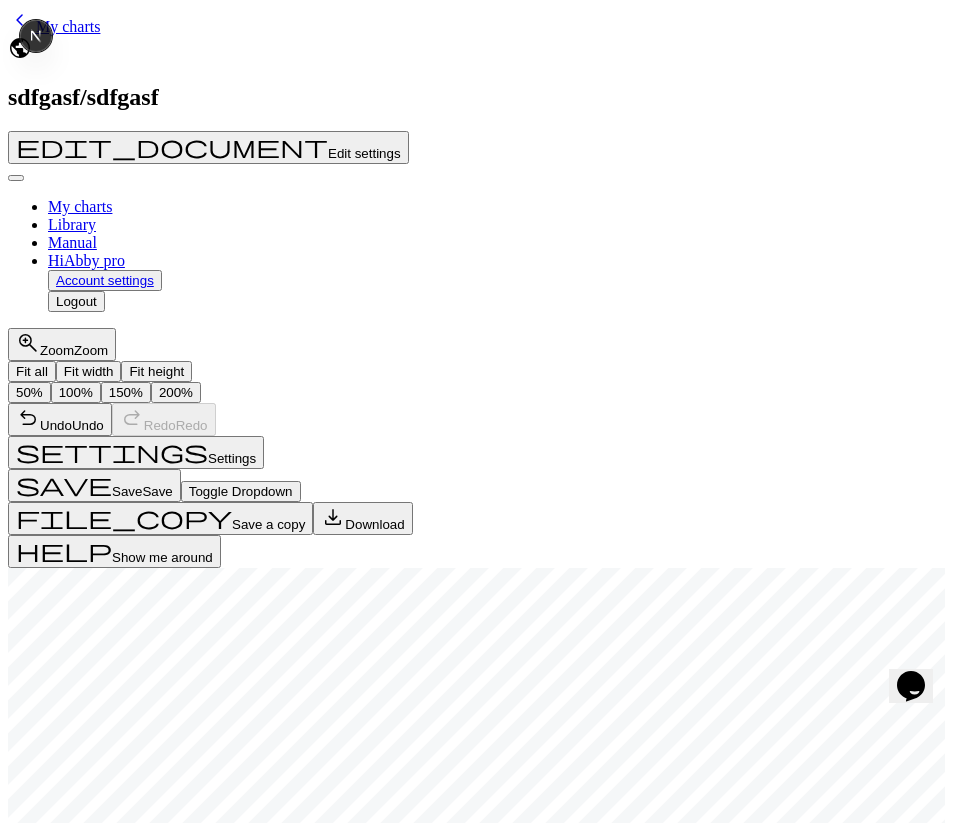 type on "5" 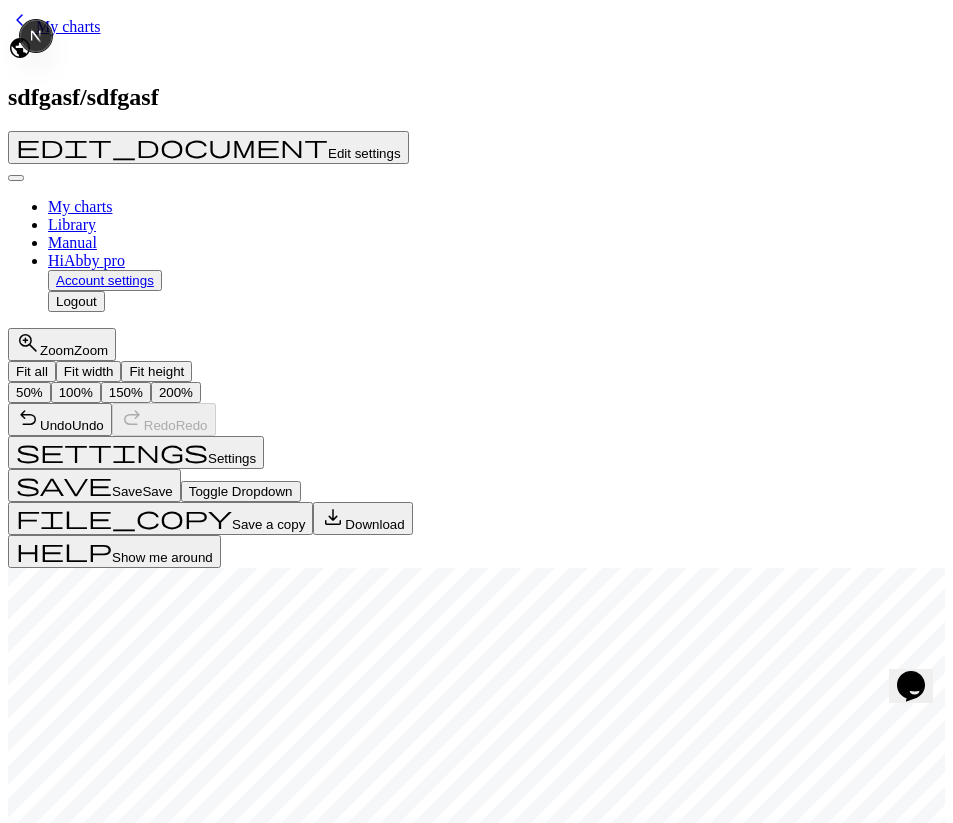 click on "Save" at bounding box center (89, 3786) 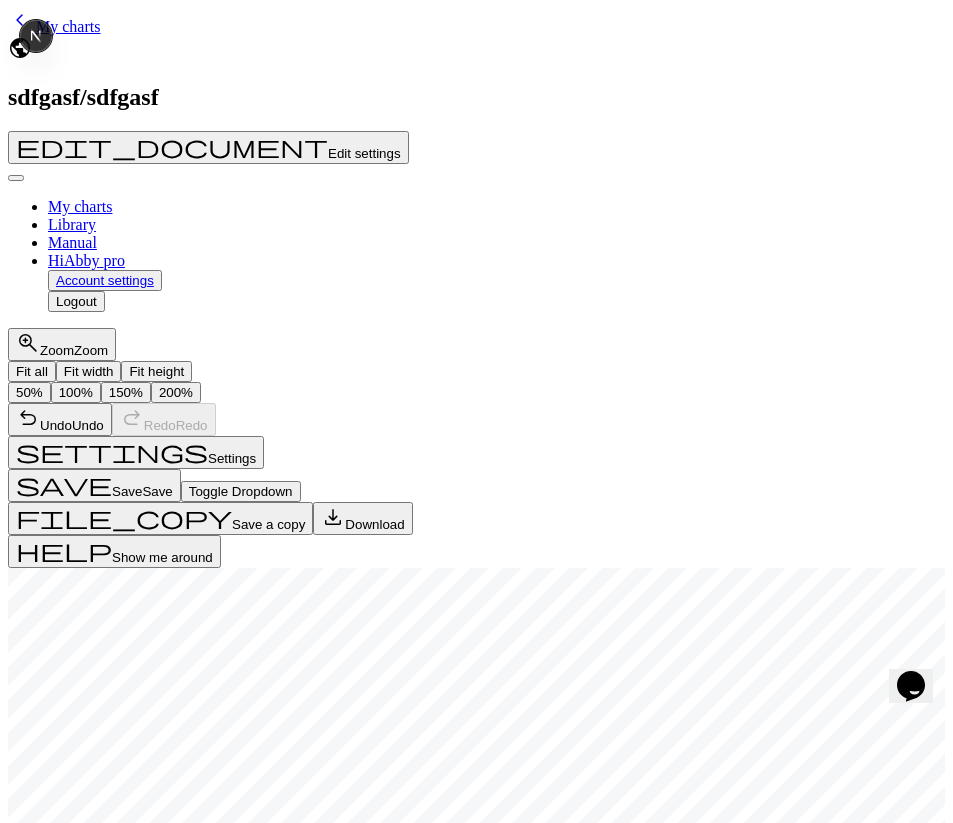 click on "arrow_forward Left to Right" at bounding box center (176, 3211) 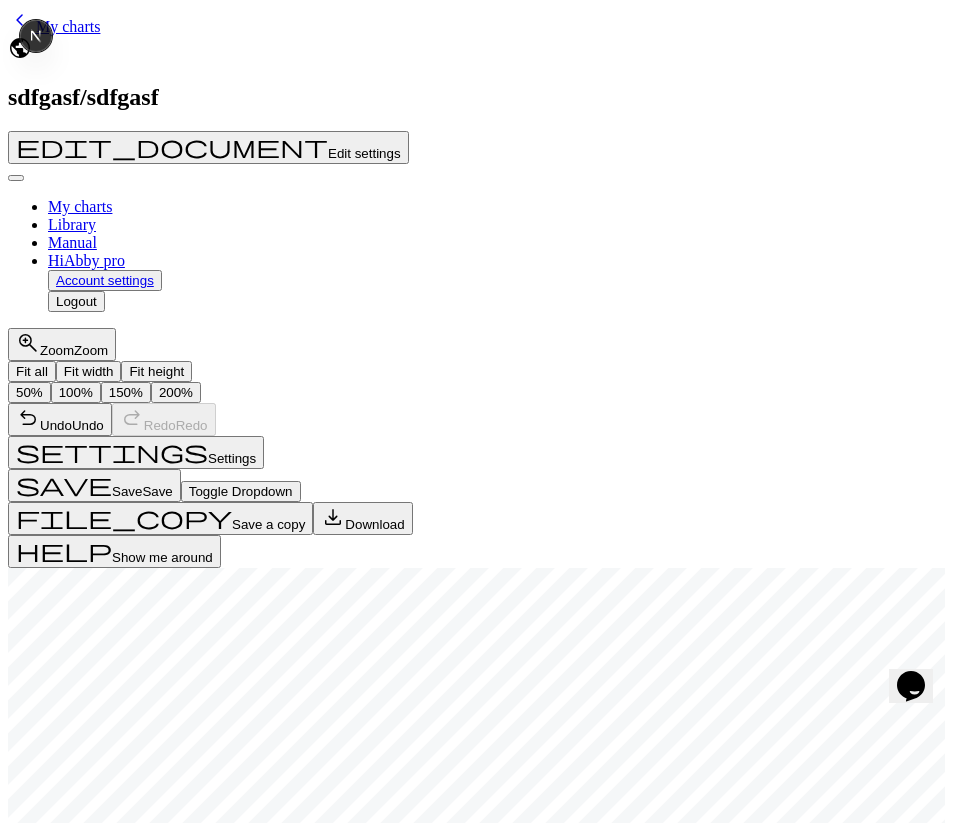 click on "arrow_back Right to Left" at bounding box center (64, 3211) 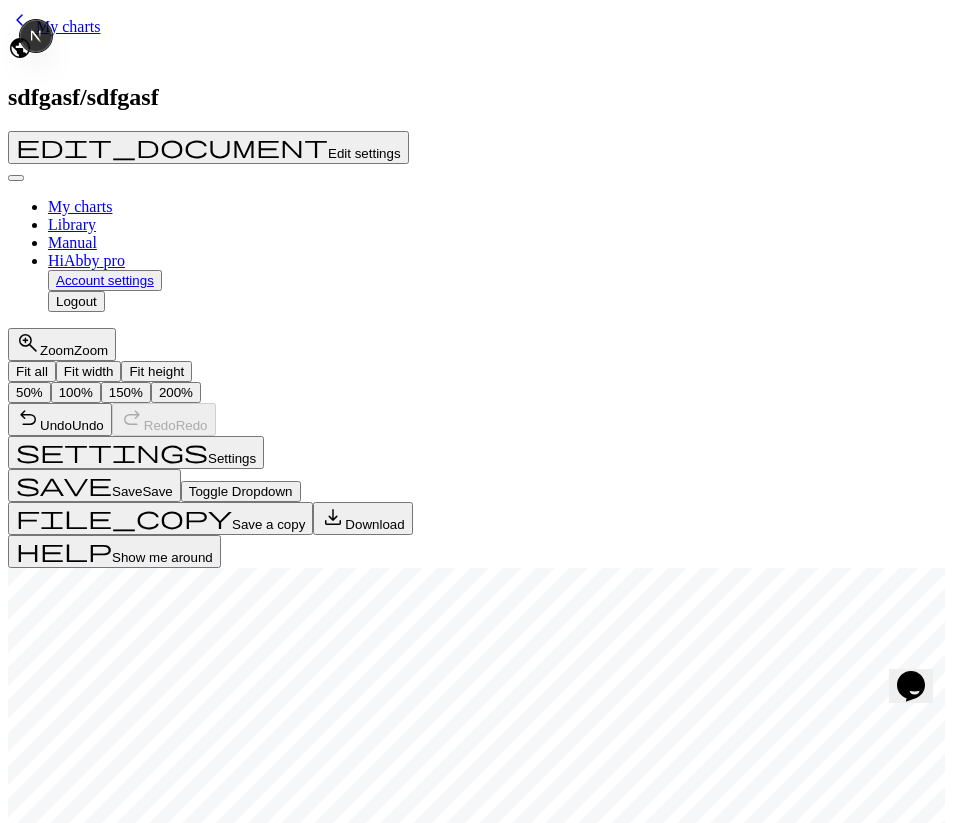 click on "arrow_forward Left to Right" at bounding box center (176, 3211) 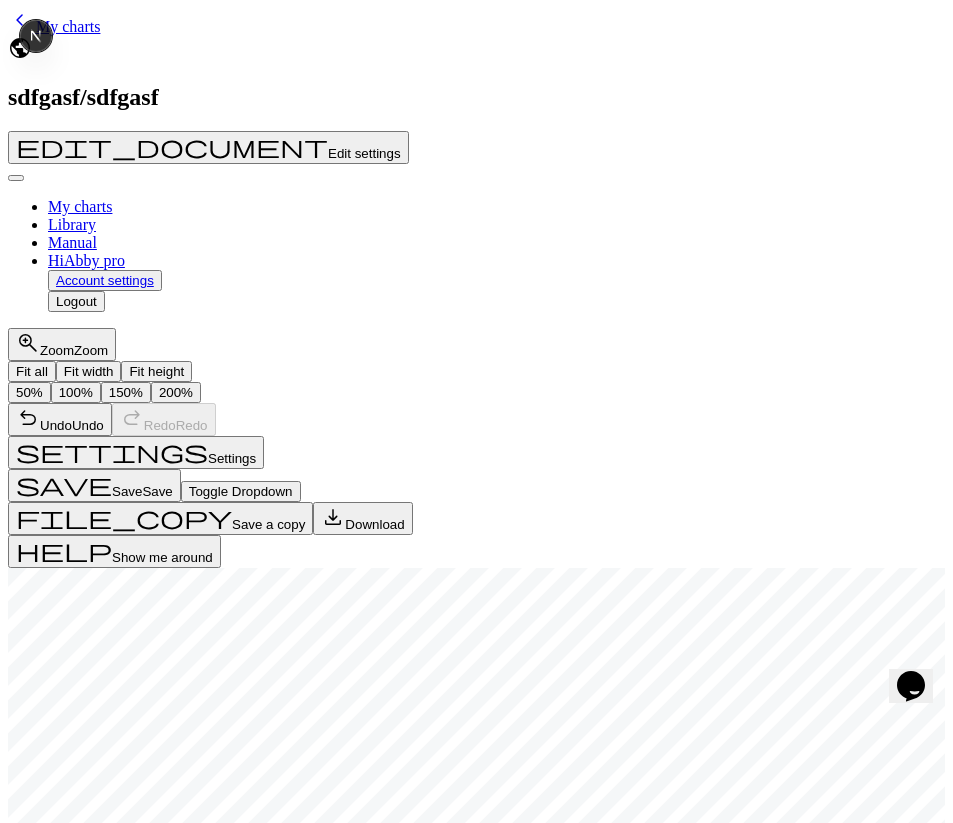 click on "arrow_back Right to Left" at bounding box center (64, 3211) 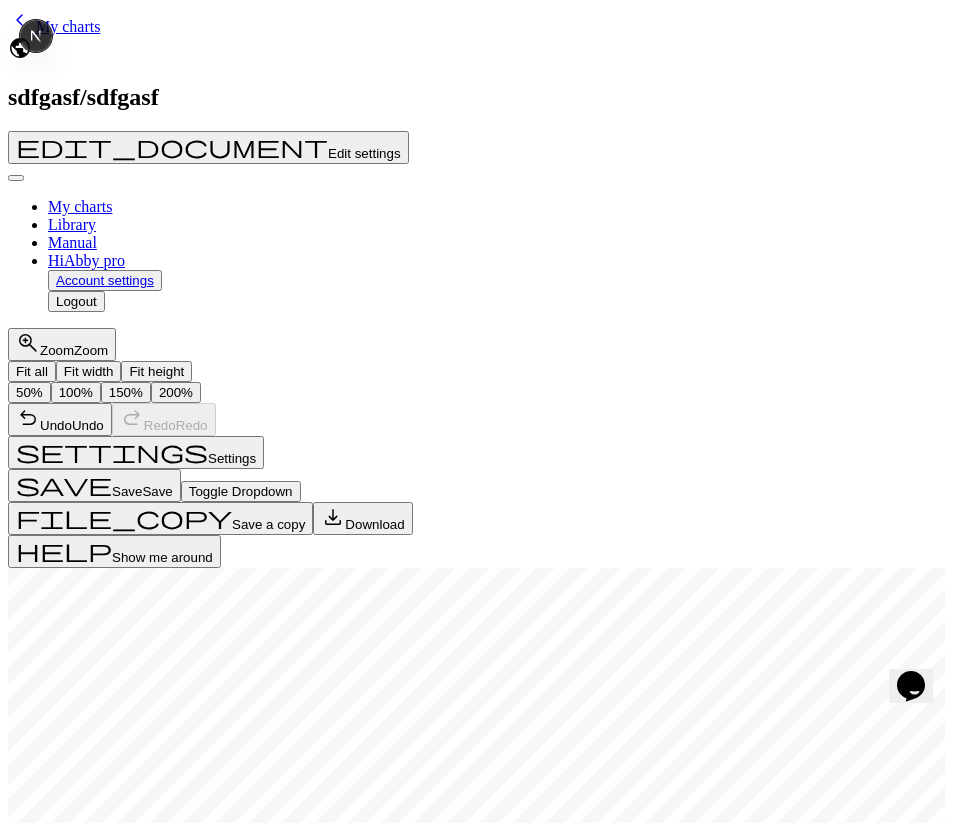 click on "Show negative numbers" at bounding box center (18, 3569) 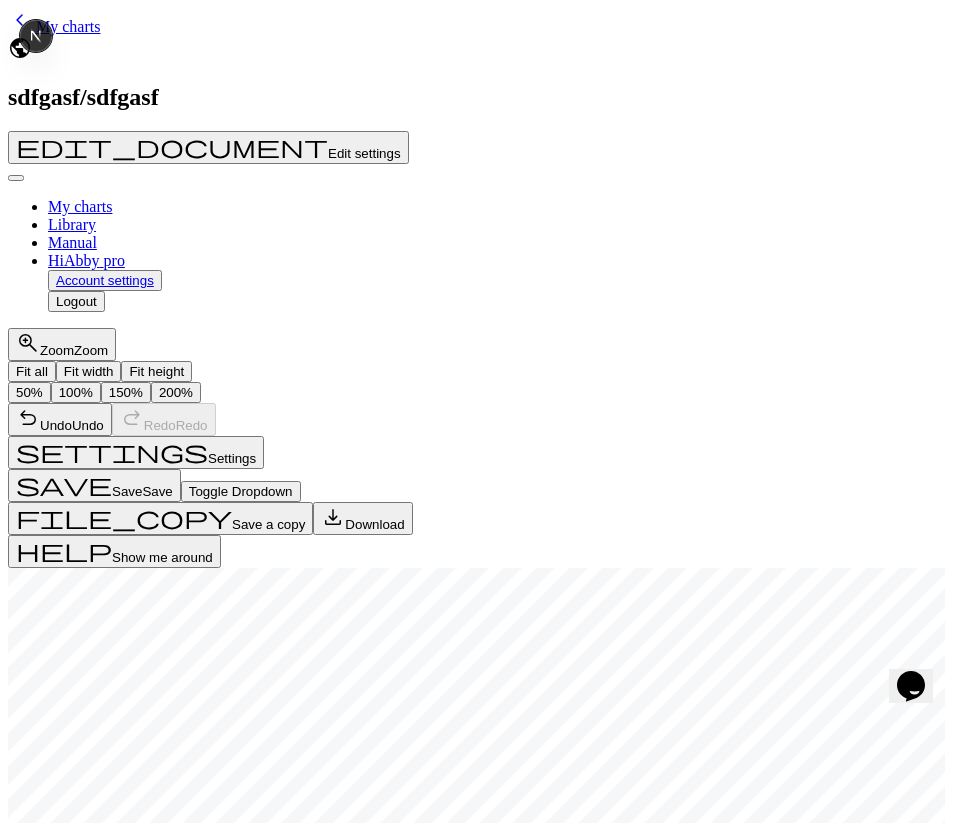 checkbox on "false" 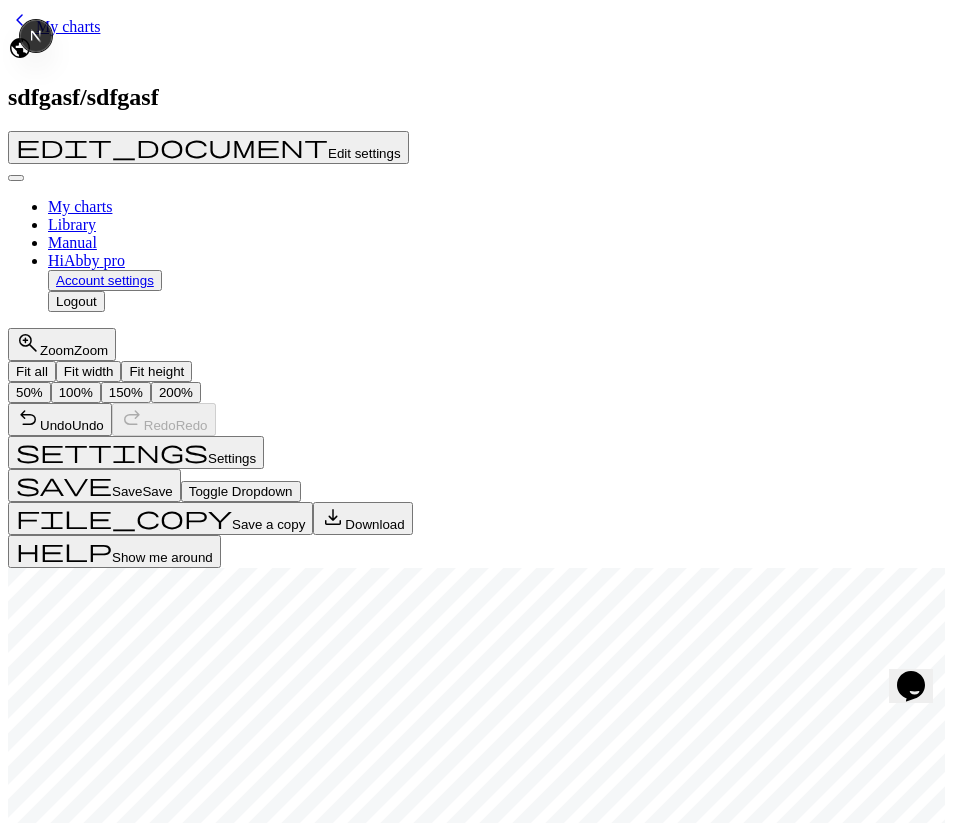 click at bounding box center [16, 1366] 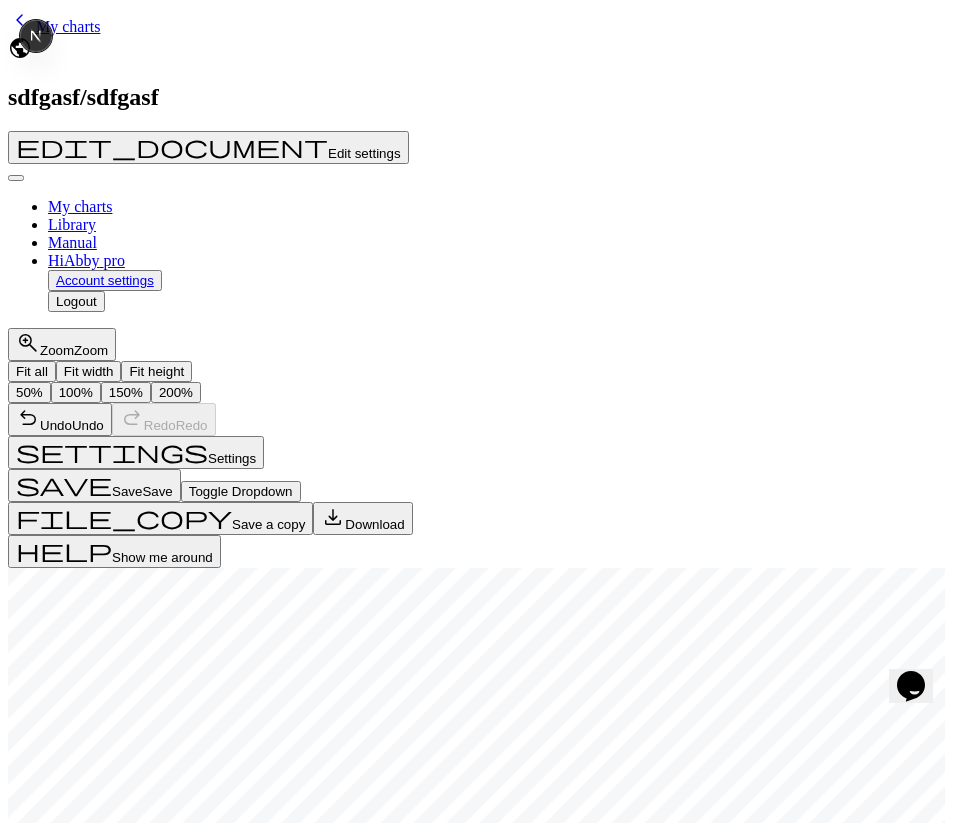 click on "My charts" at bounding box center (68, 26) 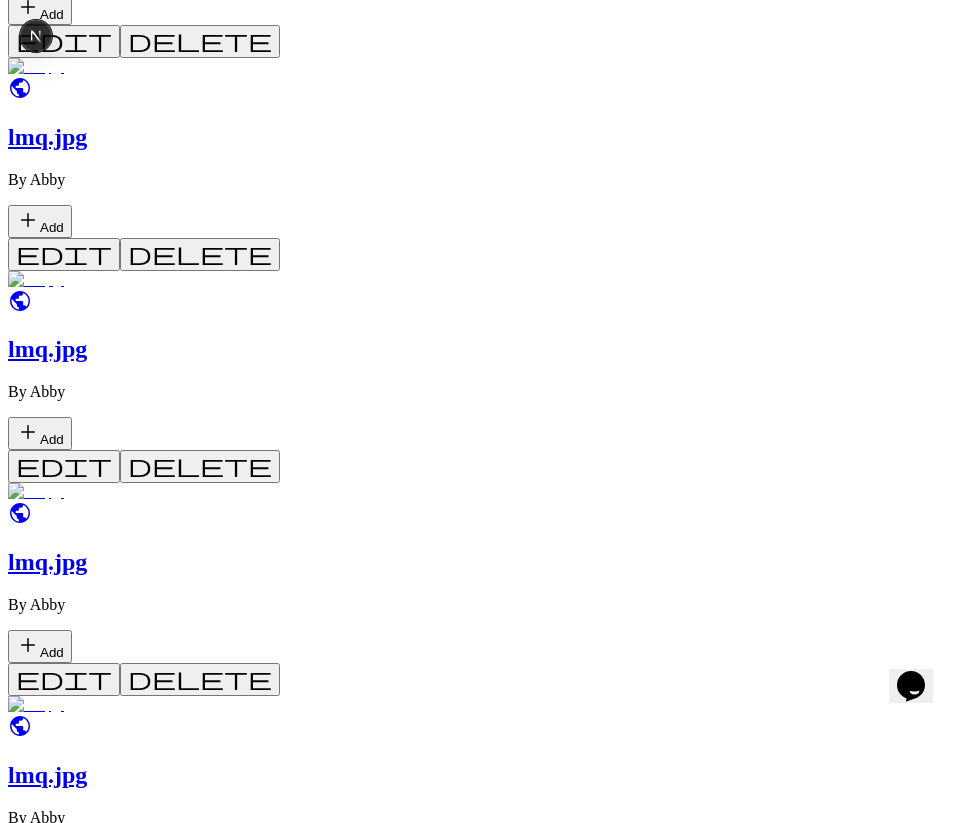 scroll, scrollTop: 3304, scrollLeft: 0, axis: vertical 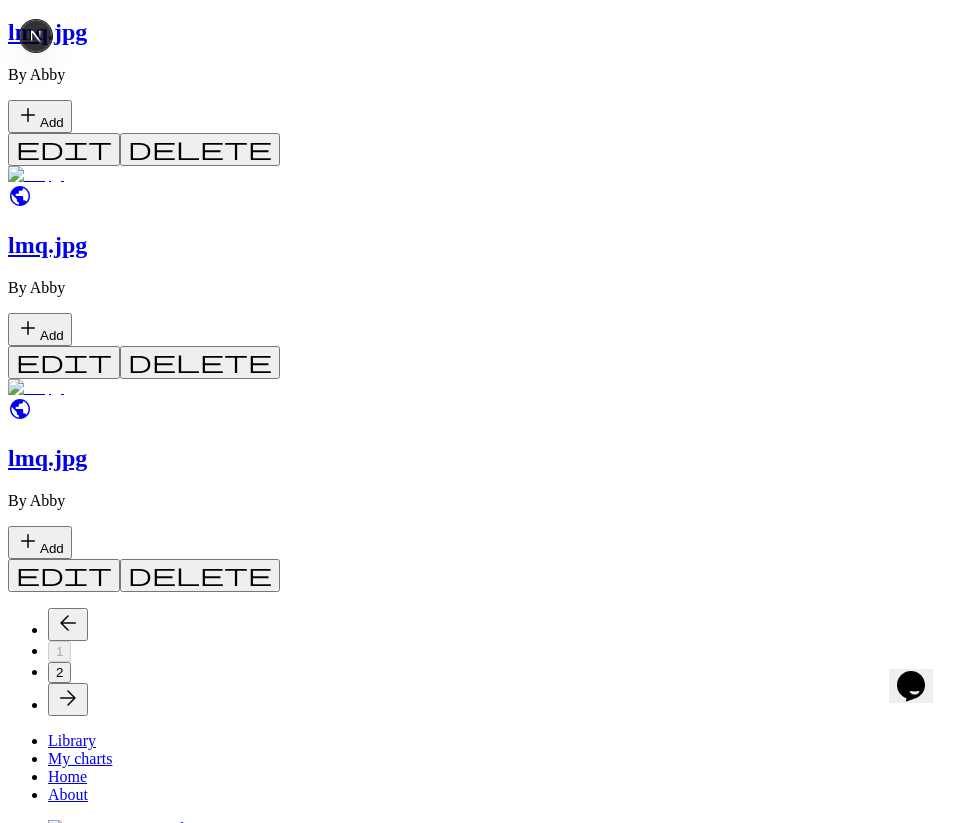 click at bounding box center [40, 388] 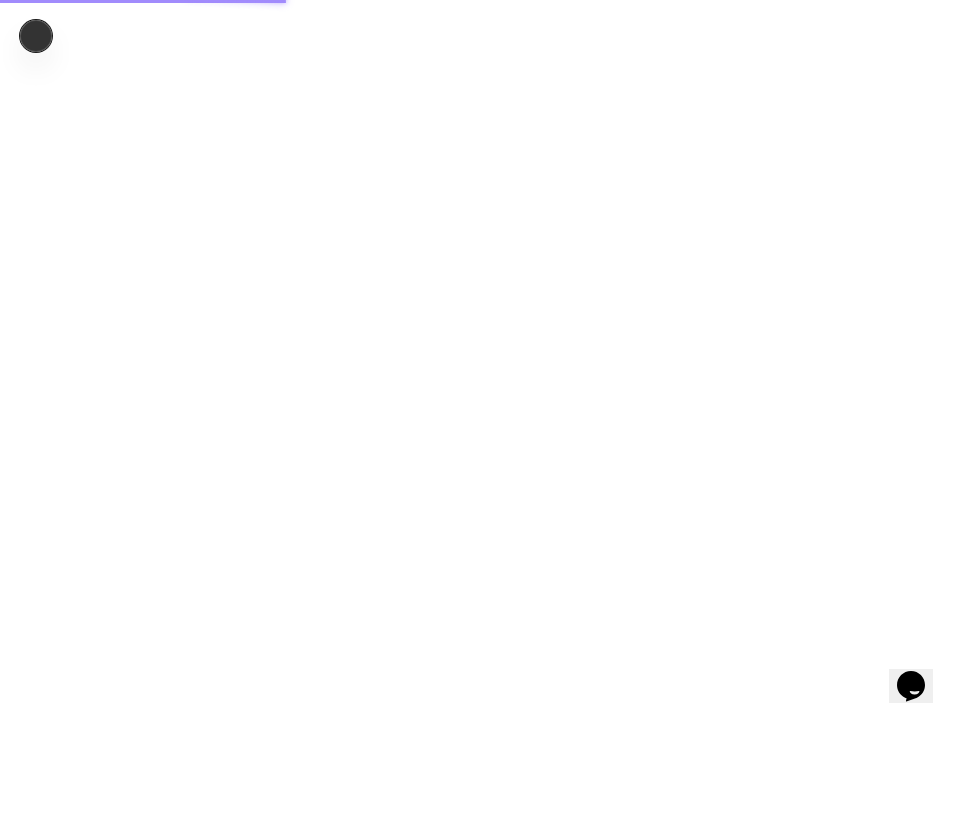 scroll, scrollTop: 0, scrollLeft: 0, axis: both 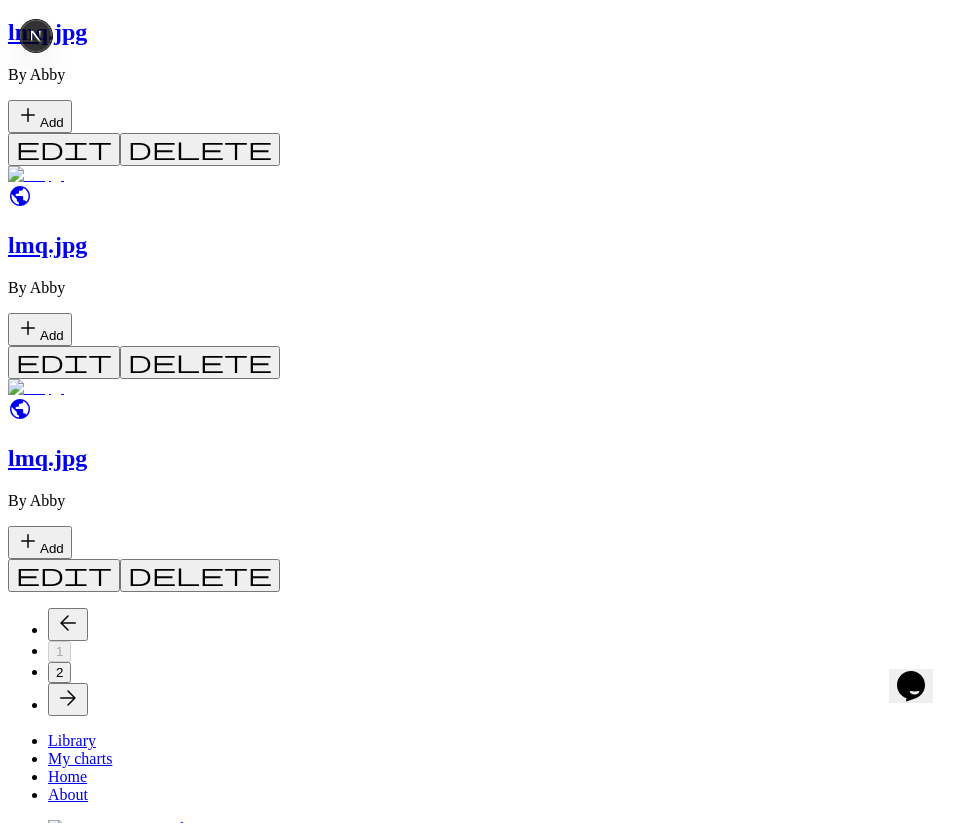 click at bounding box center [40, 175] 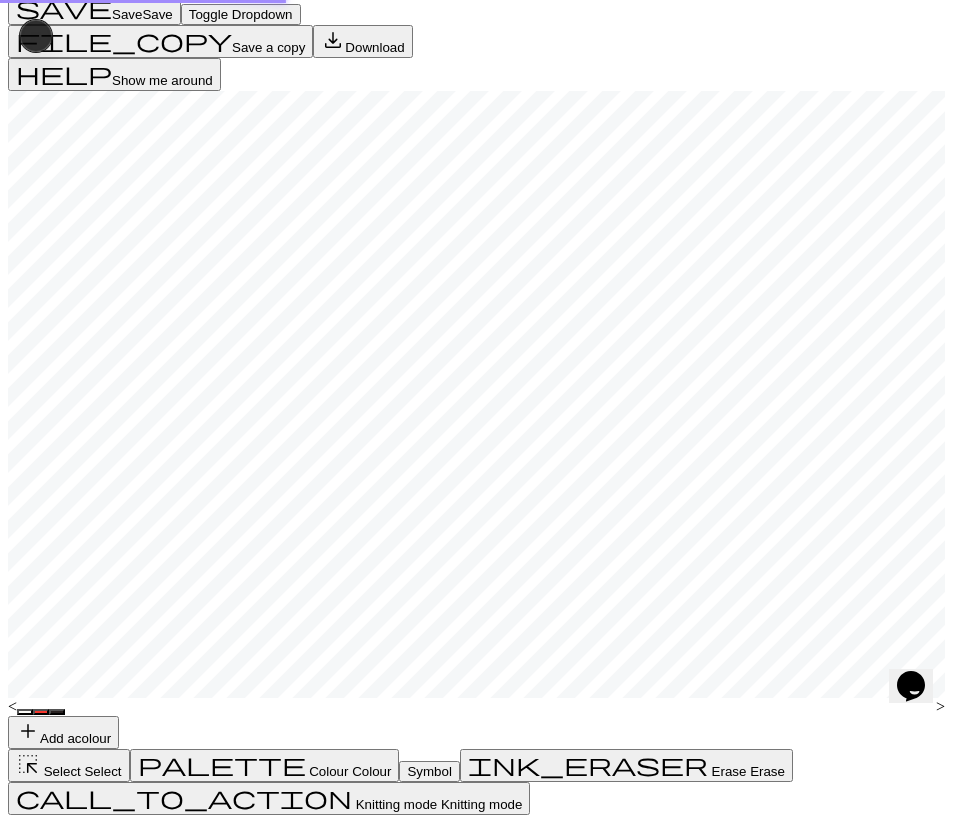 scroll, scrollTop: 0, scrollLeft: 0, axis: both 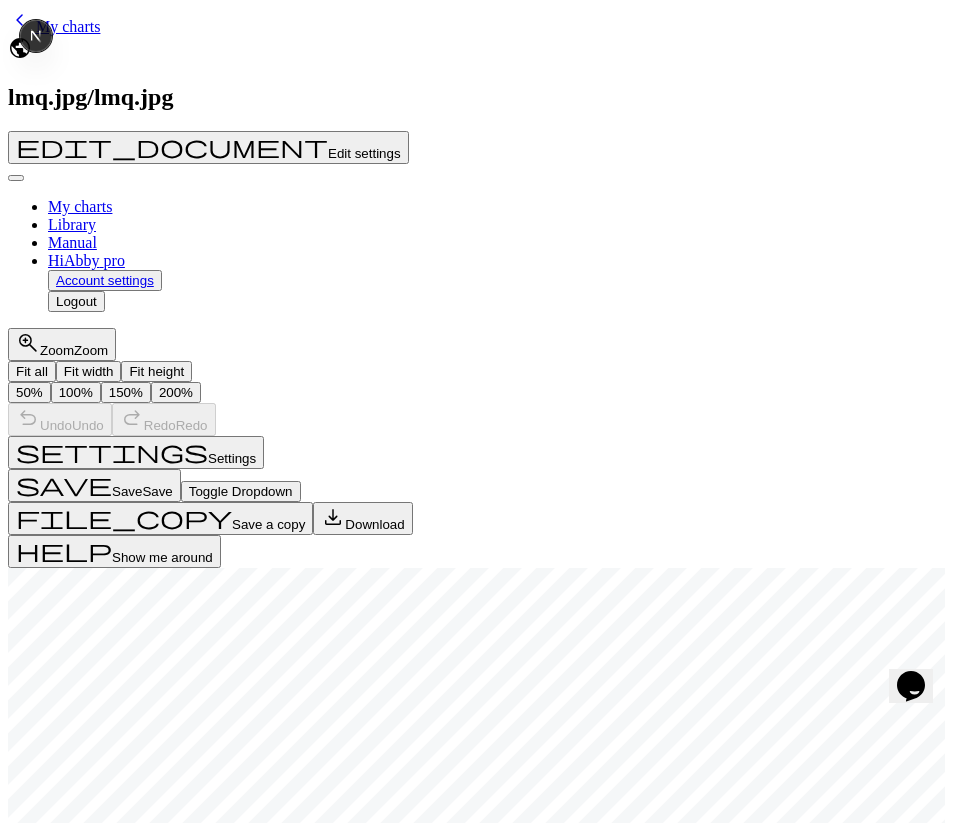 click on "settings  Settings" at bounding box center [136, 452] 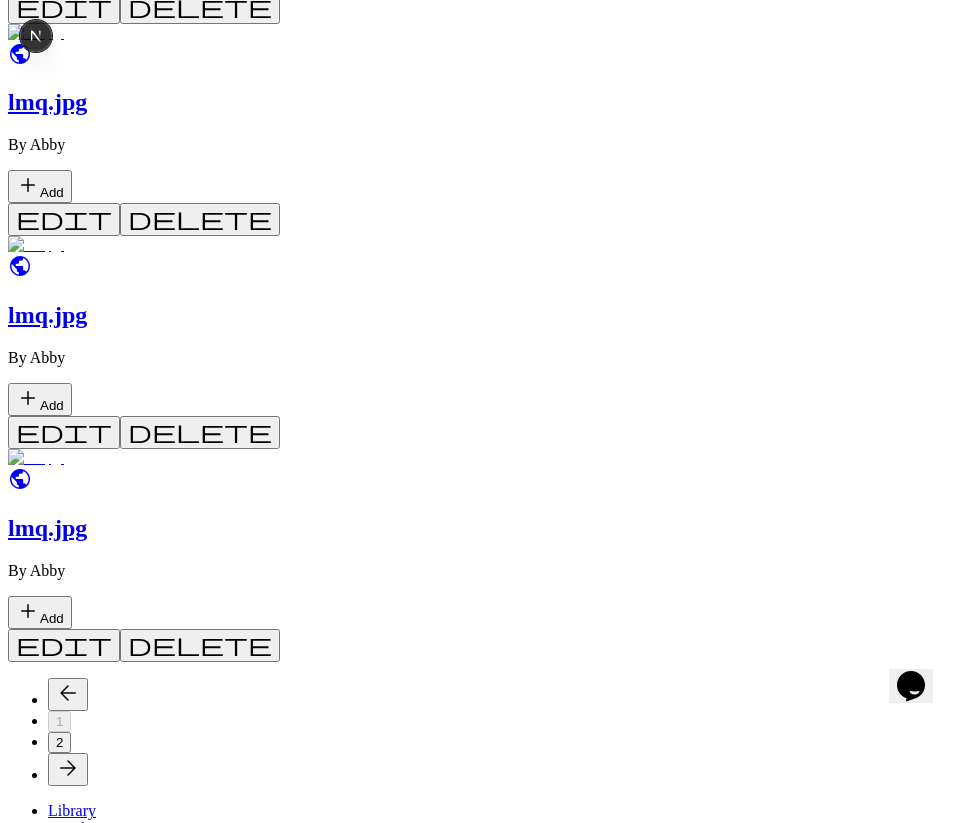 scroll, scrollTop: 3304, scrollLeft: 0, axis: vertical 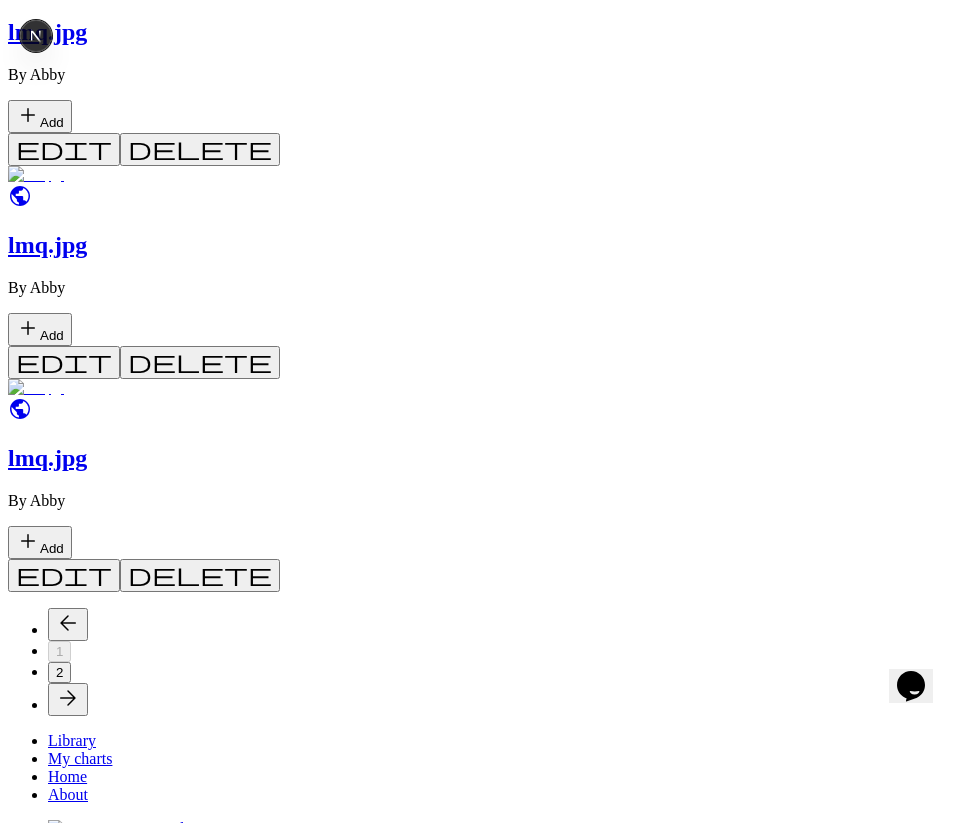 click on "delete" at bounding box center [200, 361] 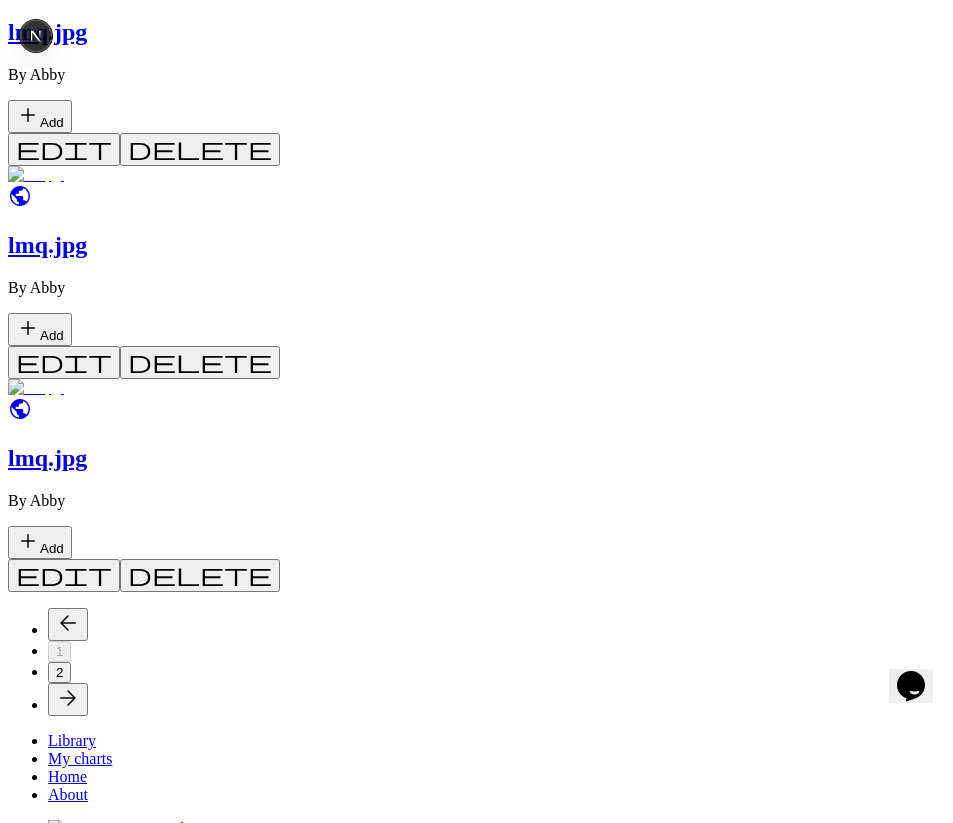 click on "Delete" at bounding box center (35, 1252) 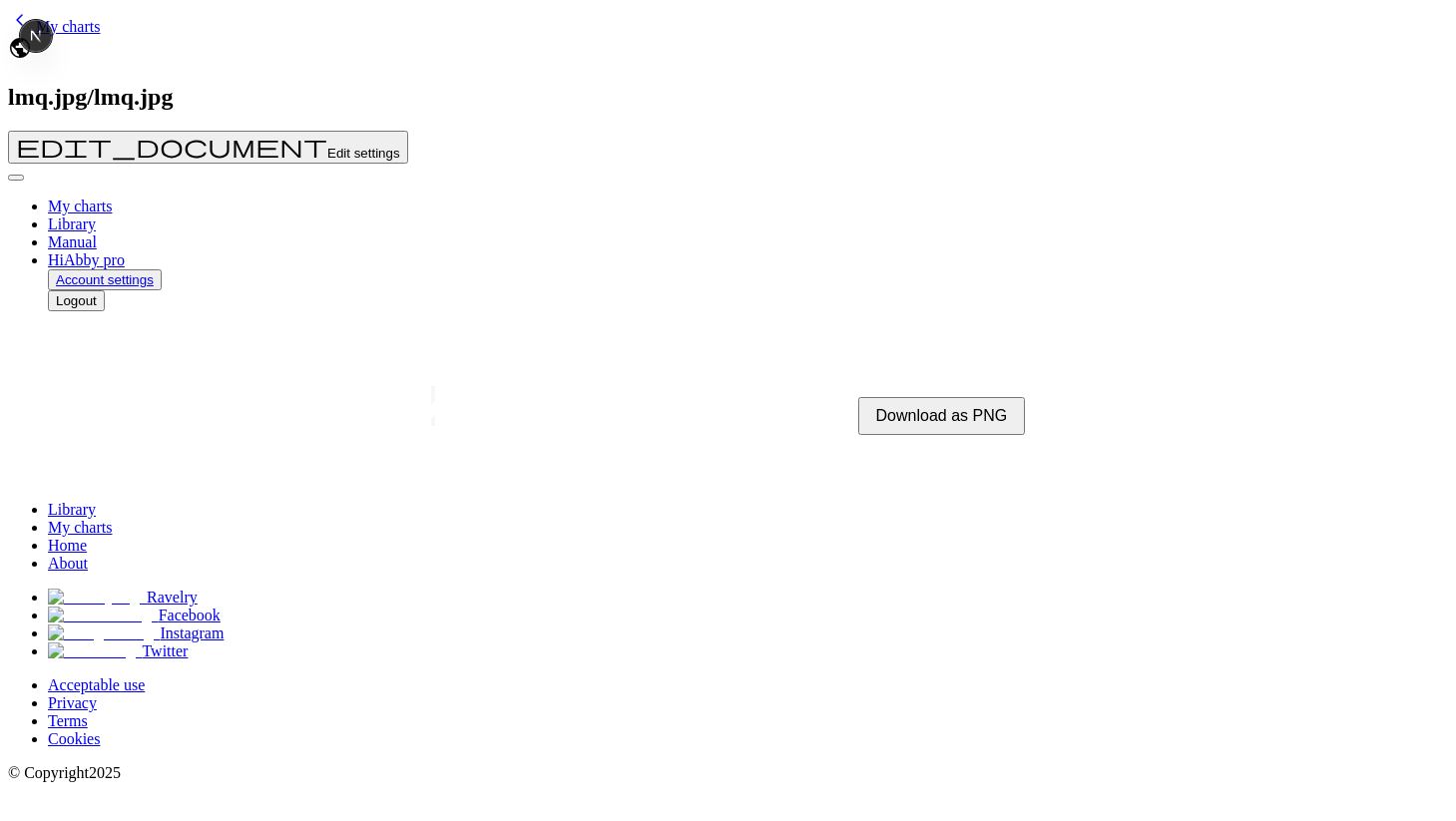 scroll, scrollTop: 0, scrollLeft: 0, axis: both 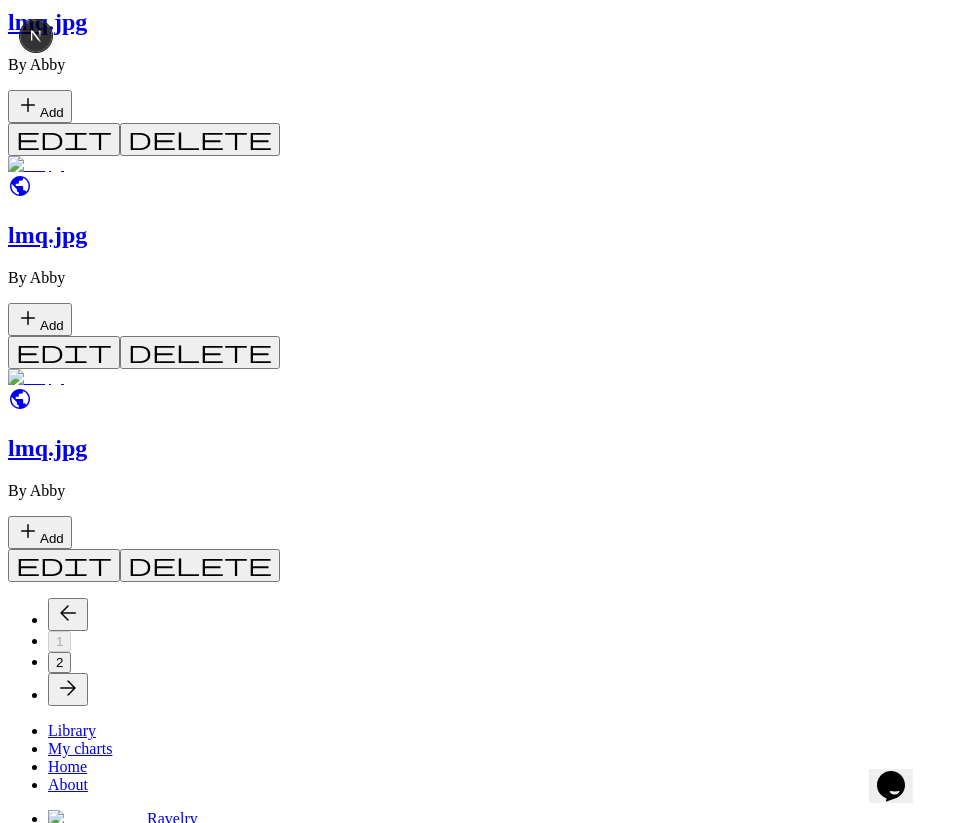 click on "delete" at bounding box center [200, 351] 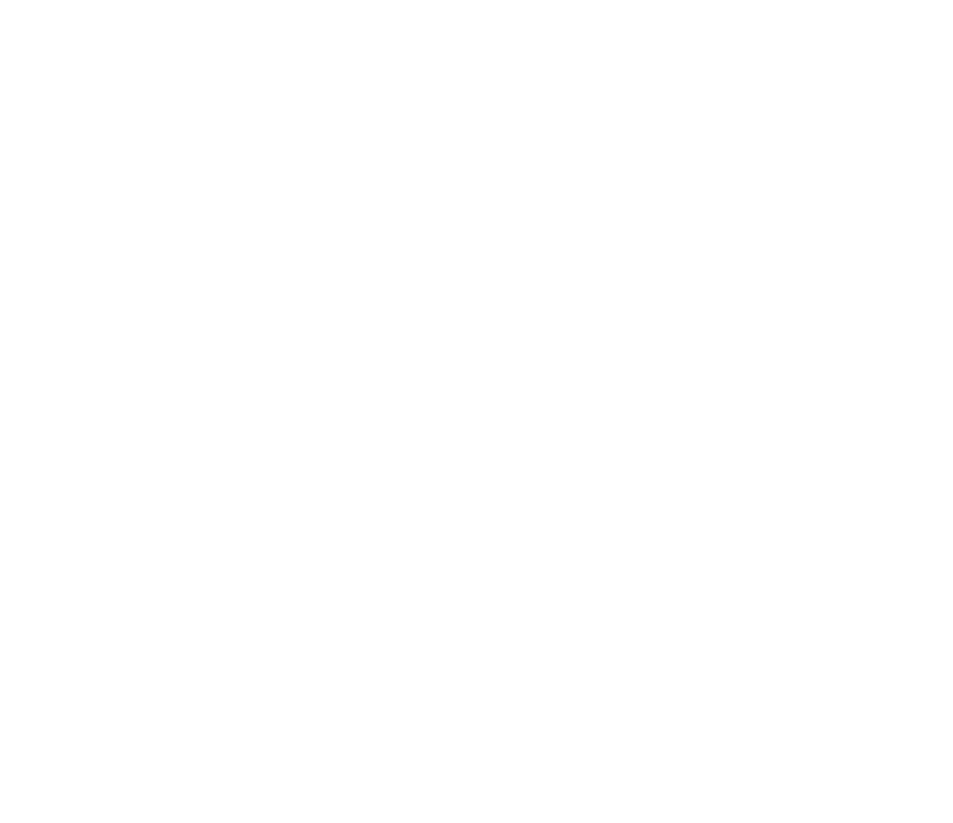 scroll, scrollTop: 0, scrollLeft: 0, axis: both 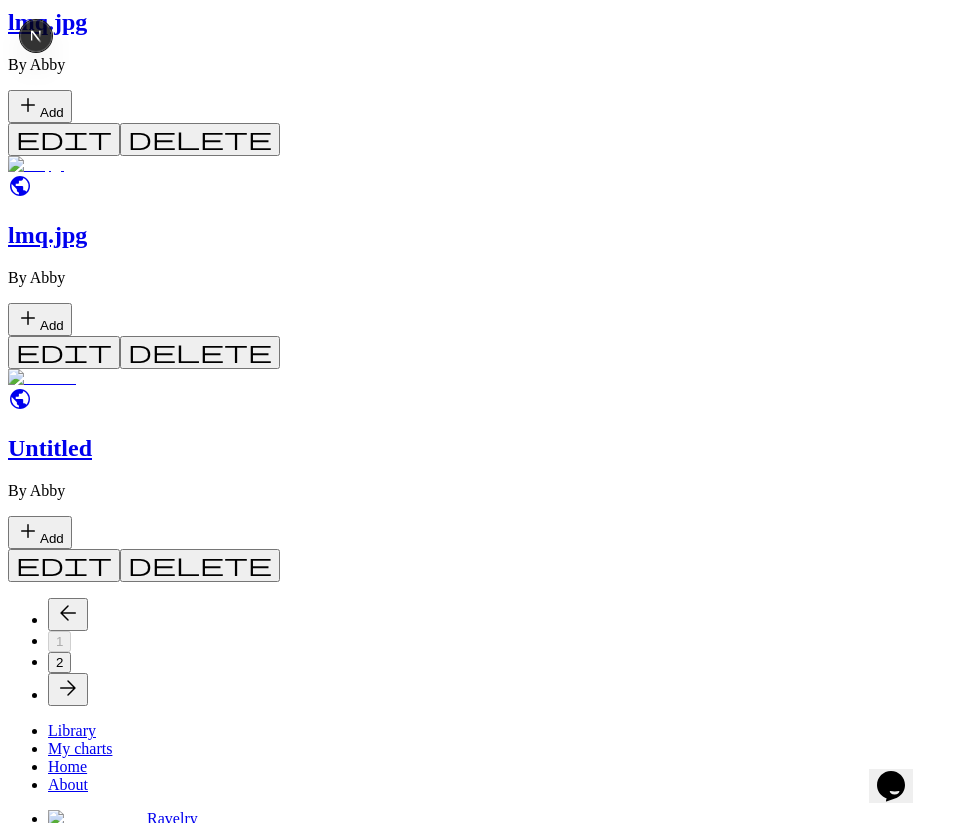 click at bounding box center [40, 165] 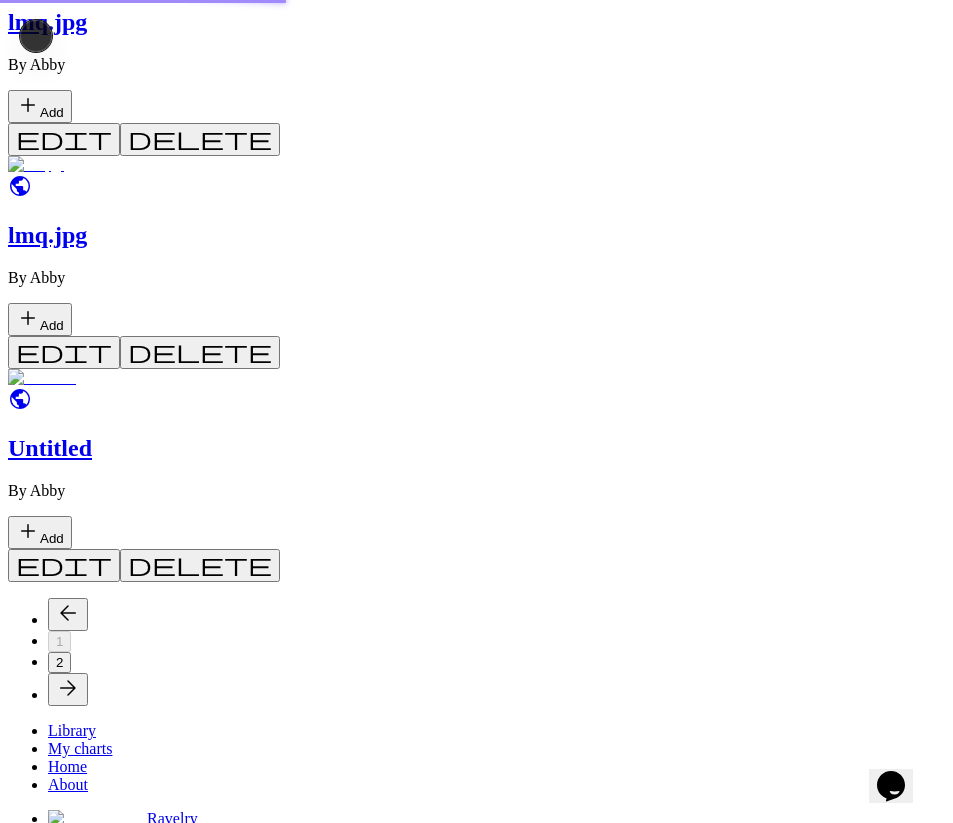 scroll, scrollTop: 0, scrollLeft: 0, axis: both 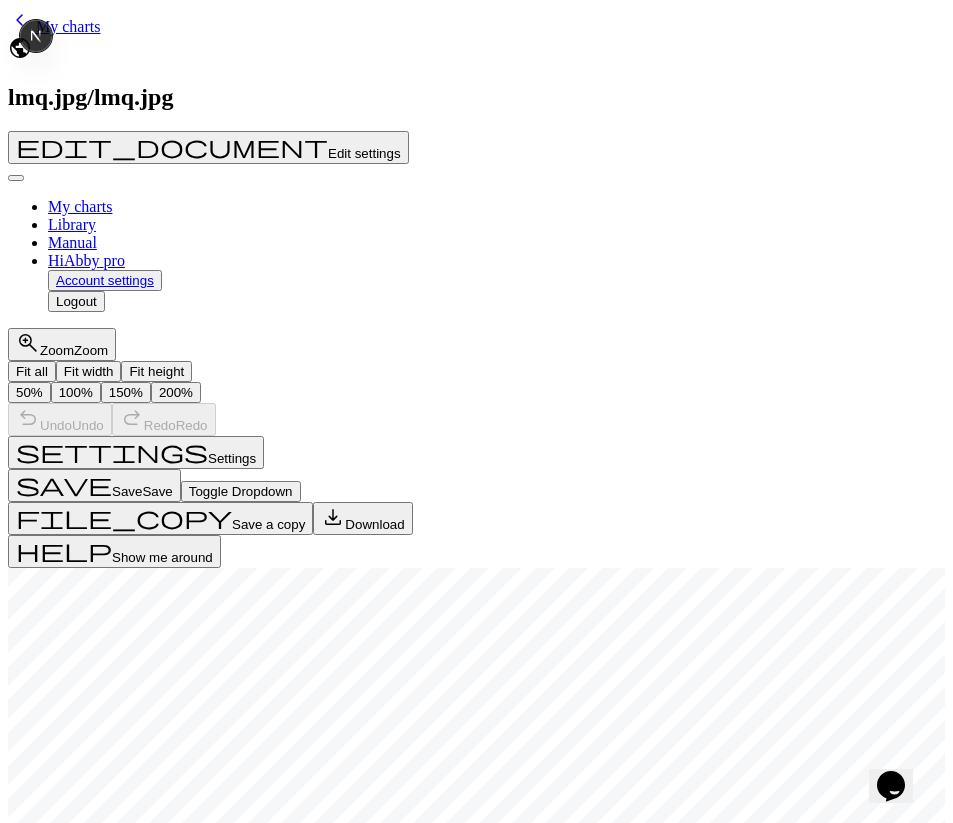 click on "My charts" at bounding box center (68, 26) 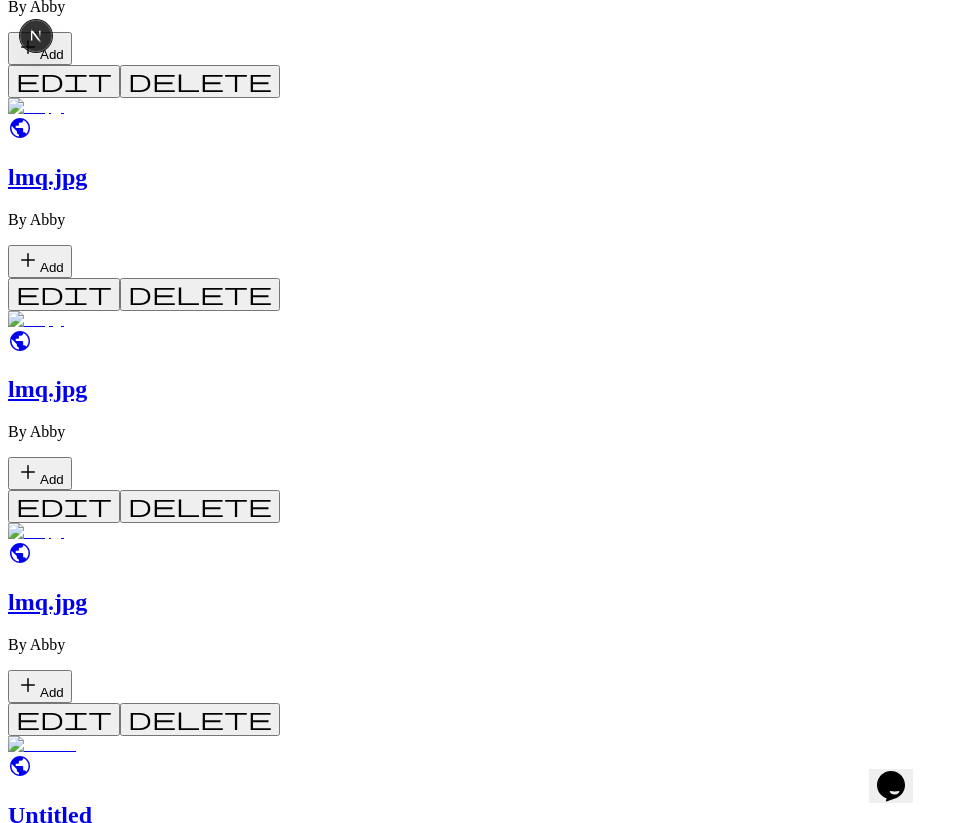 scroll, scrollTop: 3304, scrollLeft: 0, axis: vertical 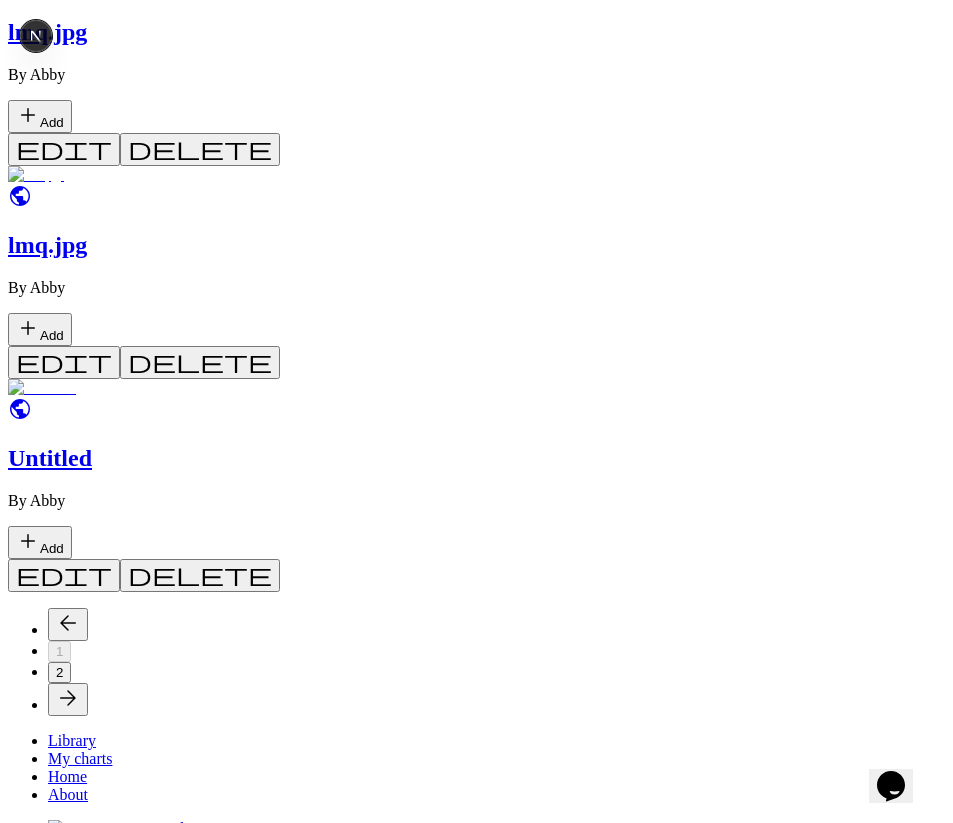 click at bounding box center (42, 388) 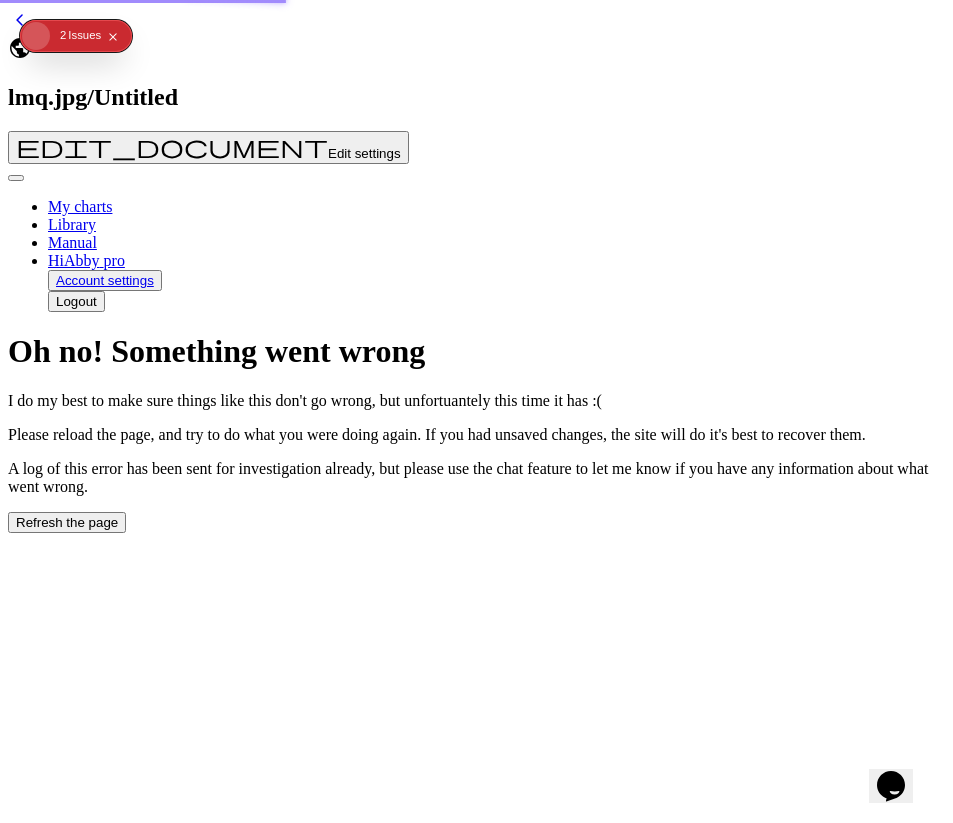 scroll, scrollTop: 0, scrollLeft: 0, axis: both 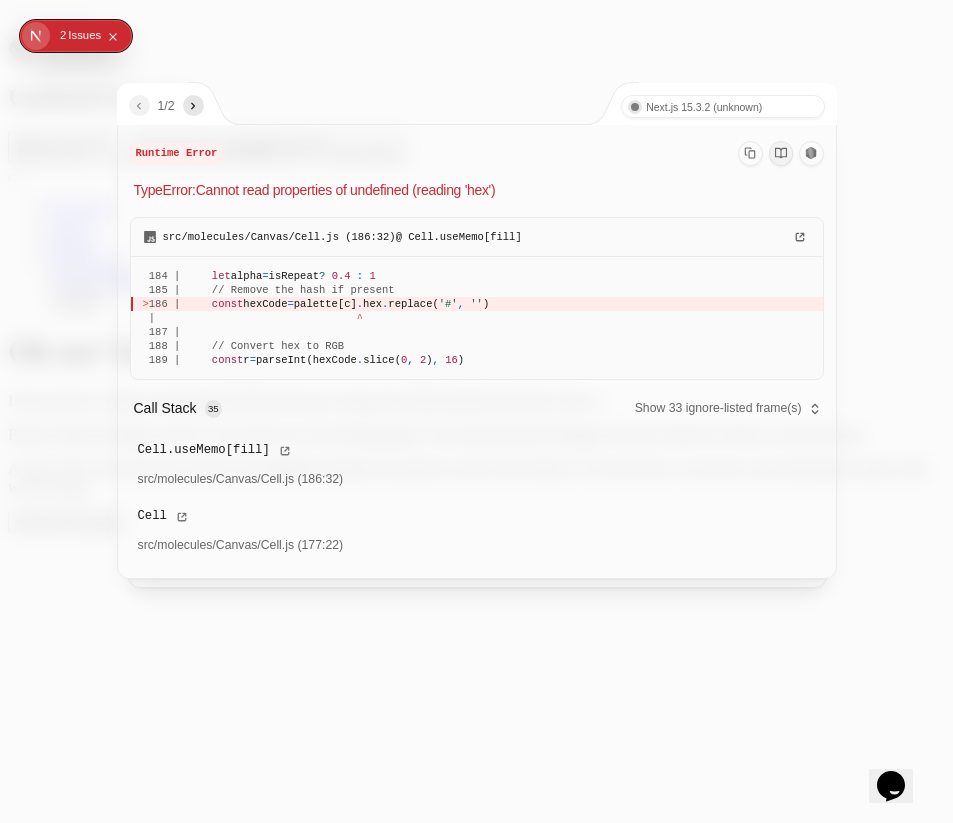 click 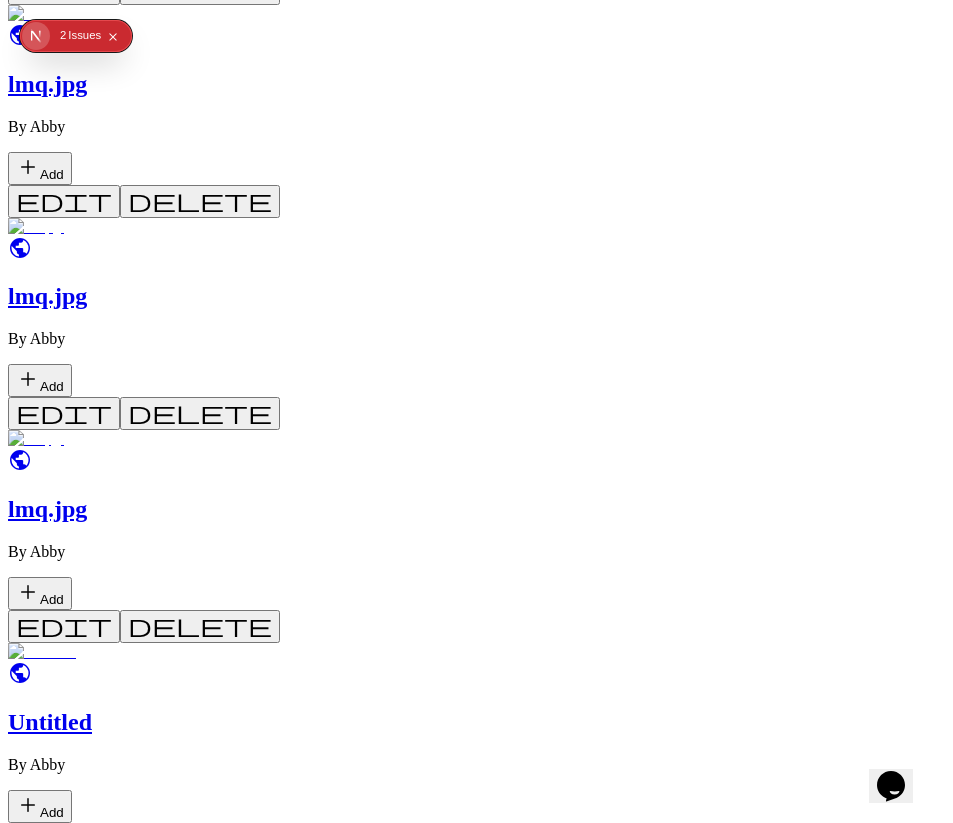 scroll, scrollTop: 2754, scrollLeft: 0, axis: vertical 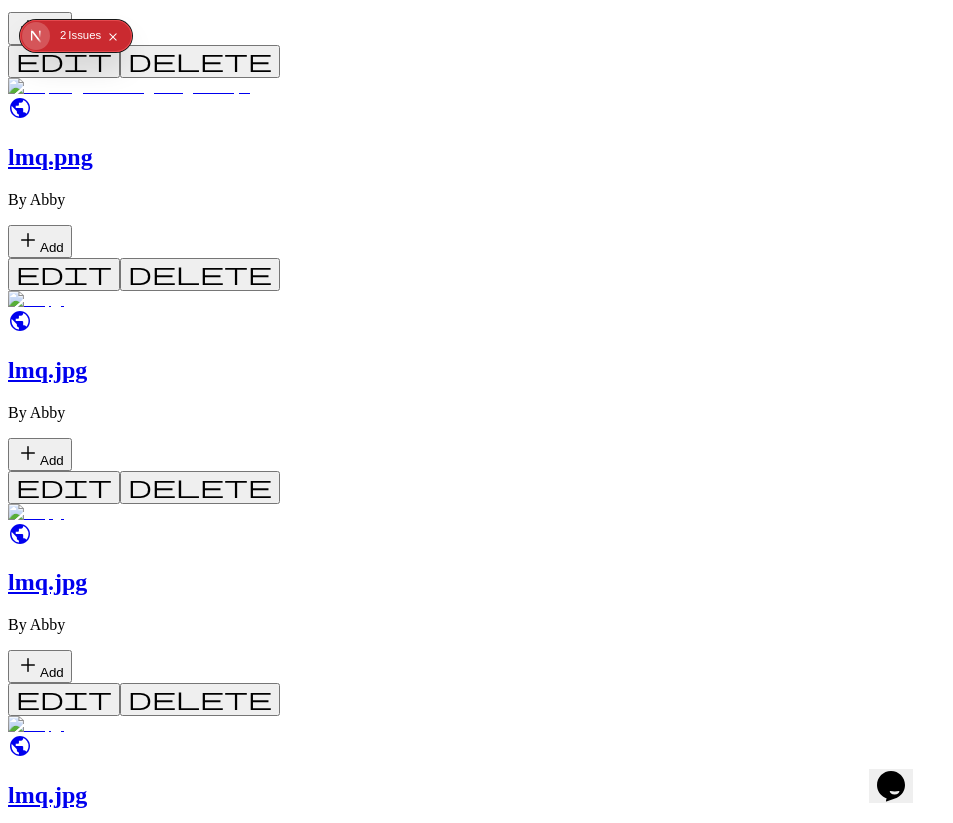 click at bounding box center (40, 513) 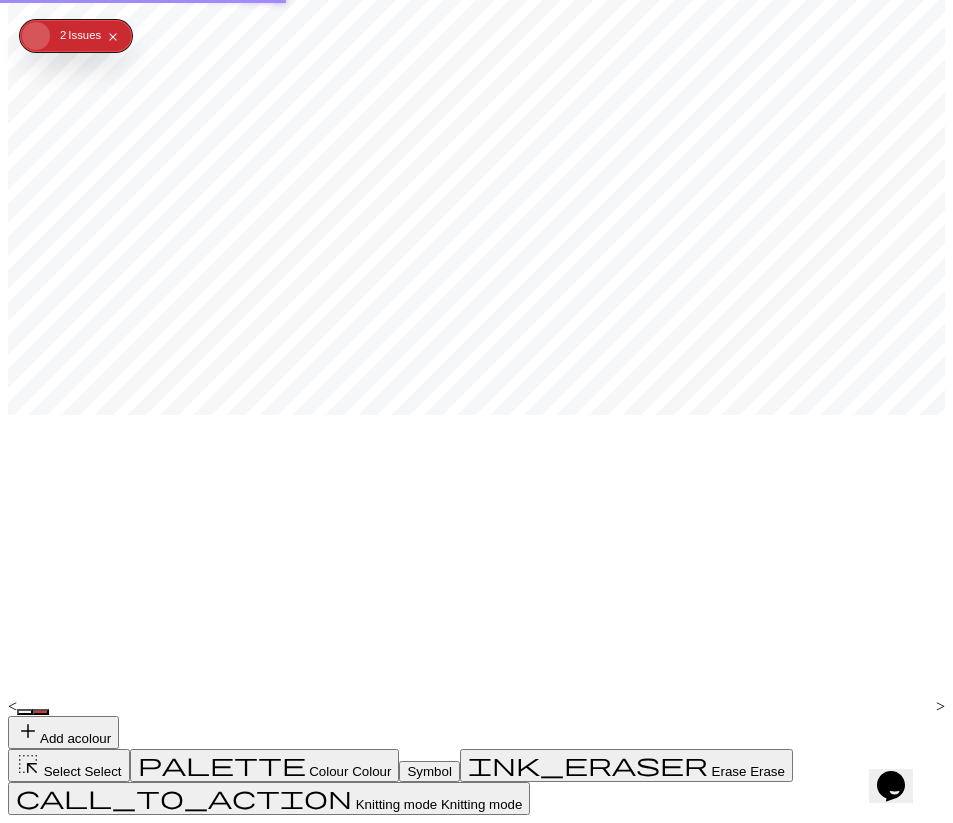 scroll, scrollTop: 0, scrollLeft: 0, axis: both 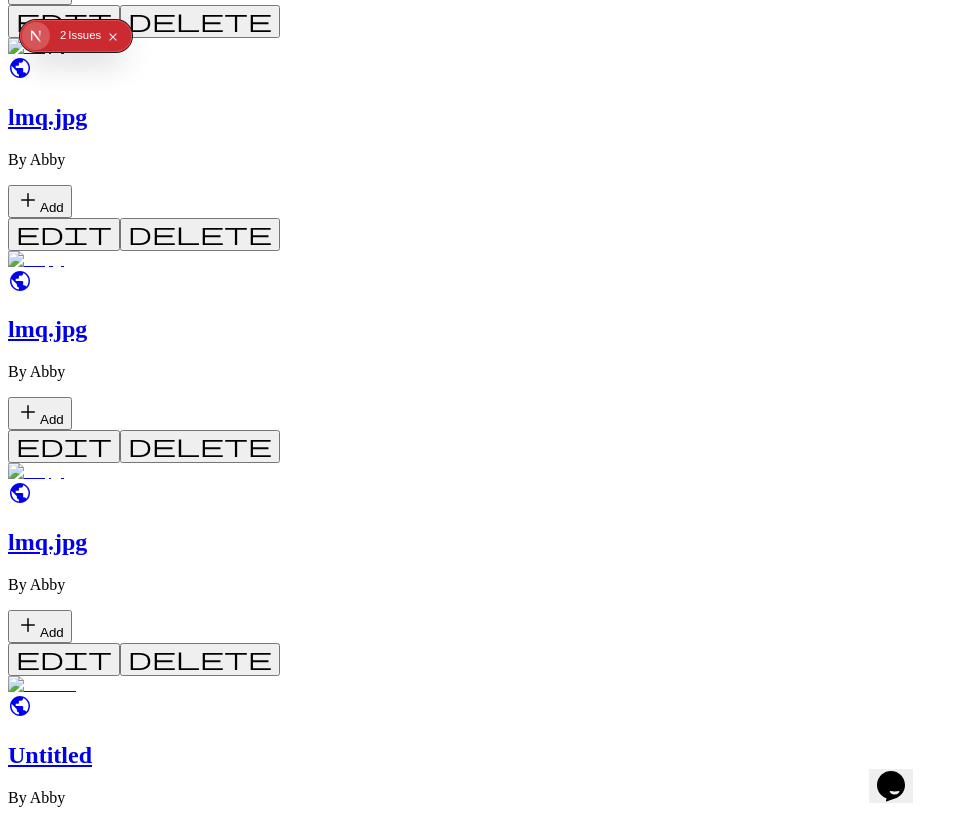 click at bounding box center (40, 47) 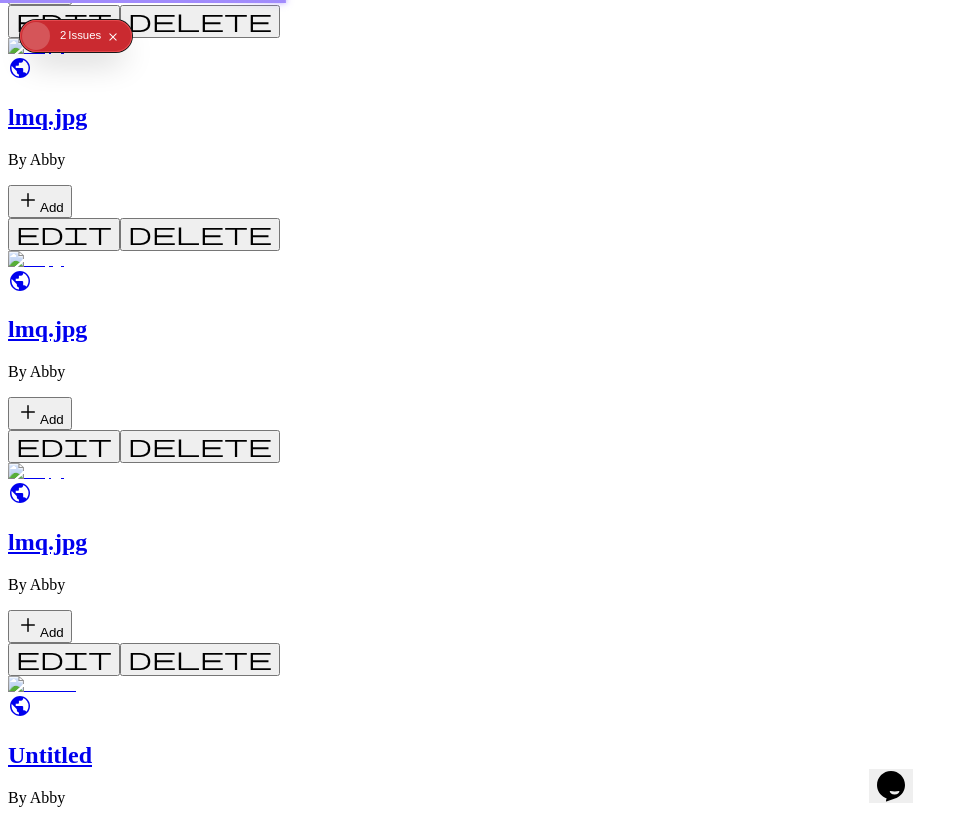 scroll, scrollTop: 0, scrollLeft: 0, axis: both 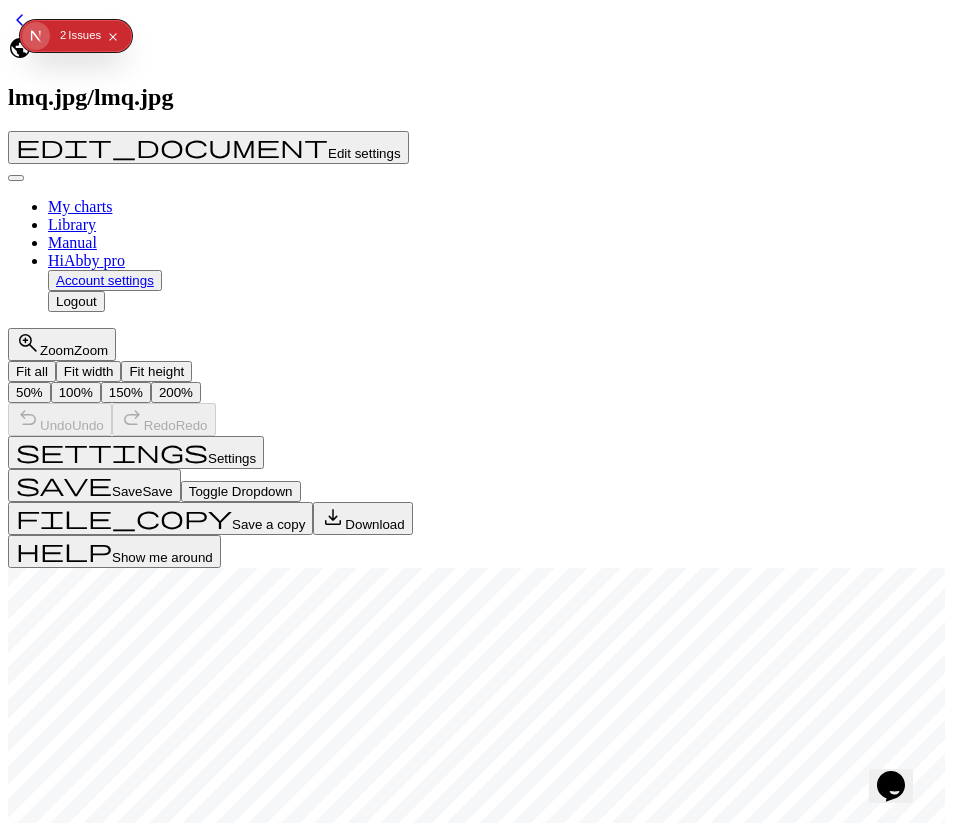 click on "Settings" at bounding box center [232, 458] 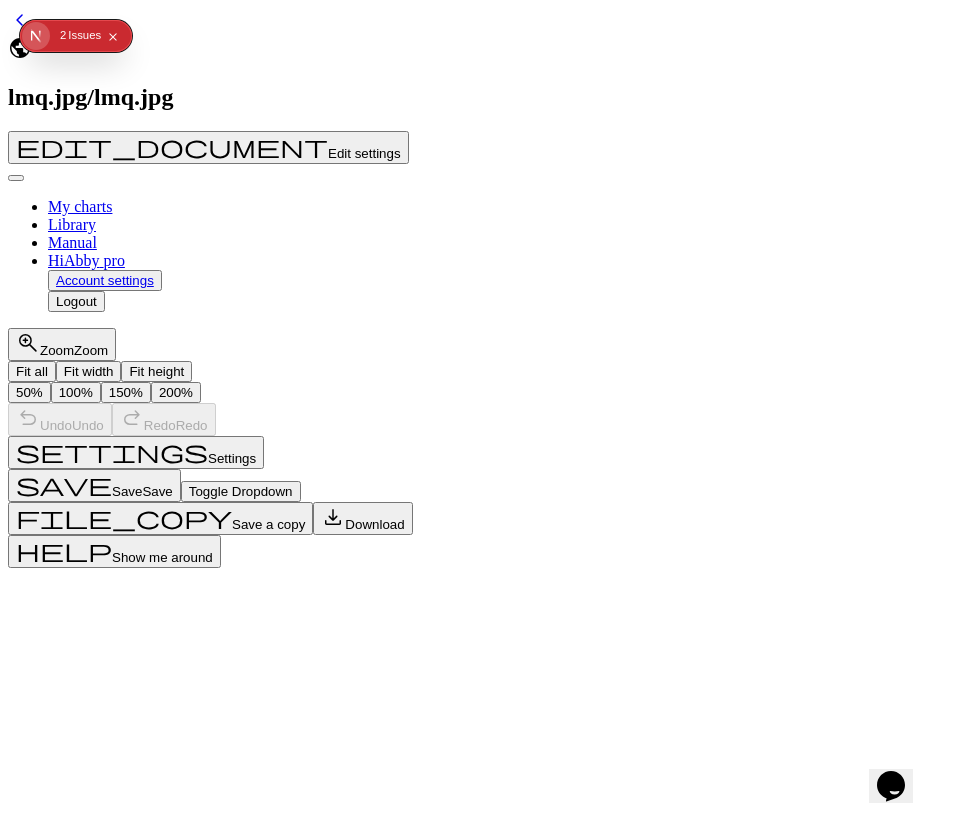 scroll, scrollTop: 0, scrollLeft: 0, axis: both 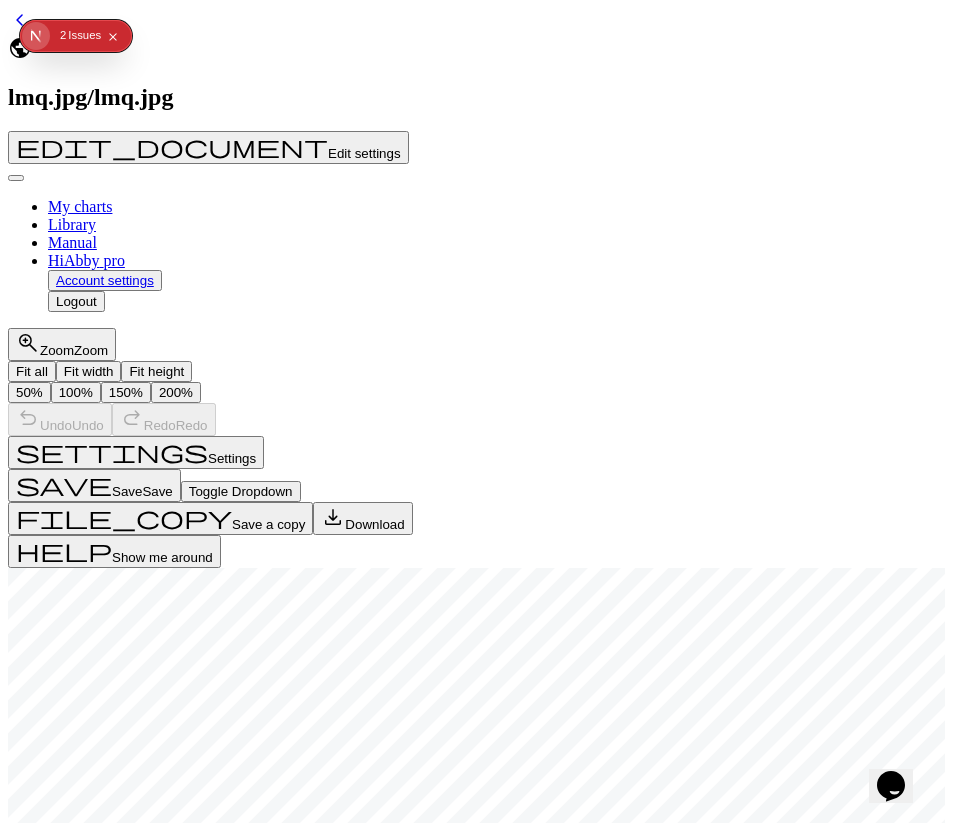 click 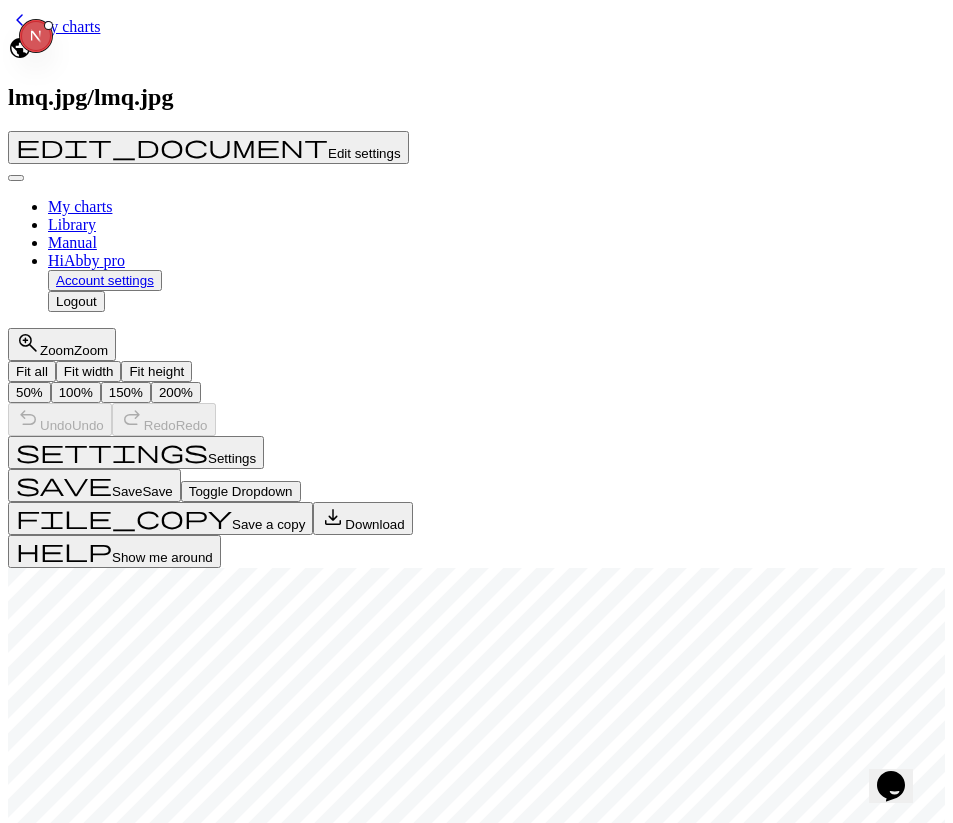 click on "My charts" at bounding box center [68, 26] 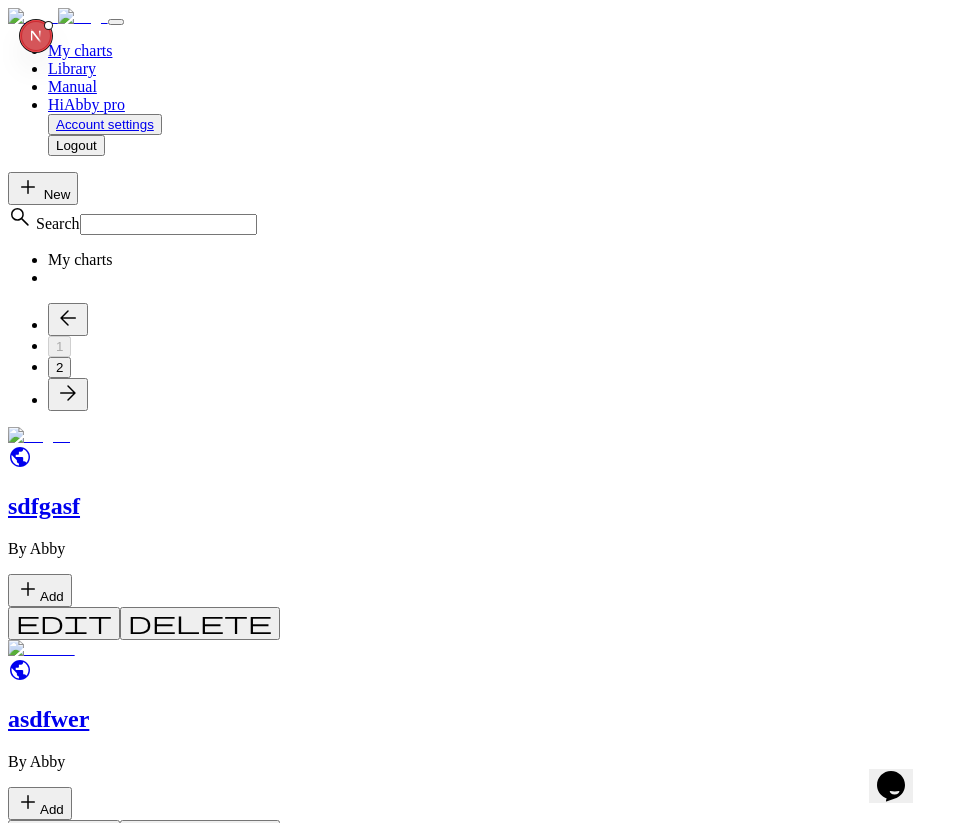 click on "My charts" at bounding box center [476, 269] 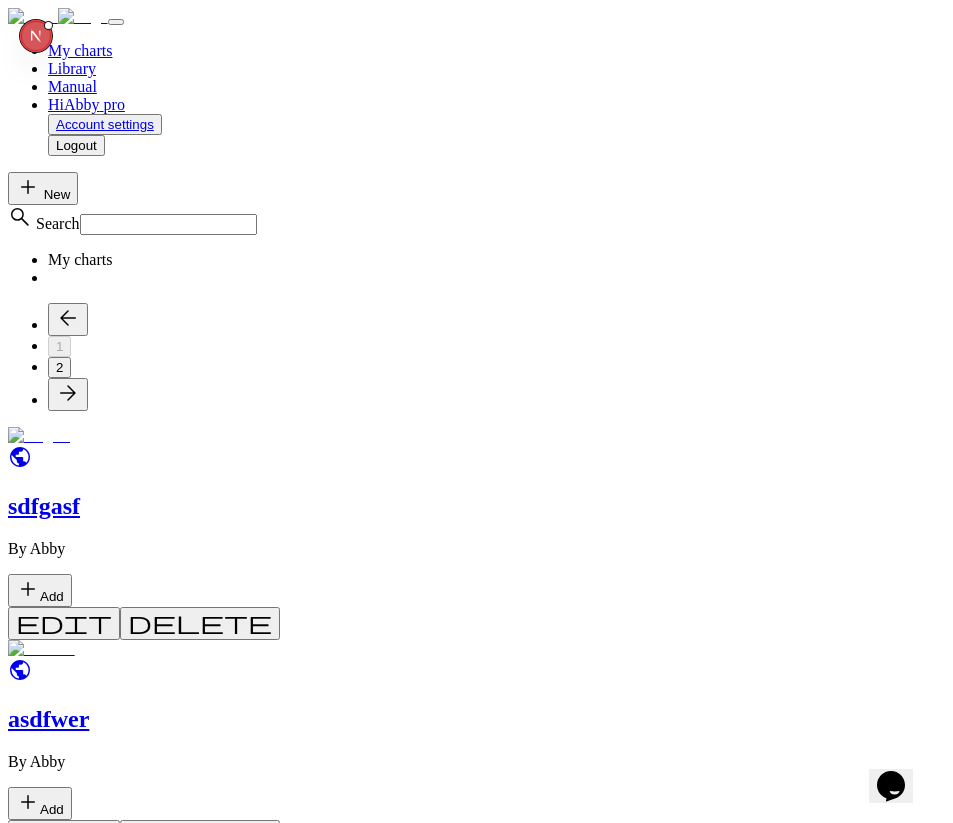 click at bounding box center (39, 436) 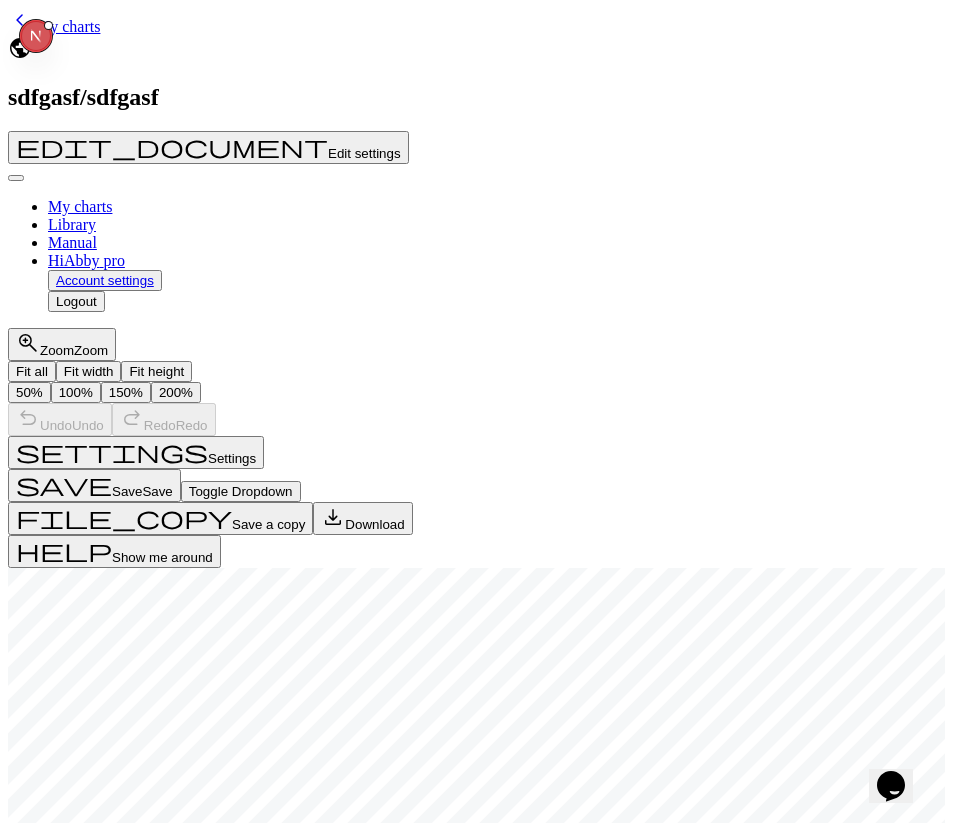 click on "Recover" at bounding box center [41, 1464] 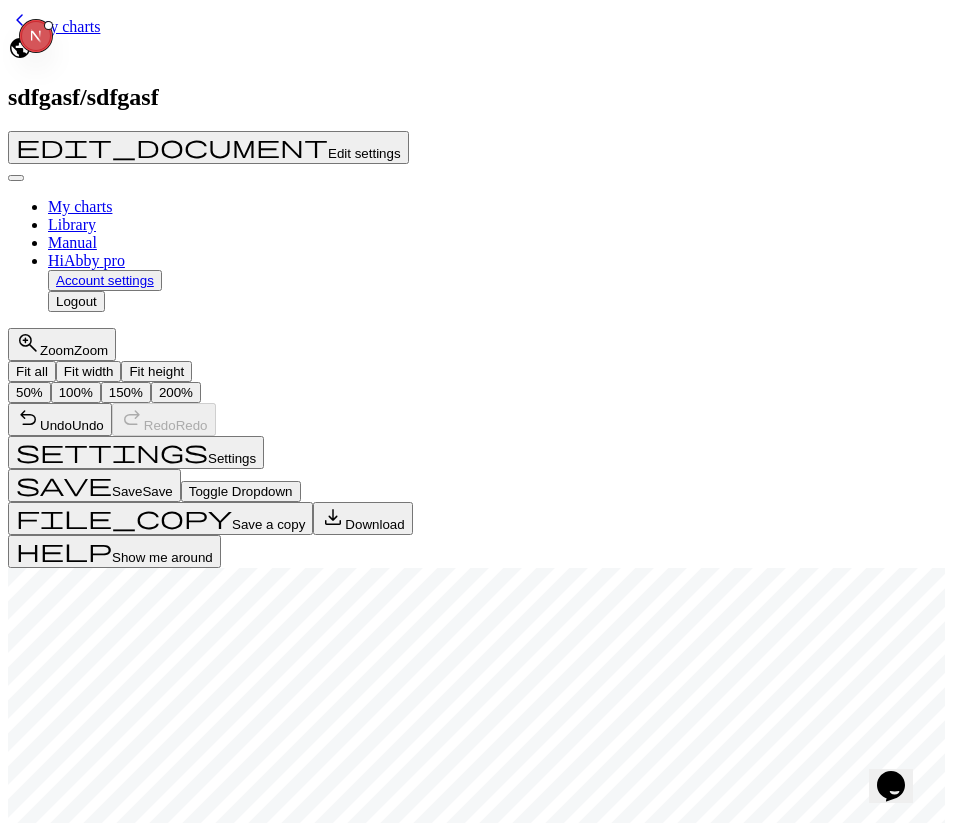click on "Settings" at bounding box center (232, 458) 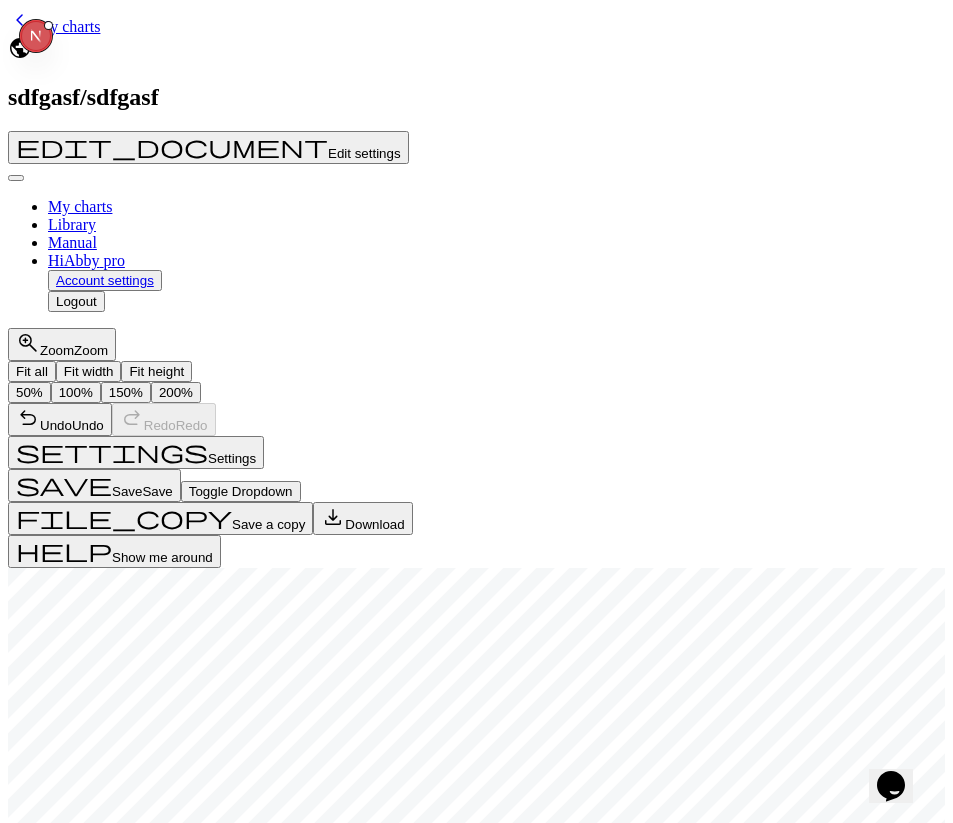 select on "aran" 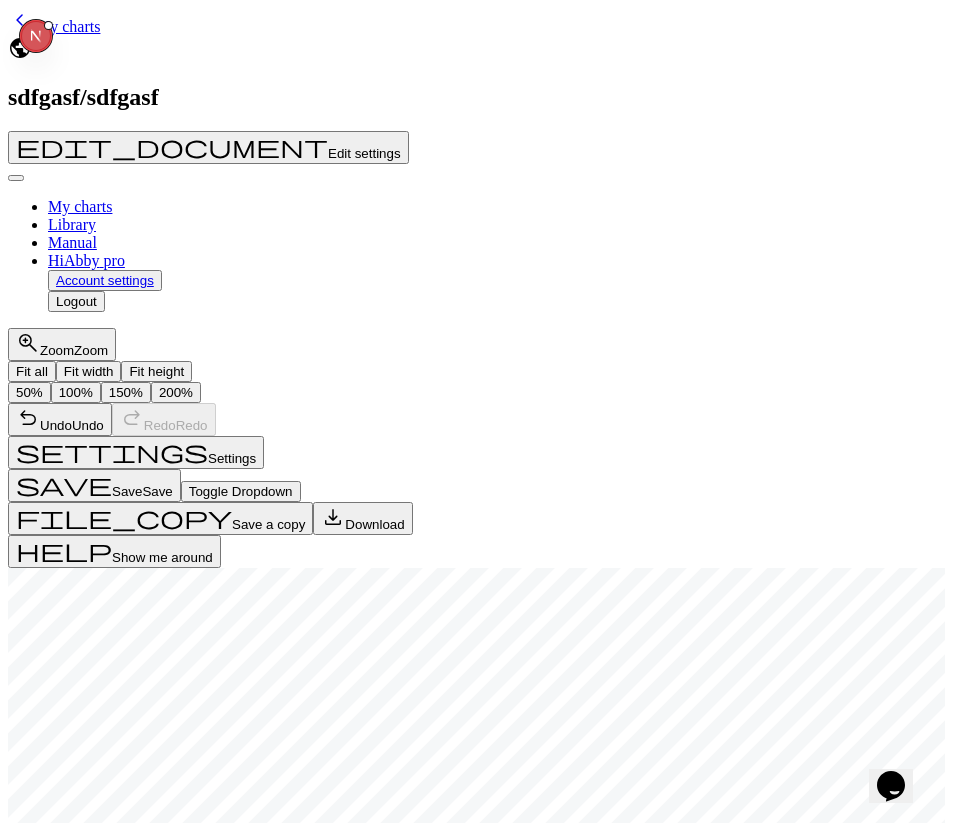 click on "Numbering" at bounding box center [459, 1422] 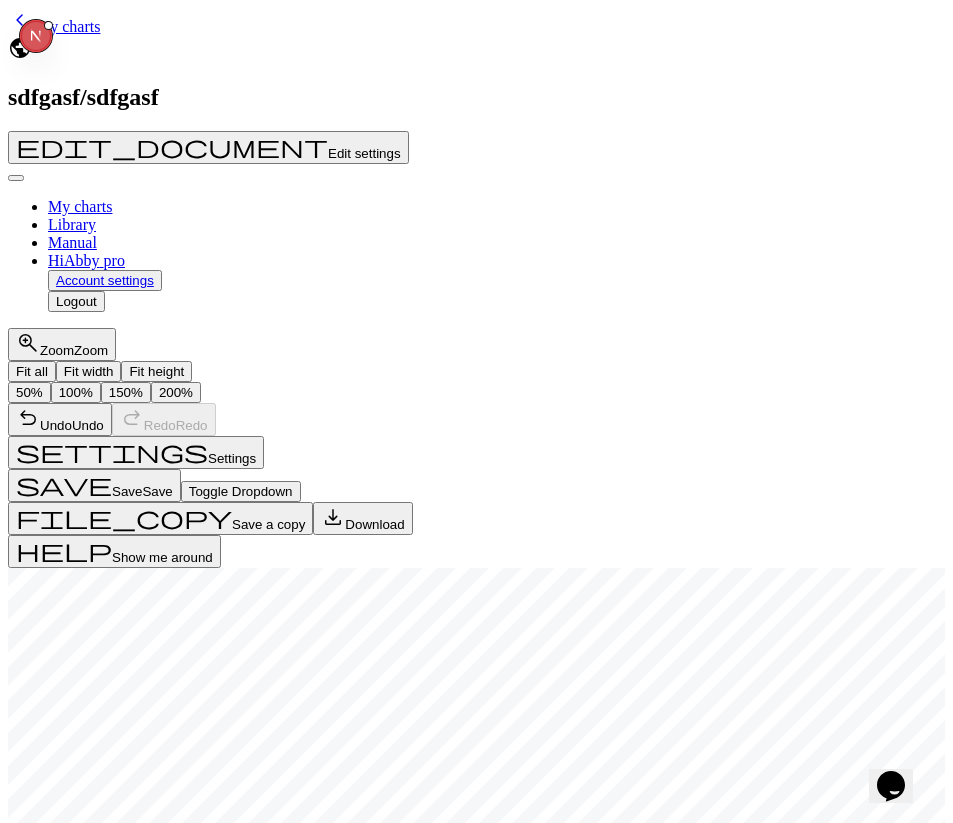 scroll, scrollTop: 401, scrollLeft: 0, axis: vertical 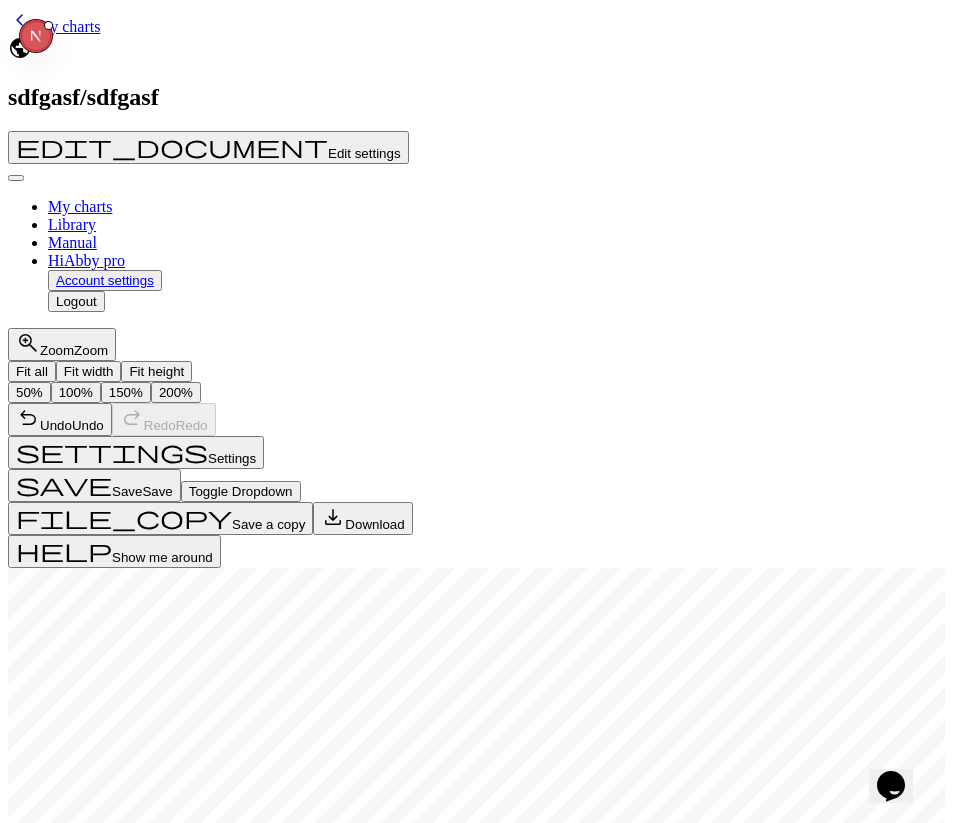 click on "Interval" at bounding box center (33, 3686) 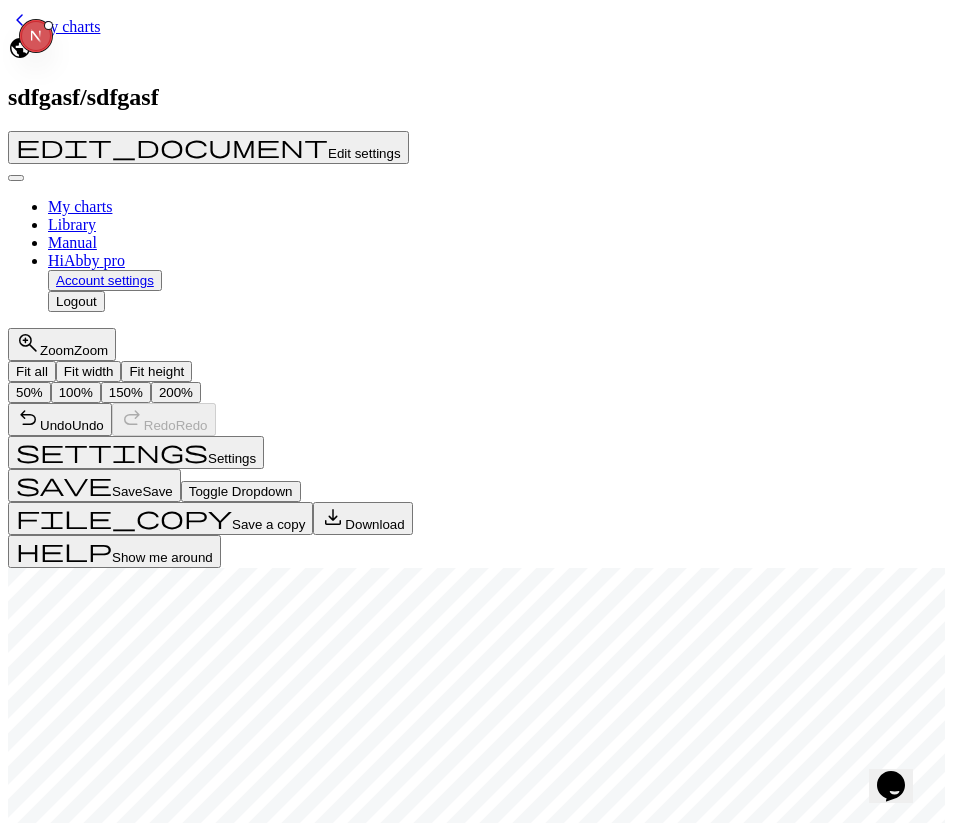 click on "Interval" at bounding box center [33, 3686] 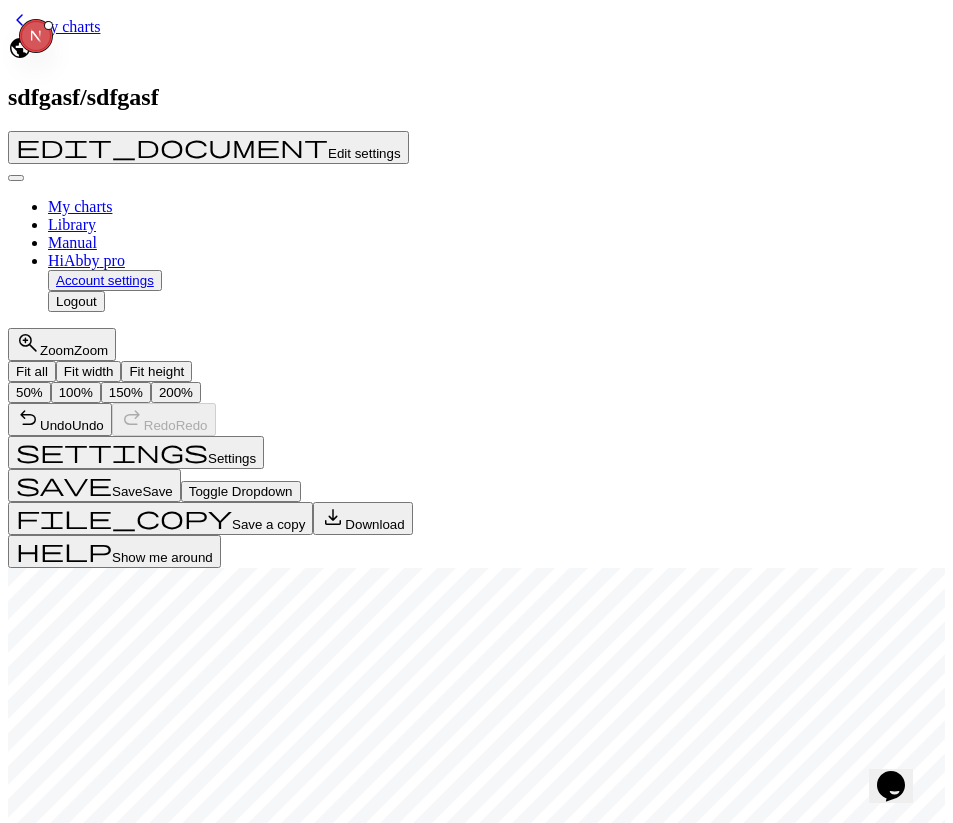 click on "Interval" at bounding box center (33, 3686) 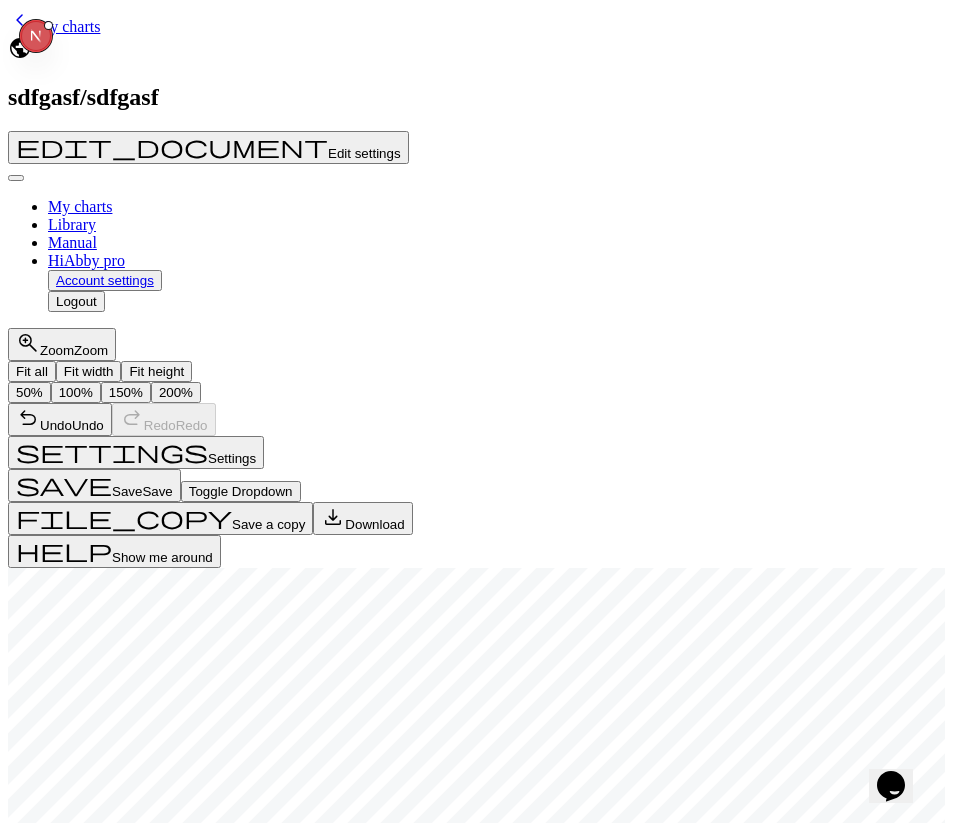 click on "Interval" at bounding box center [33, 3686] 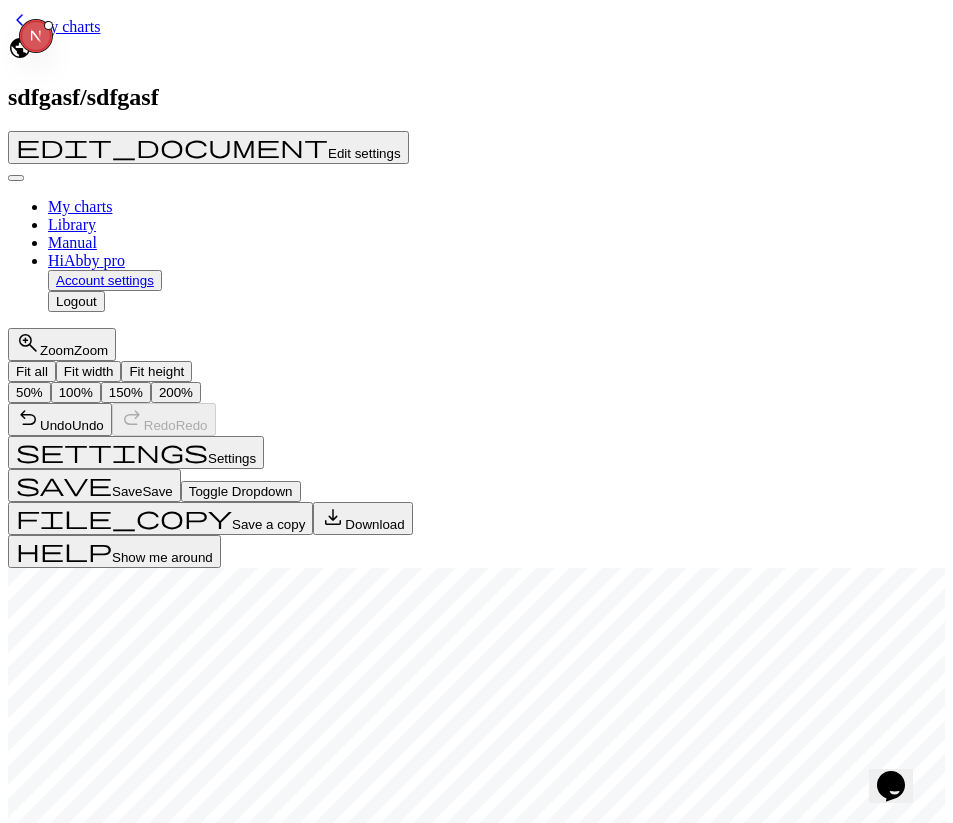 drag, startPoint x: 480, startPoint y: 664, endPoint x: 560, endPoint y: 704, distance: 89.44272 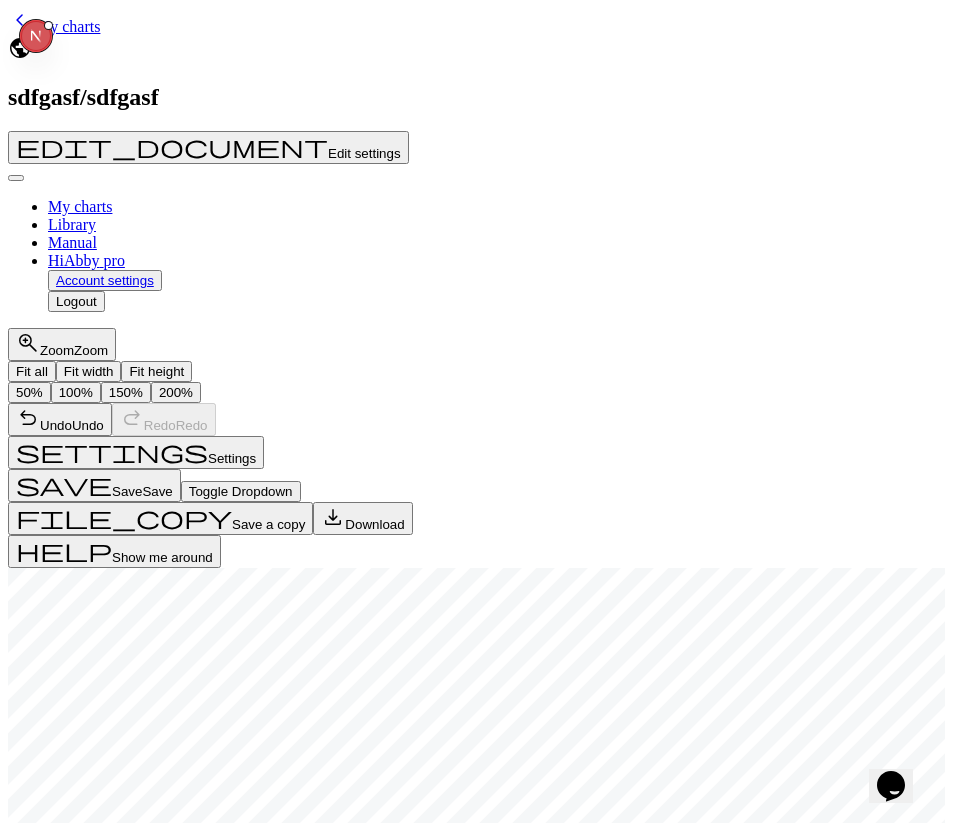 scroll, scrollTop: 0, scrollLeft: 0, axis: both 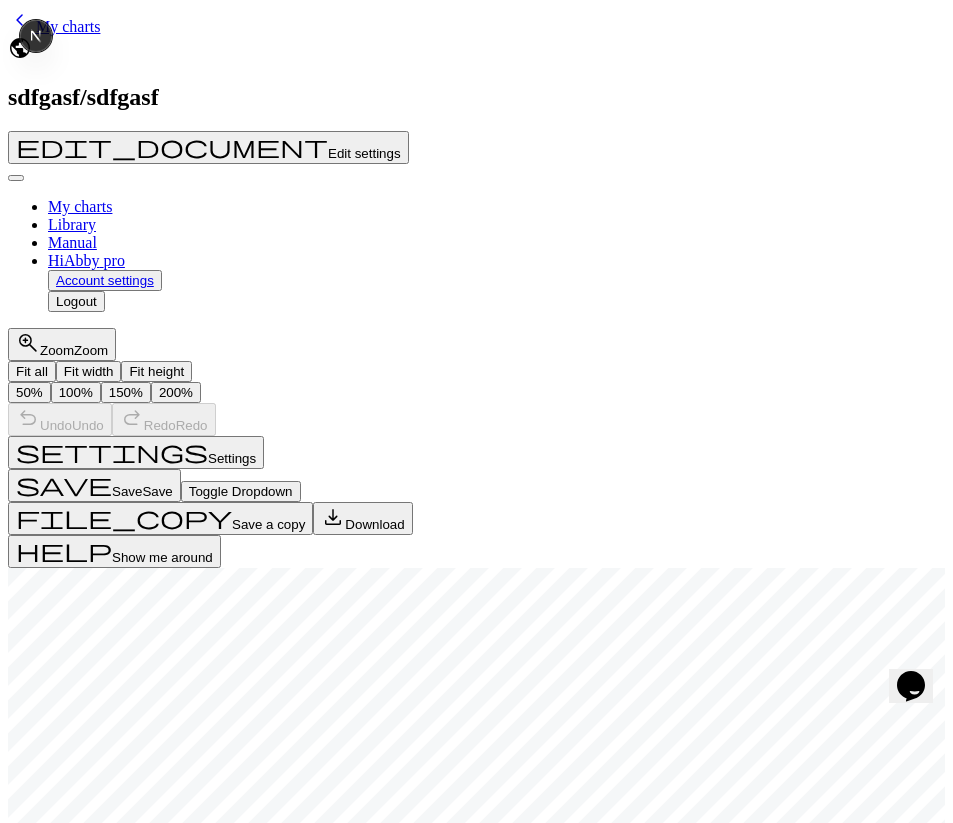 click on "Delete the recovery" at bounding box center [144, 1464] 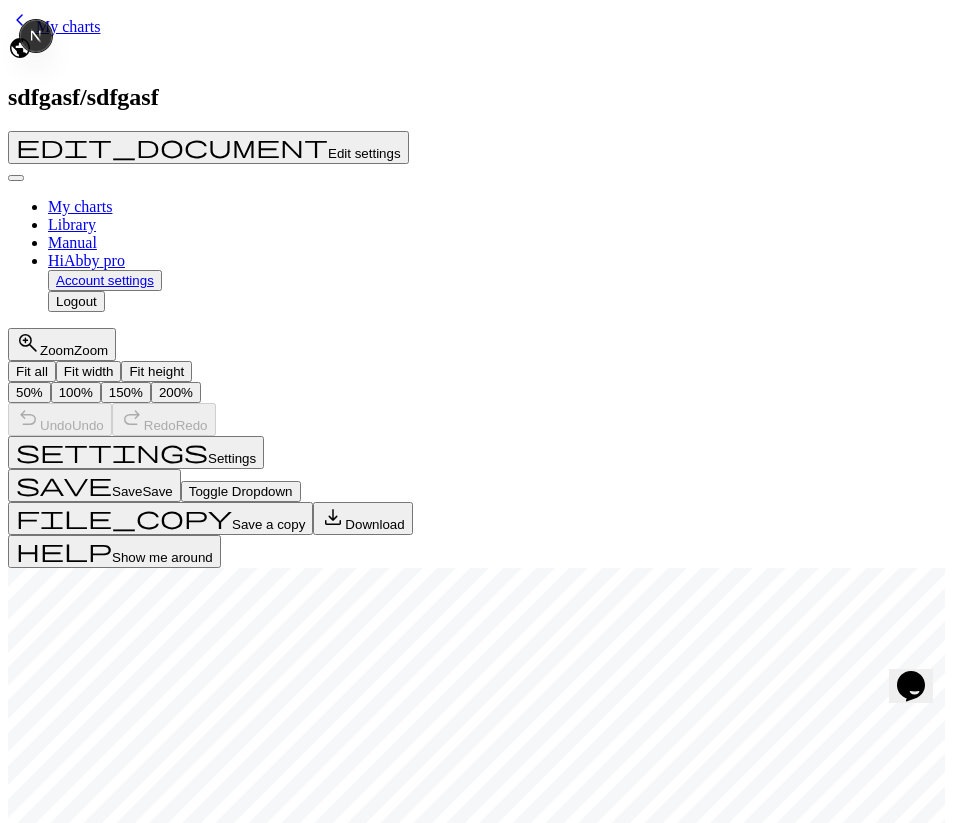 click on "Settings" at bounding box center [232, 458] 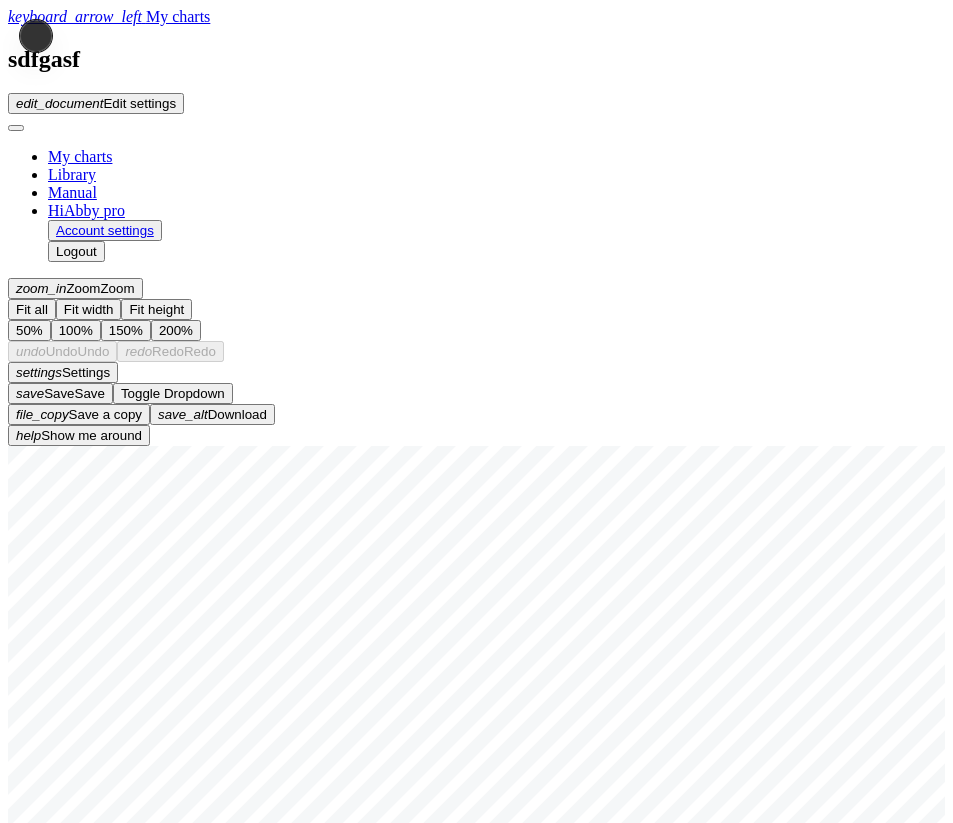 scroll, scrollTop: 0, scrollLeft: 0, axis: both 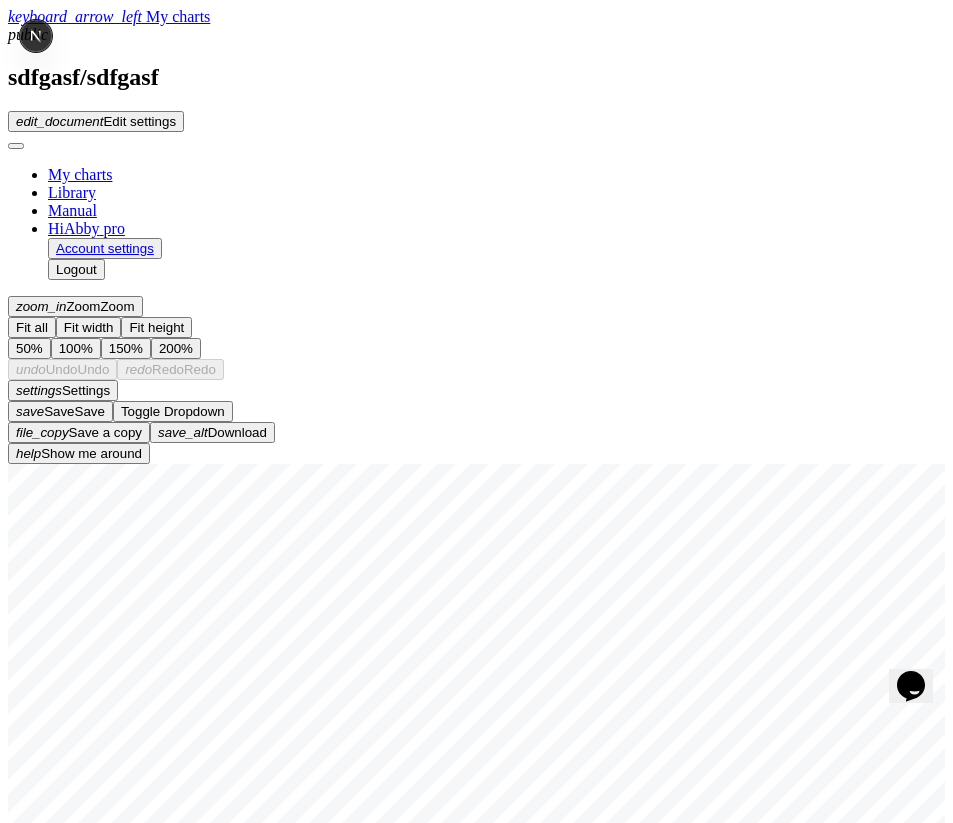 click on "Recover" at bounding box center (41, 1303) 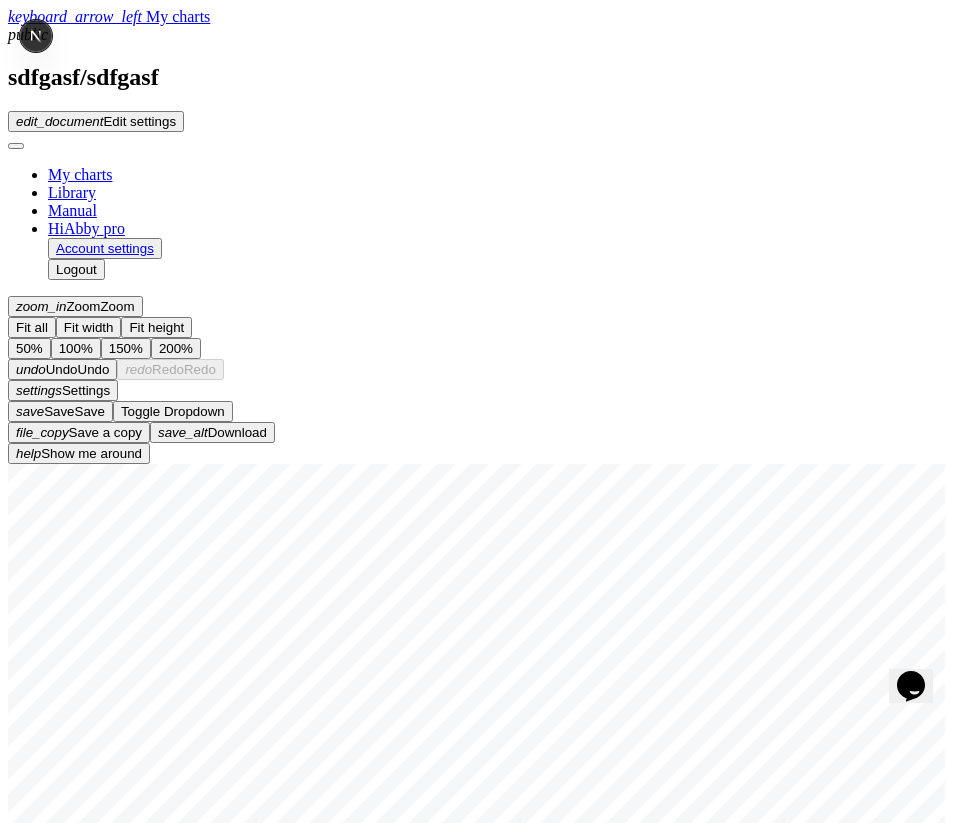 click on "Settings" at bounding box center [86, 390] 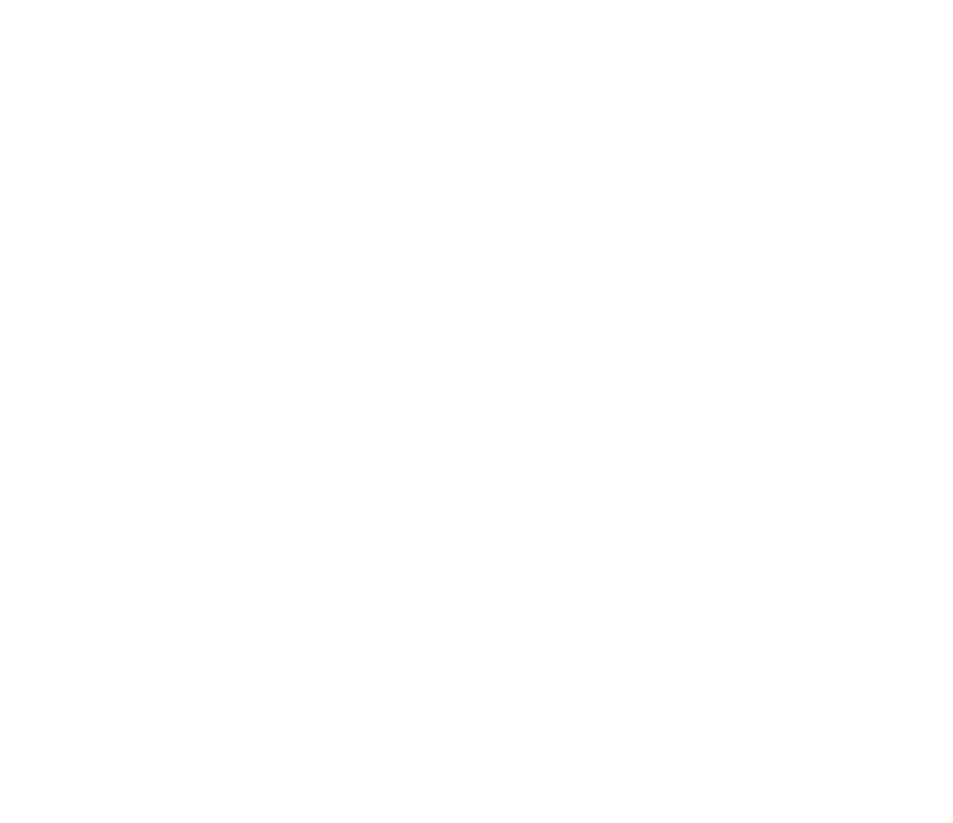 scroll, scrollTop: 0, scrollLeft: 0, axis: both 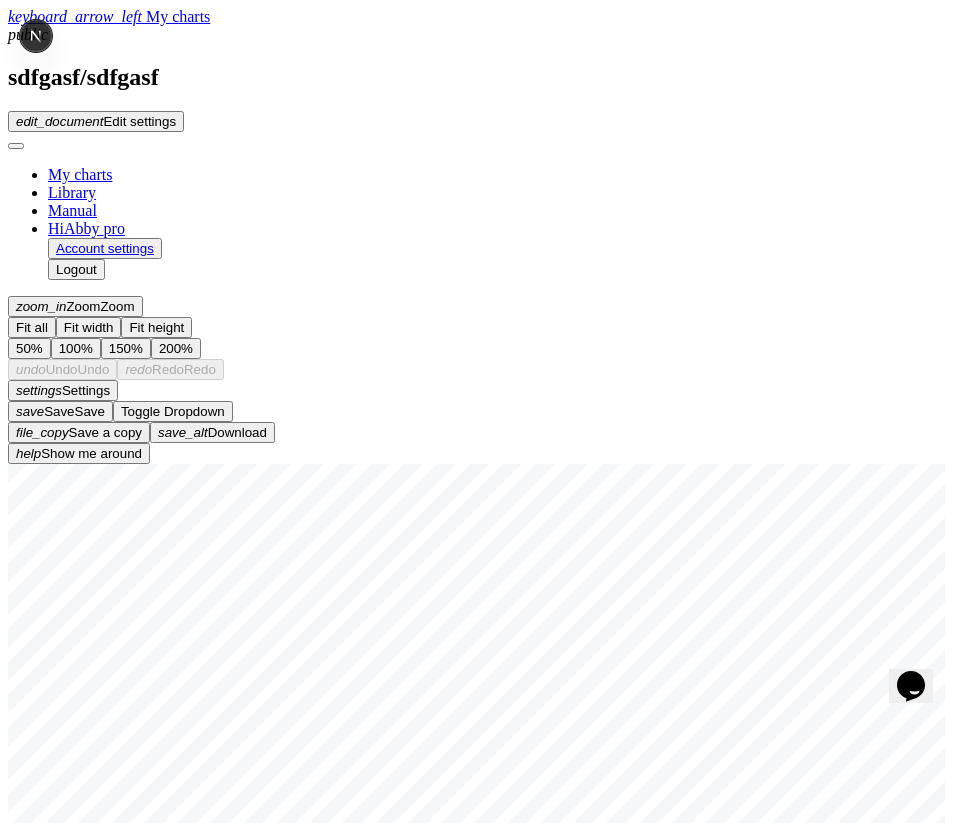 click on "Delete the recovery" at bounding box center [144, 1303] 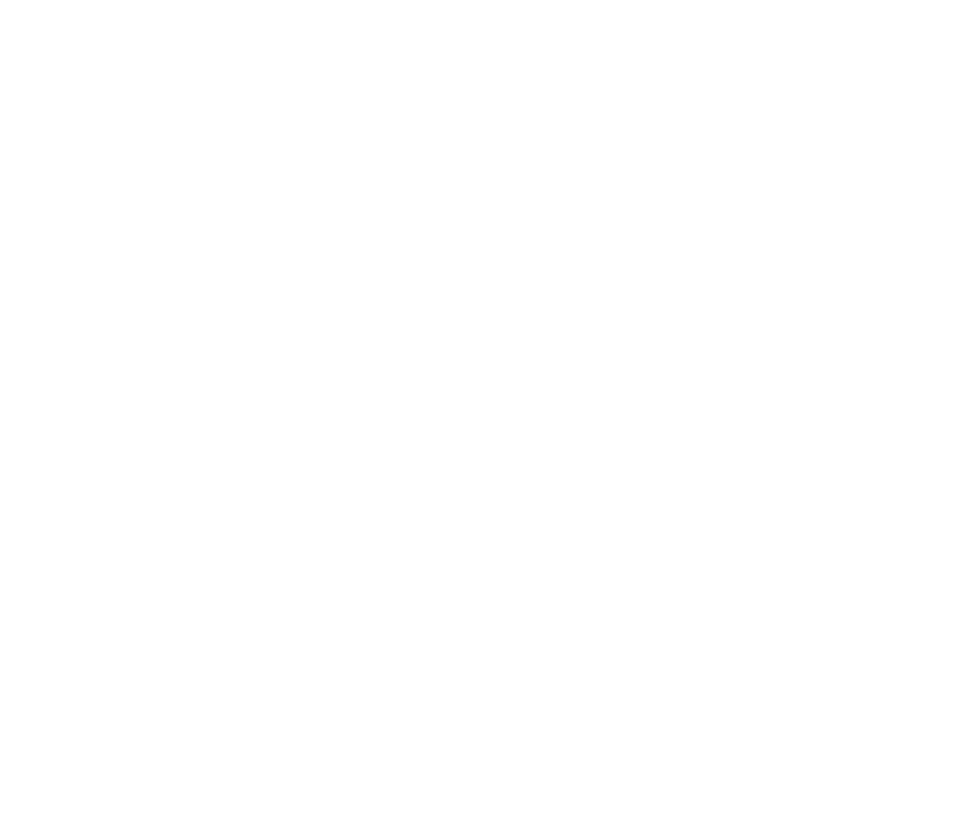 scroll, scrollTop: 0, scrollLeft: 0, axis: both 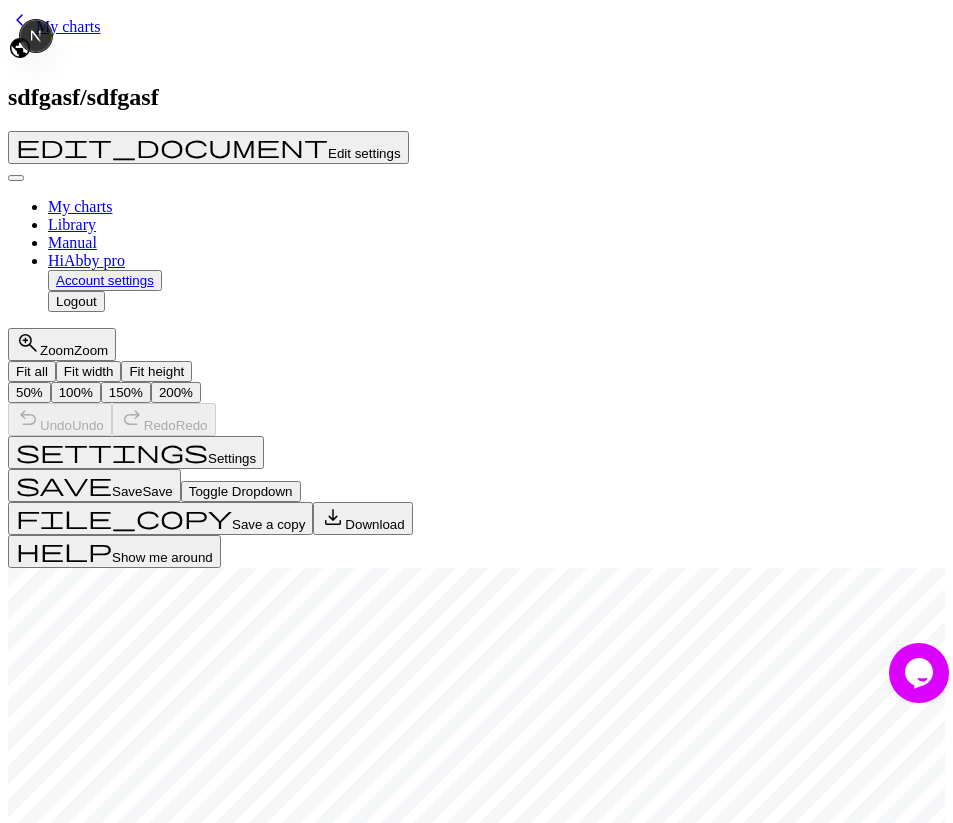 click on "settings" at bounding box center [112, 451] 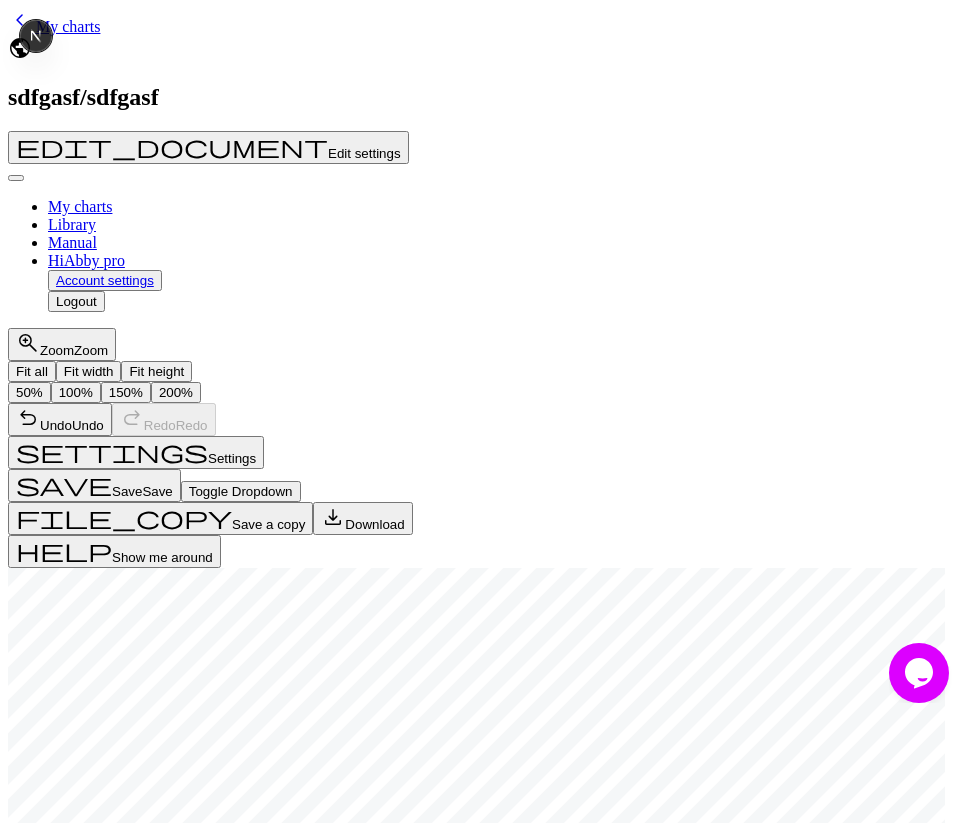 click on "save Save Save" at bounding box center [94, 485] 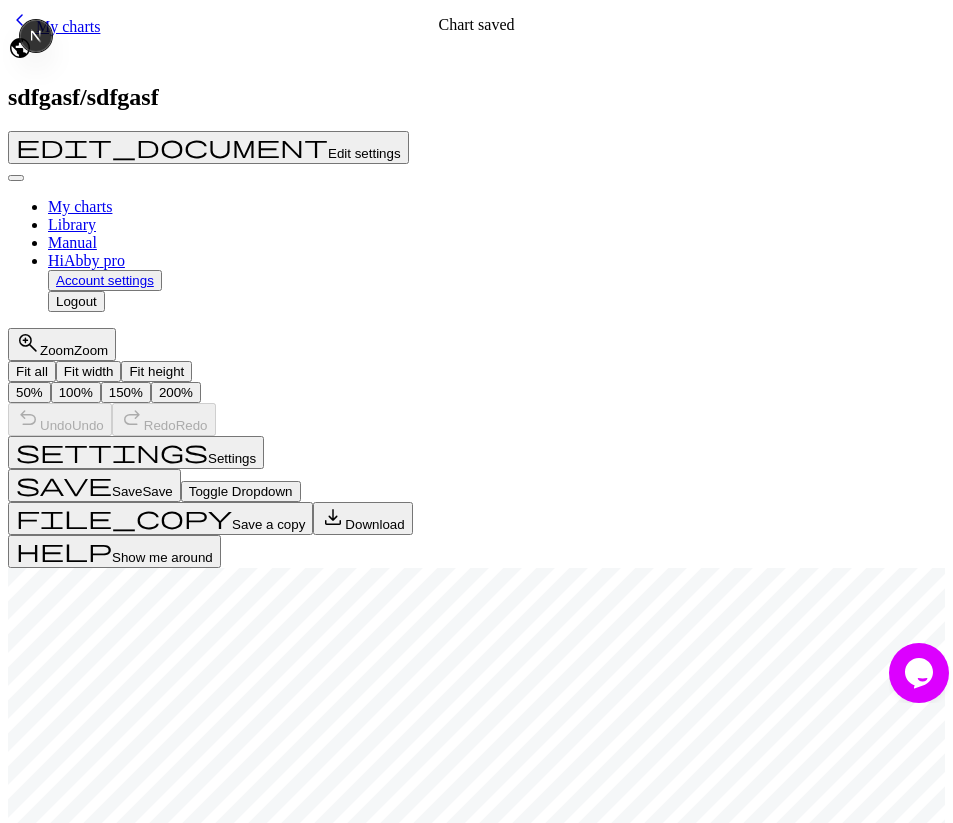 type 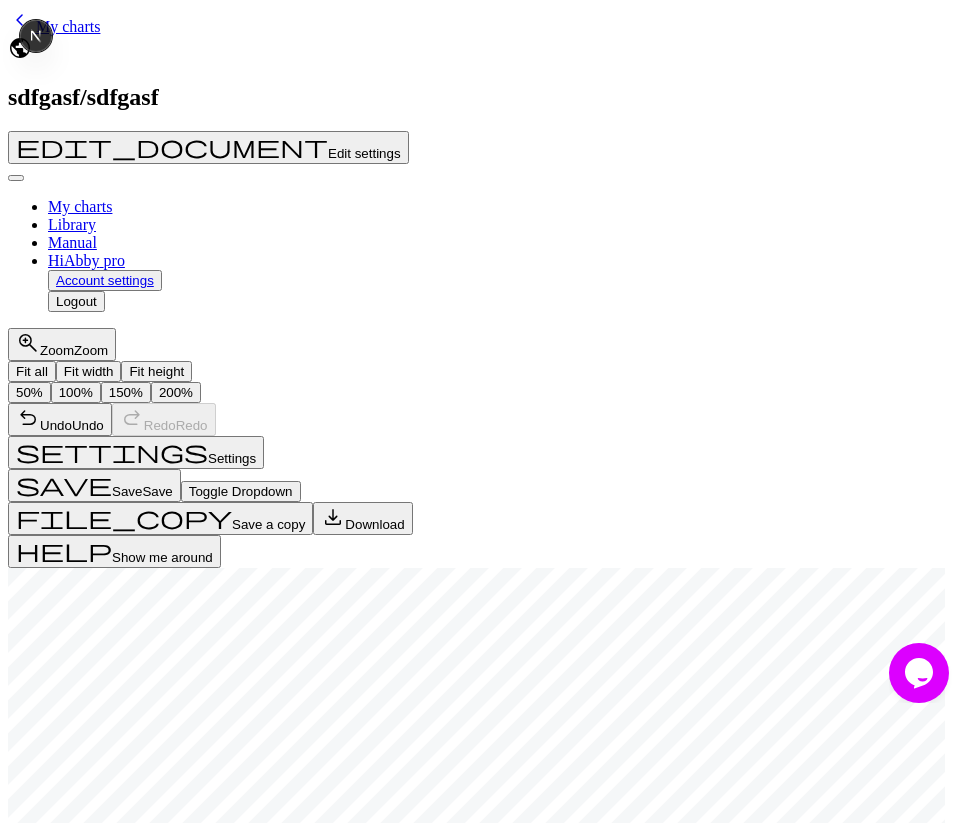 click on "Settings" at bounding box center [232, 458] 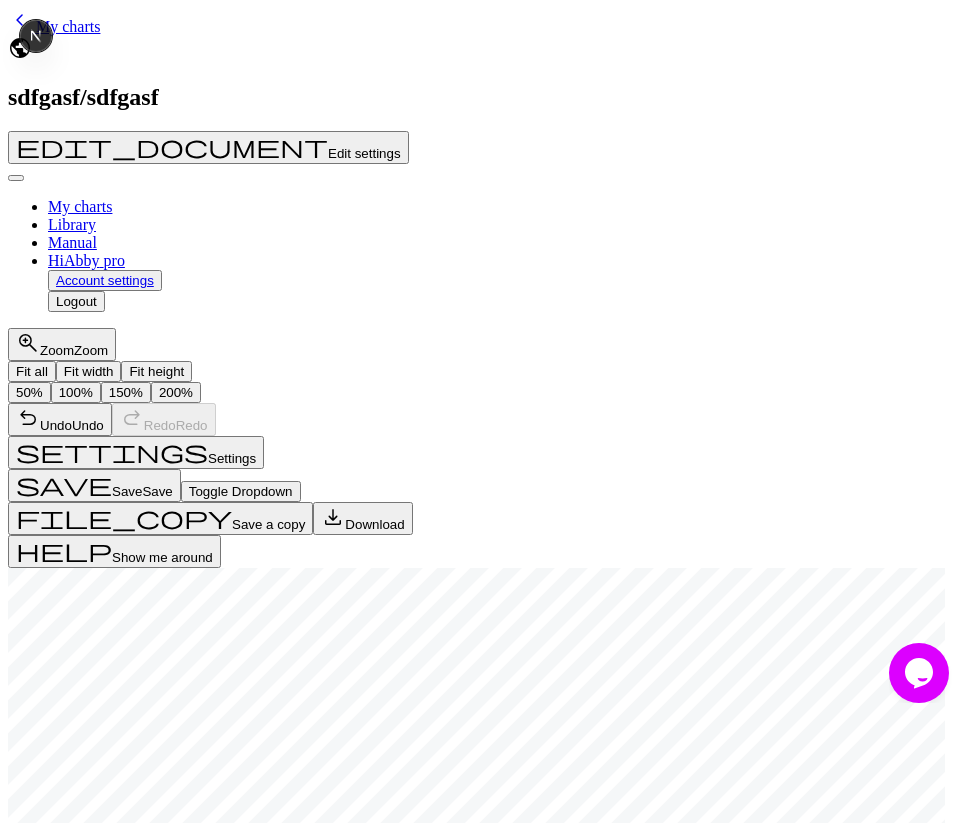 click on "Number on alternate rows" at bounding box center (18, 3166) 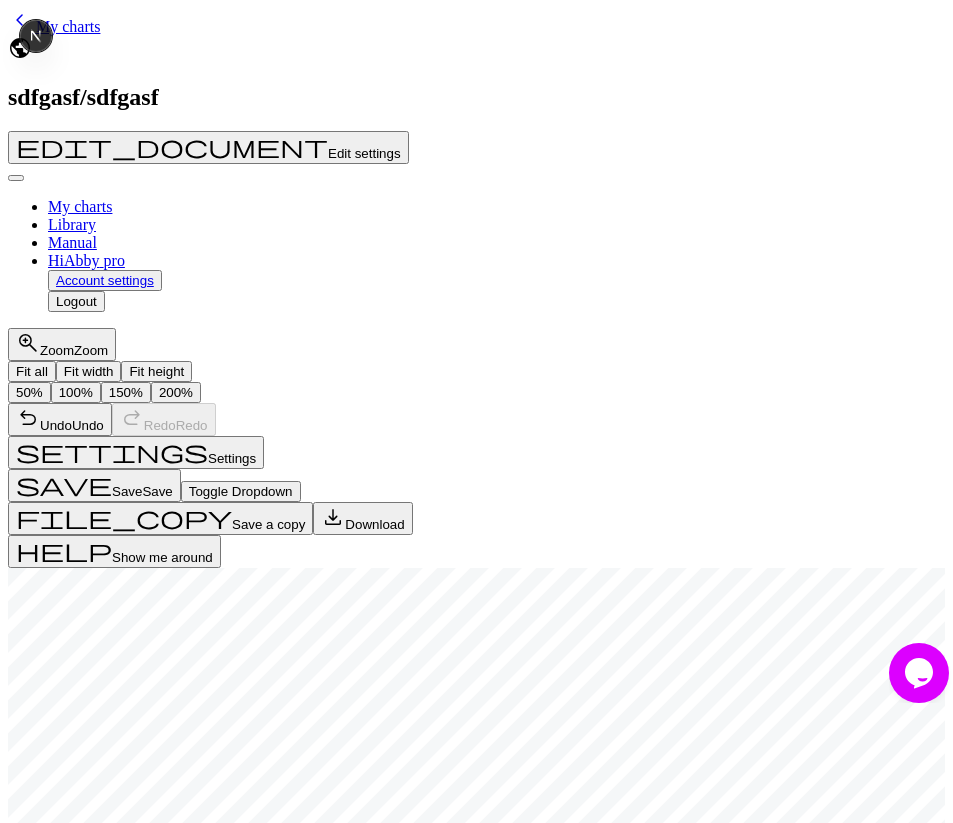 checkbox on "true" 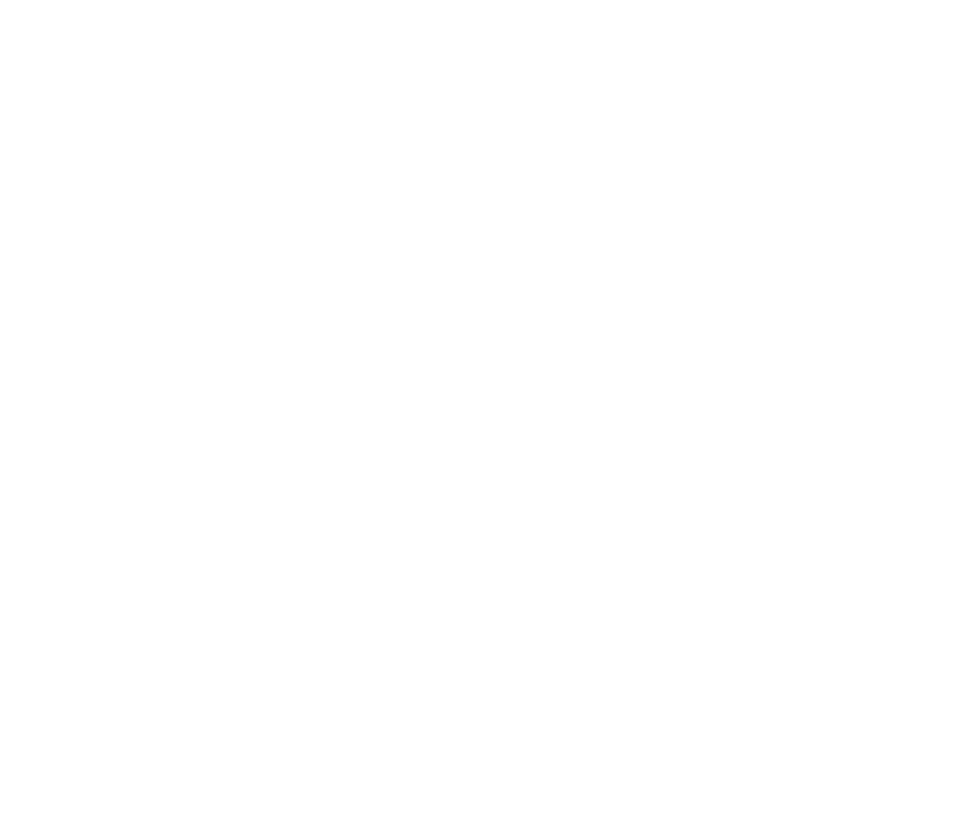 scroll, scrollTop: 0, scrollLeft: 0, axis: both 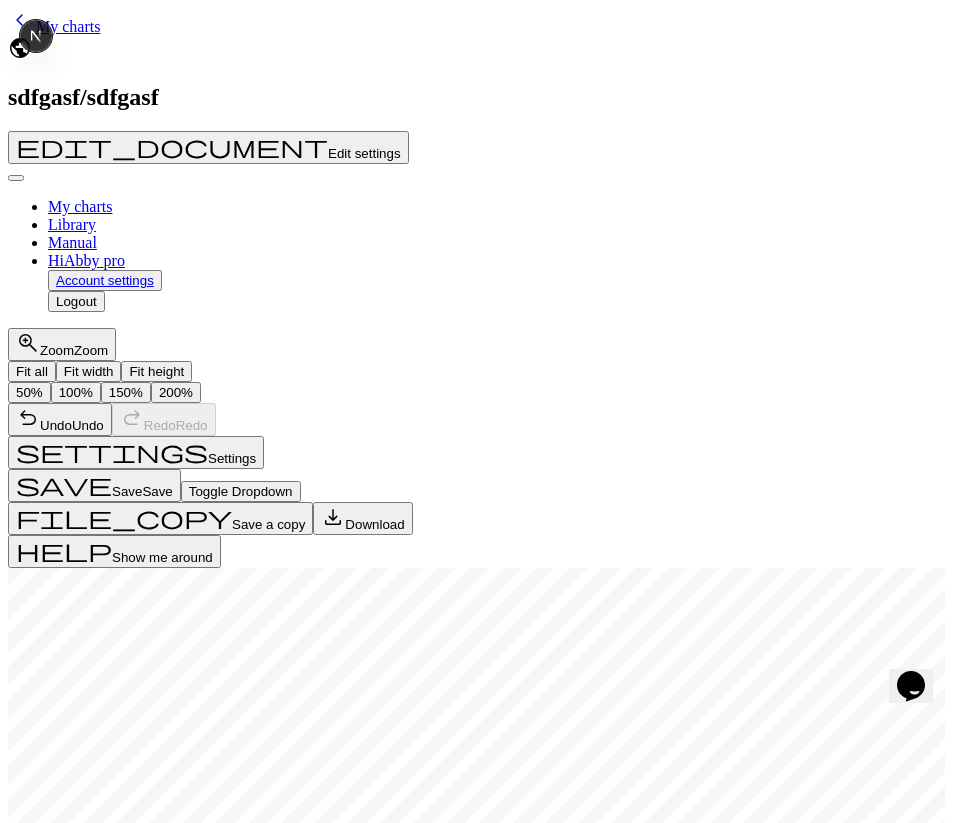 click on "Delete the recovery" at bounding box center [144, 1464] 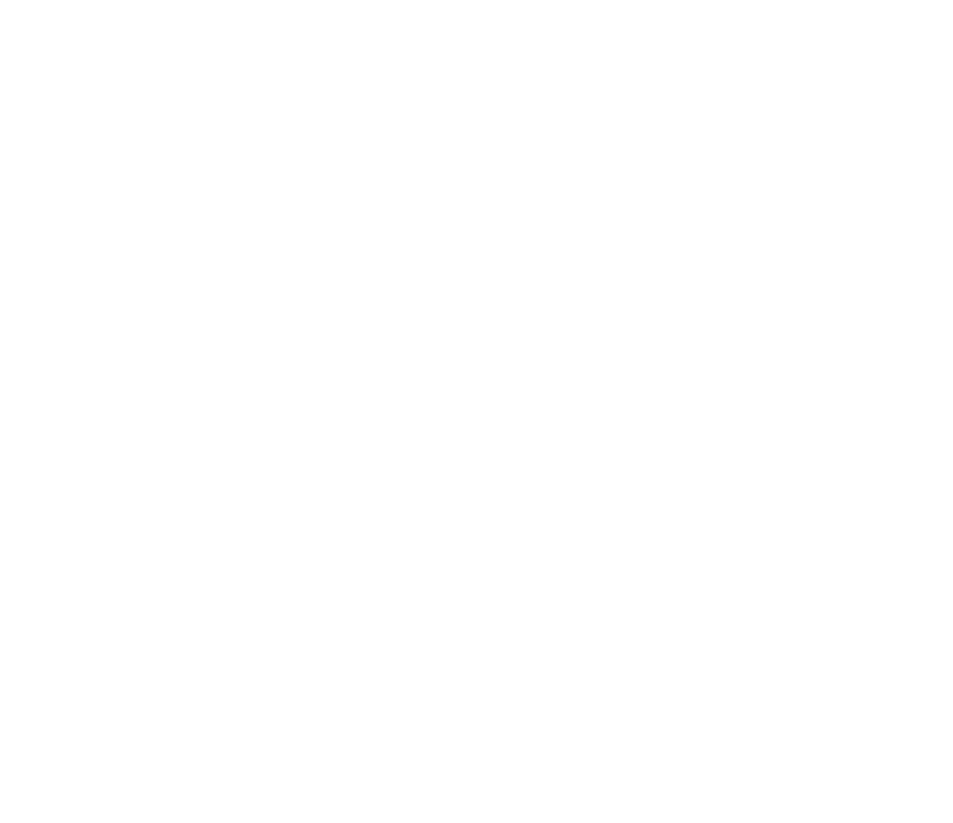 scroll, scrollTop: 0, scrollLeft: 0, axis: both 